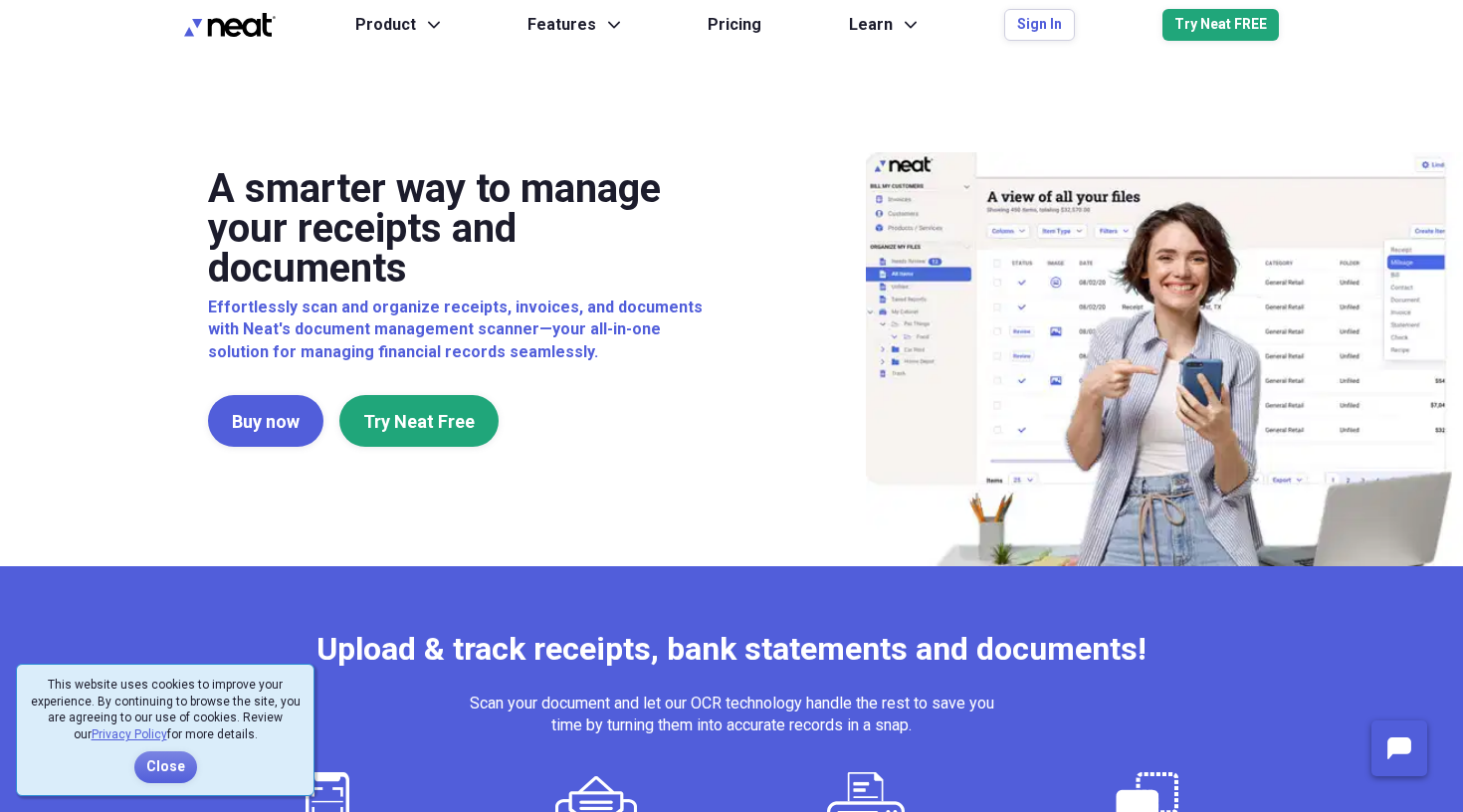 scroll, scrollTop: 0, scrollLeft: 0, axis: both 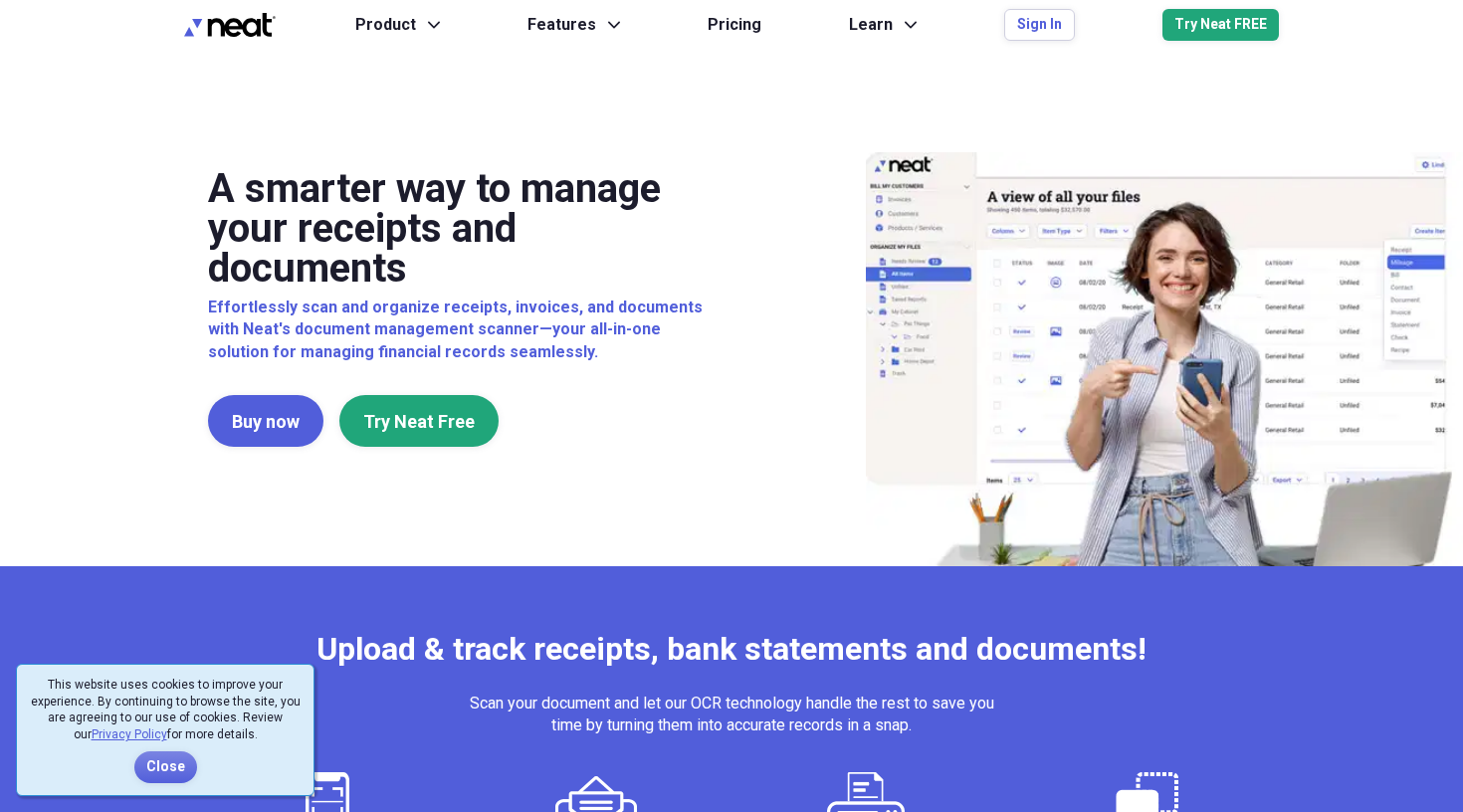 click on "Product Expand Features Expand Pricing Learn Expand Sign In Try Neat FREE" at bounding box center [817, 25] 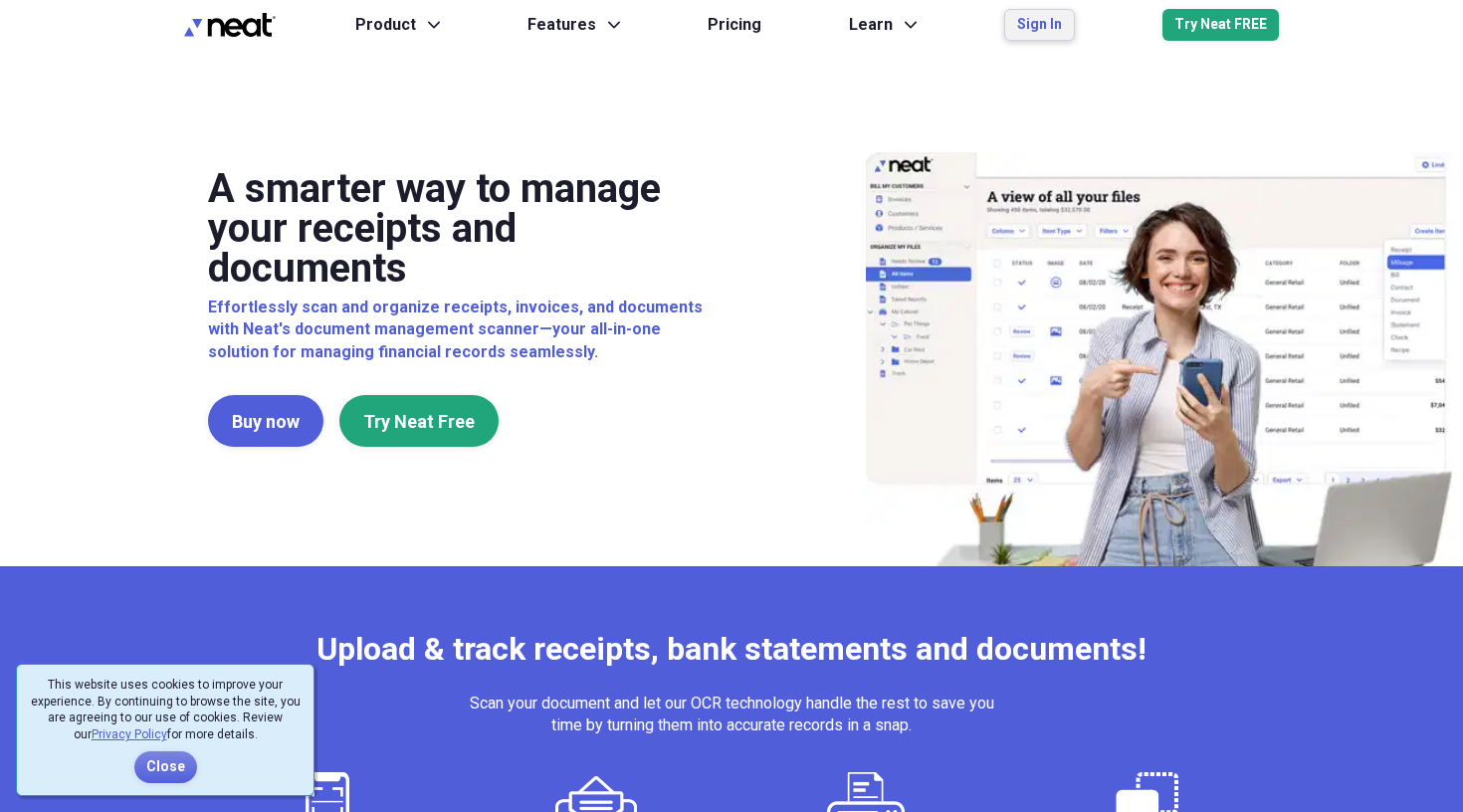click on "Sign In" at bounding box center (1039, 25) 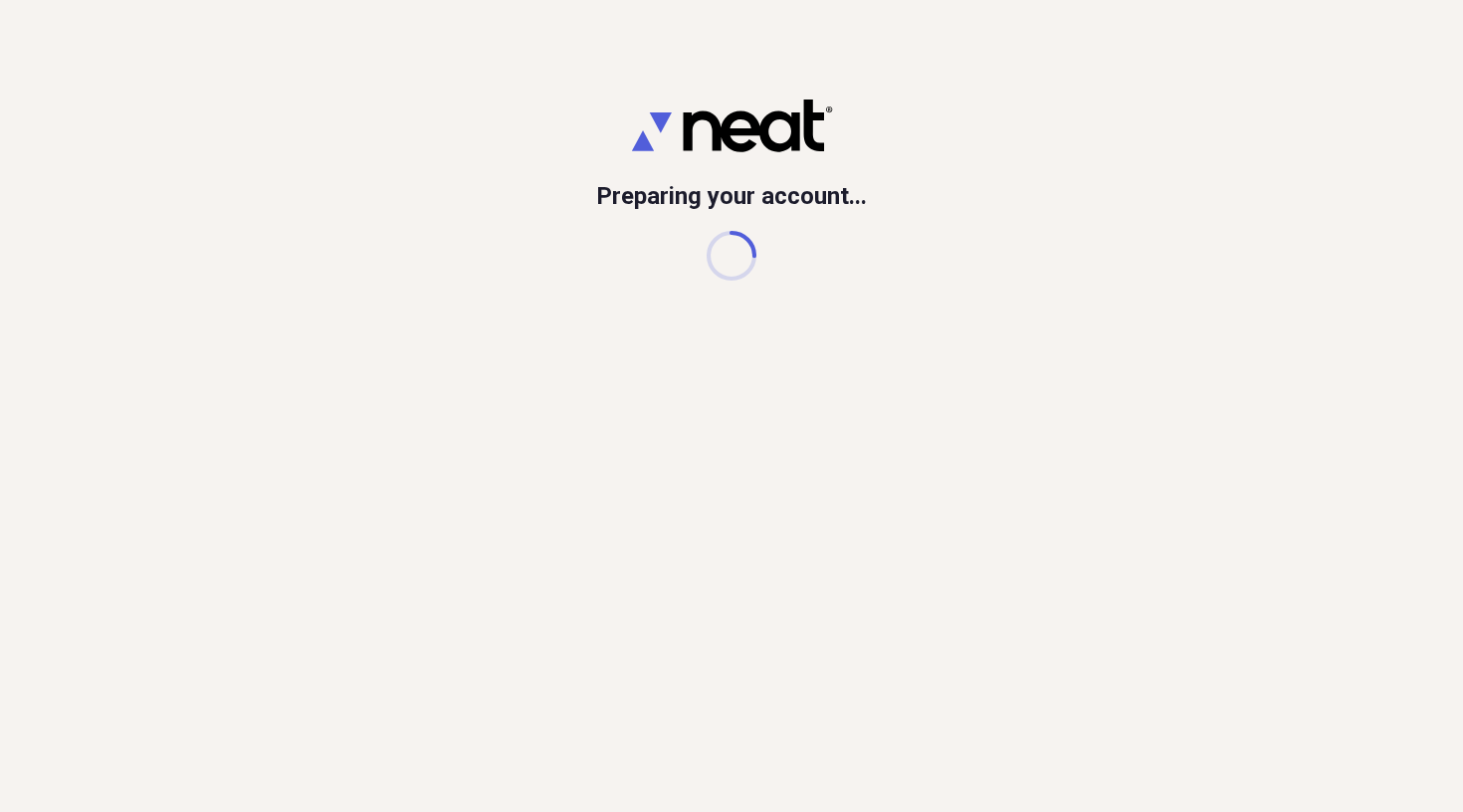 scroll, scrollTop: 0, scrollLeft: 0, axis: both 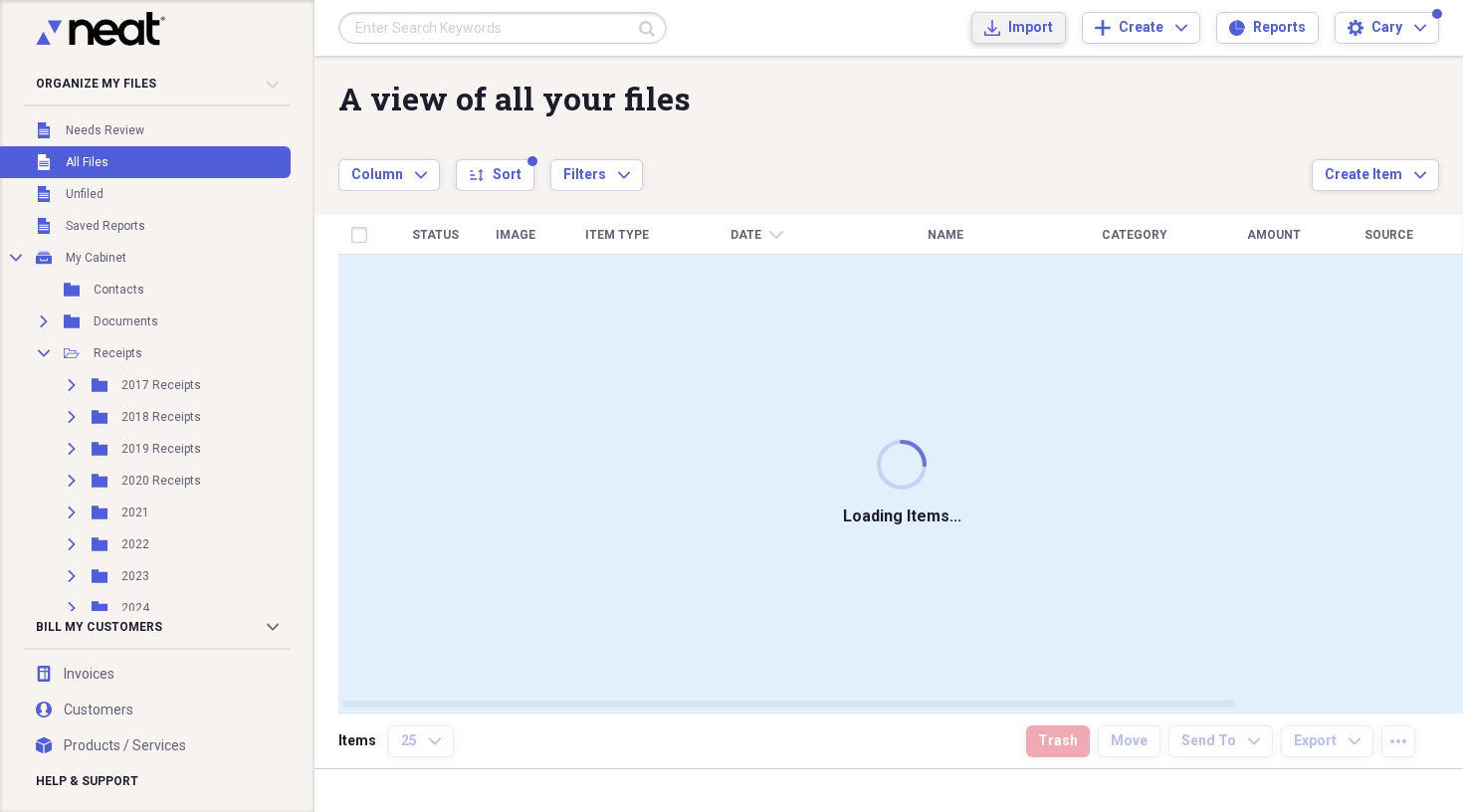 click on "Import" at bounding box center [1030, 28] 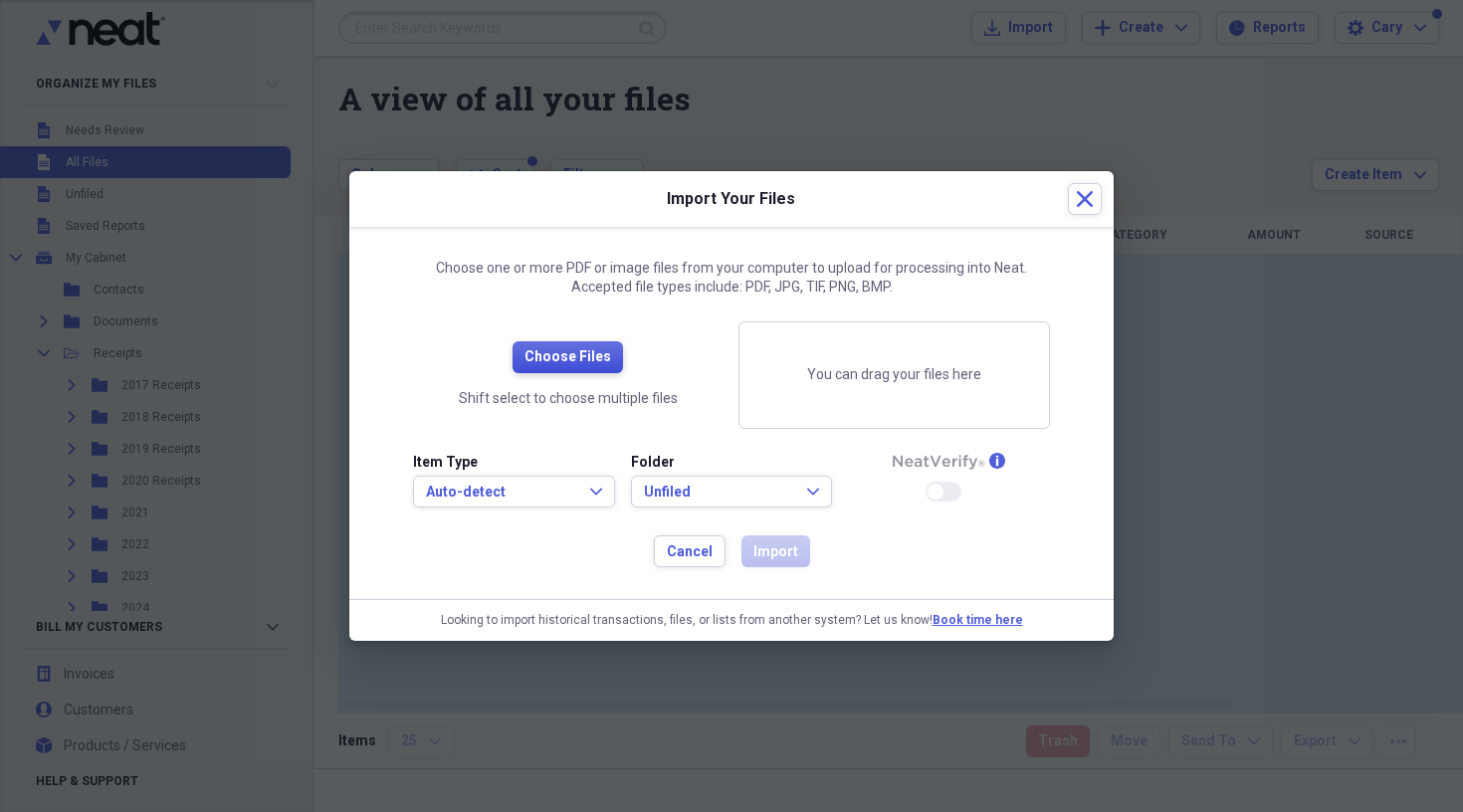 click on "Choose Files" at bounding box center [567, 357] 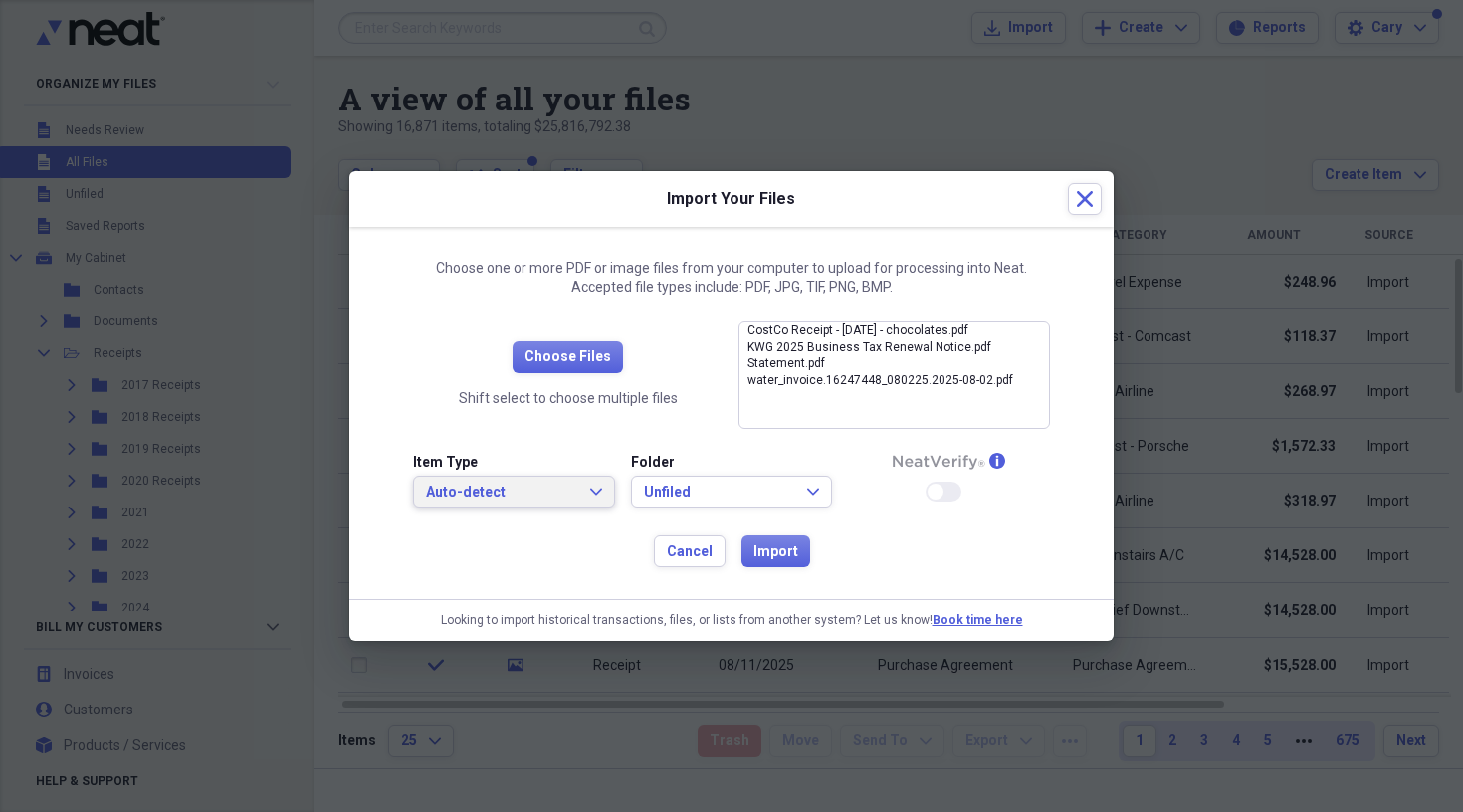 click on "Auto-detect" at bounding box center [502, 493] 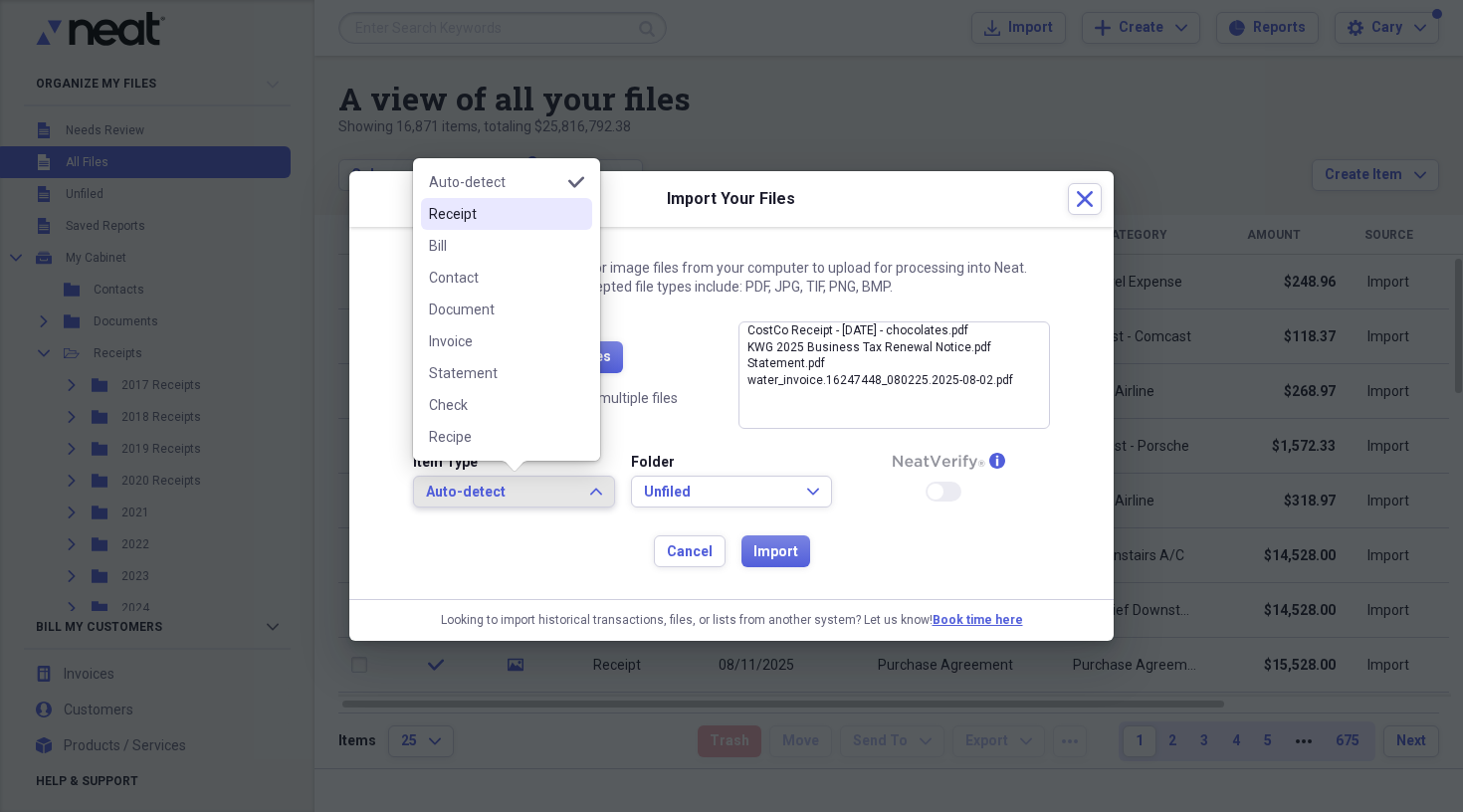click on "Receipt" at bounding box center [495, 214] 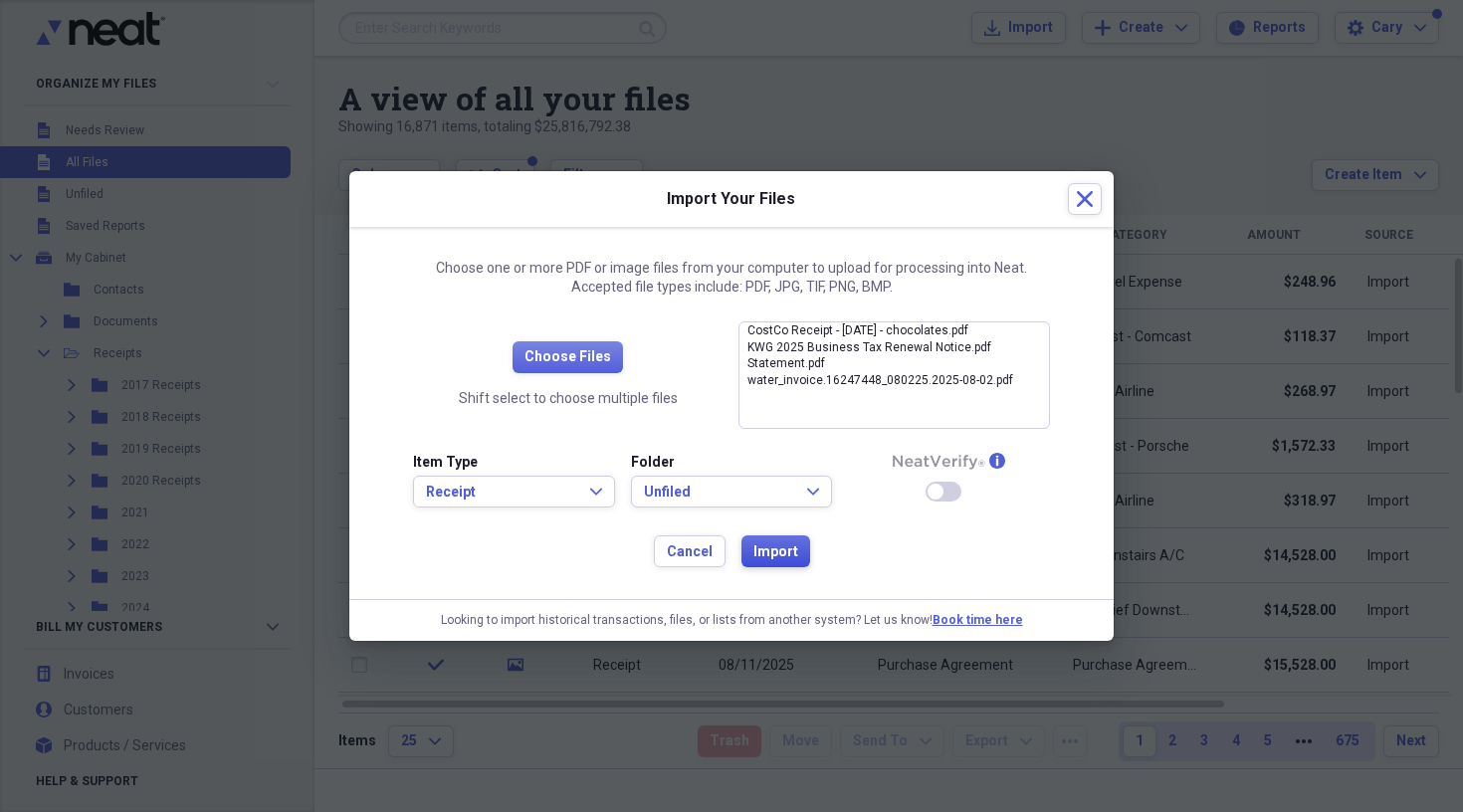 click on "Import" at bounding box center [775, 552] 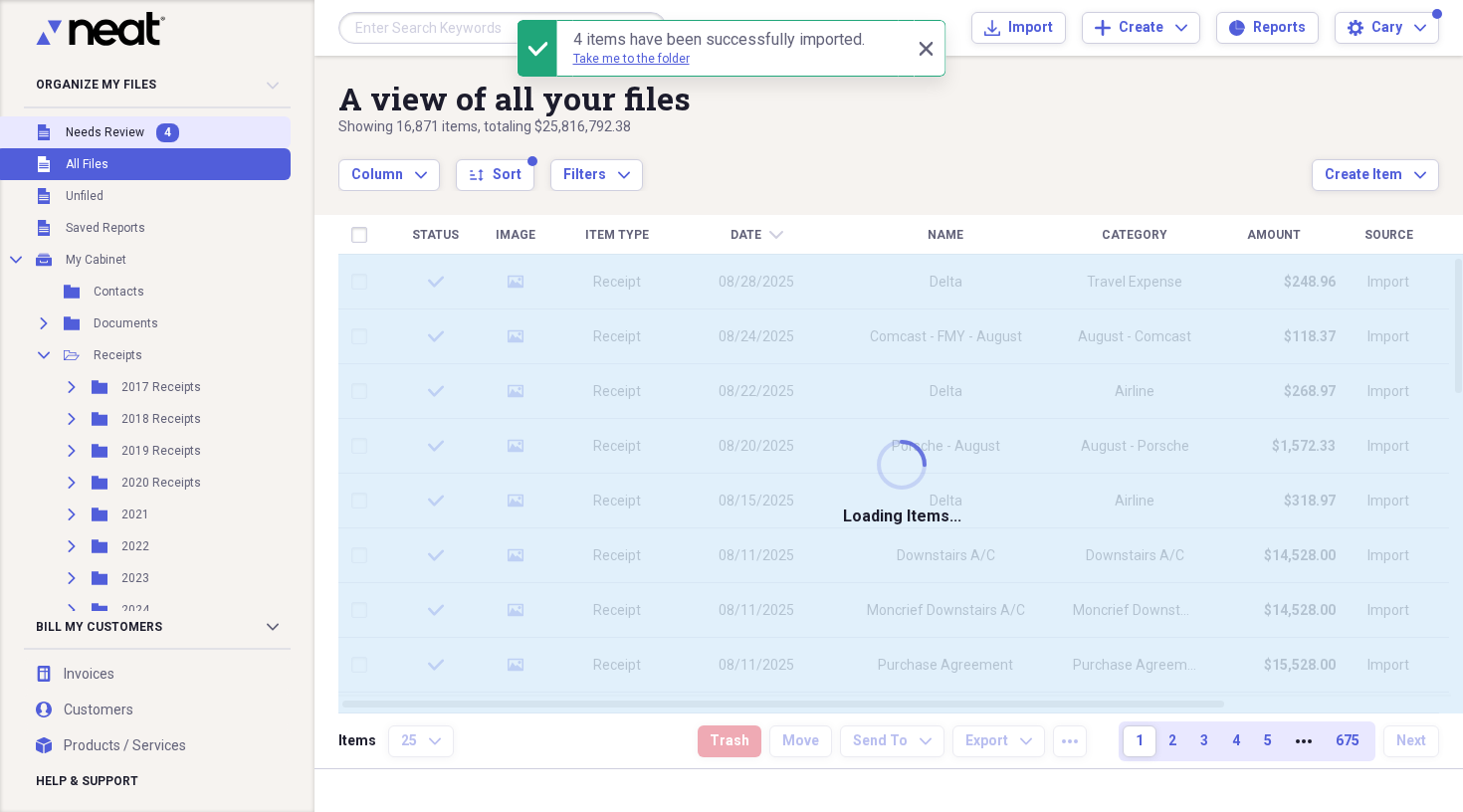 click on "Needs Review" at bounding box center [104, 132] 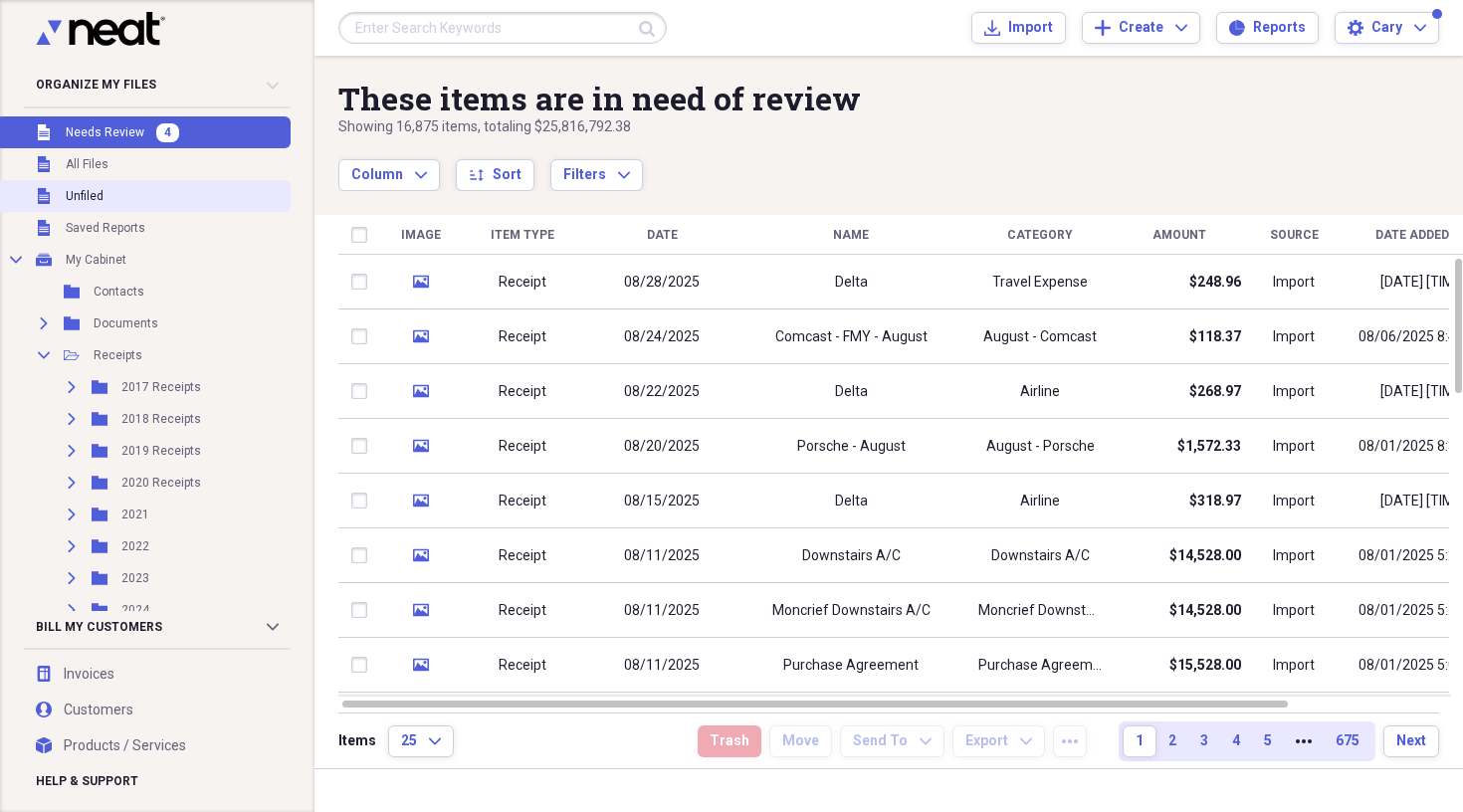 click on "Unfiled" at bounding box center [85, 196] 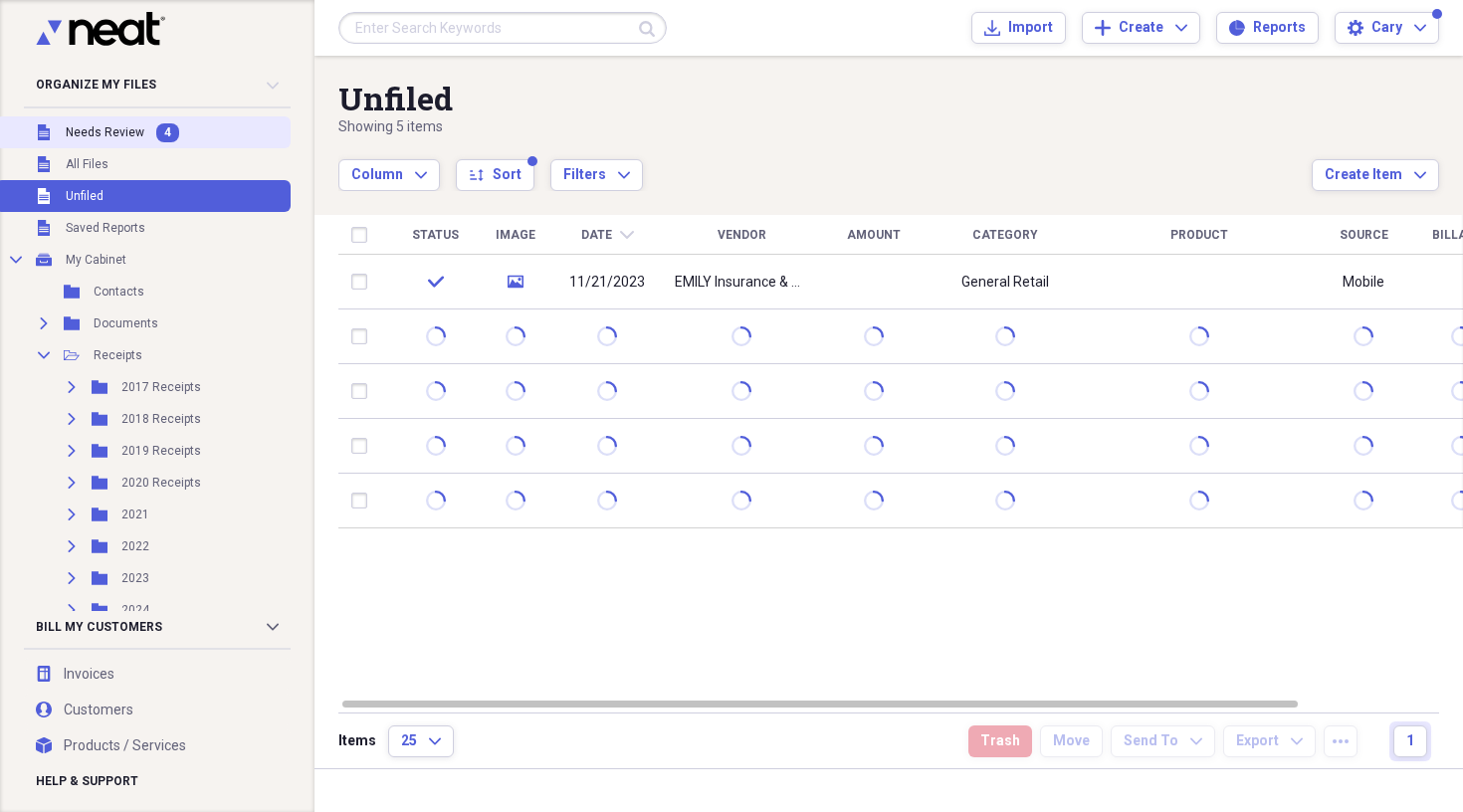 click on "Needs Review" at bounding box center (104, 132) 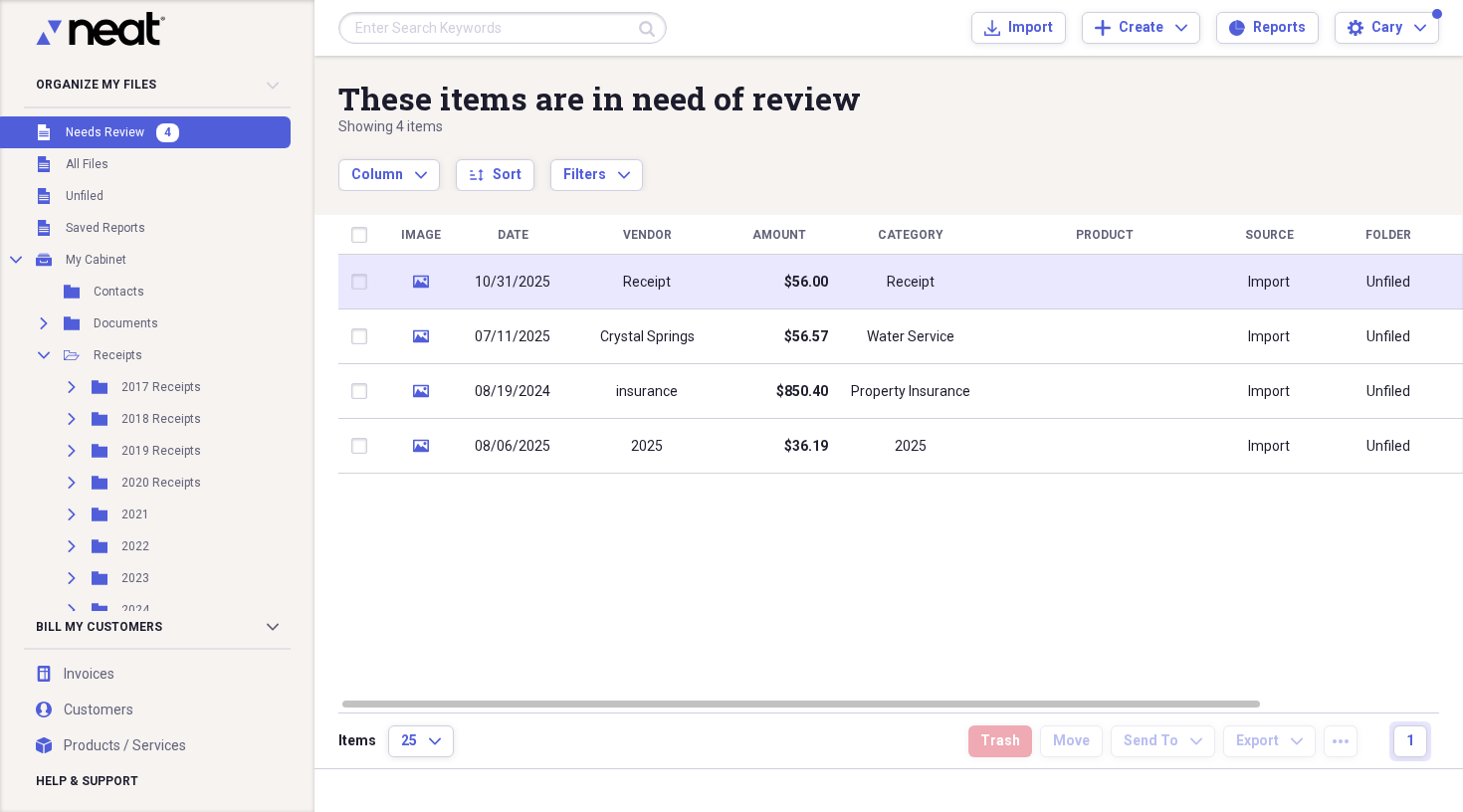 click on "Receipt" at bounding box center [647, 283] 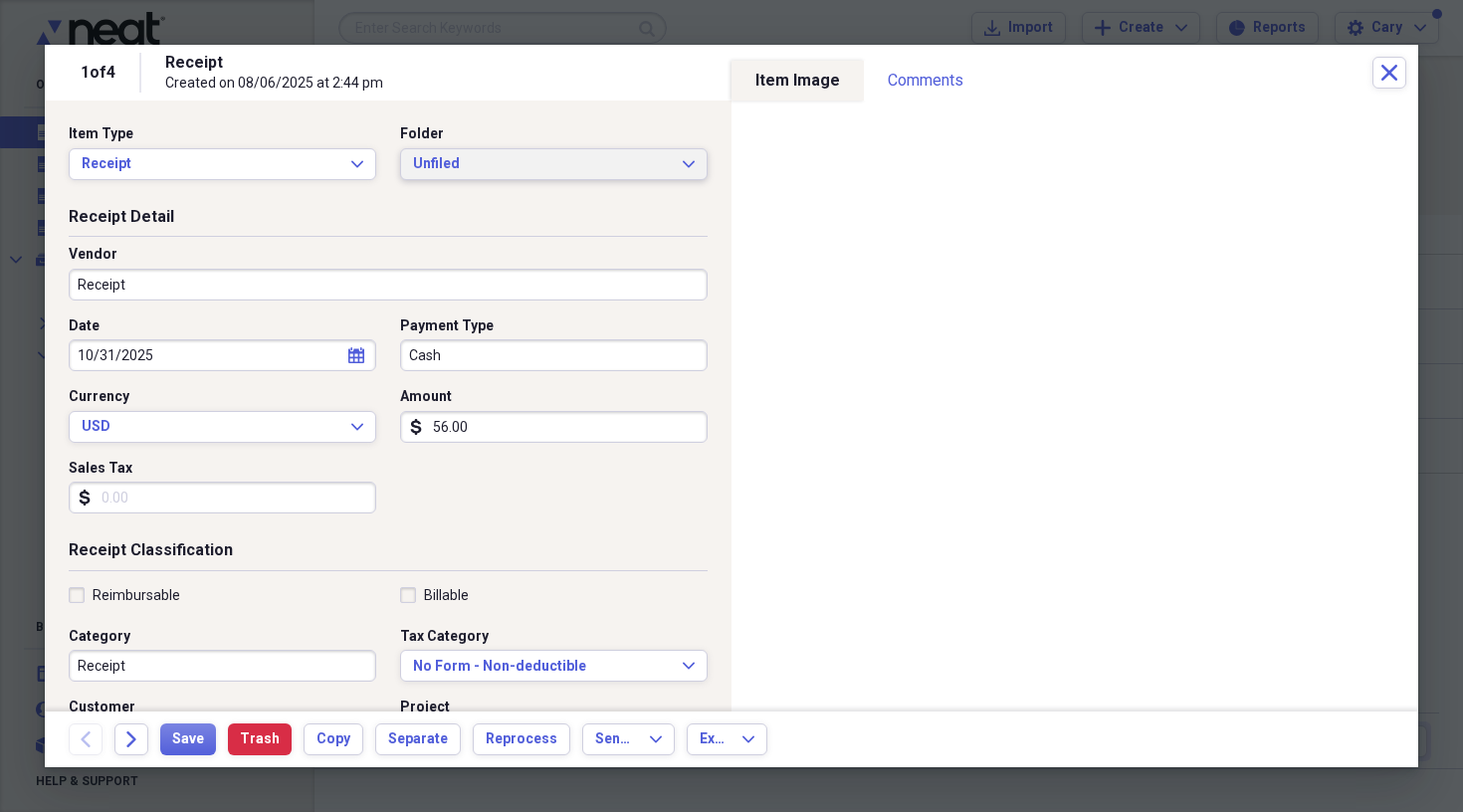 click on "Unfiled" at bounding box center [541, 164] 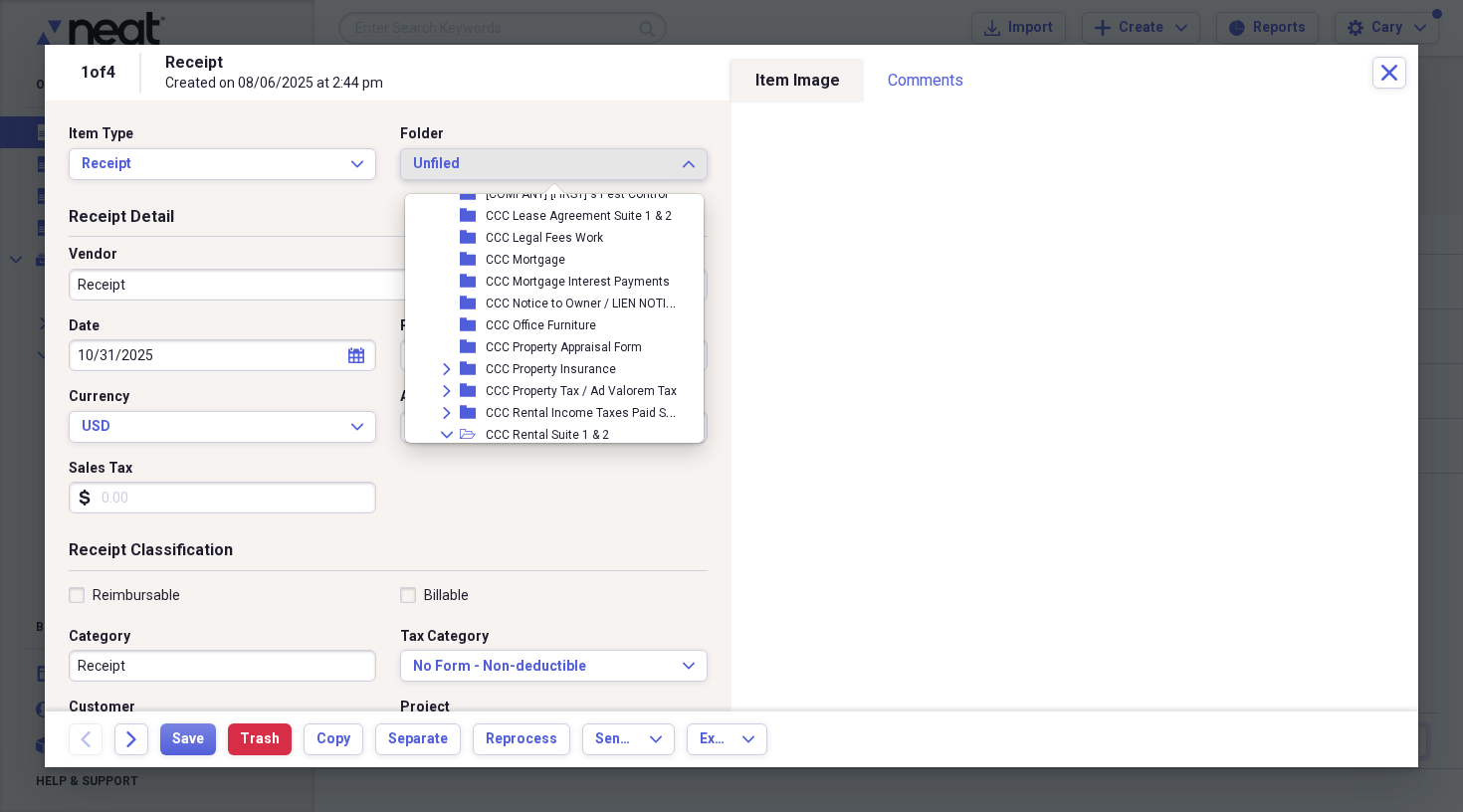 scroll, scrollTop: 1667, scrollLeft: 0, axis: vertical 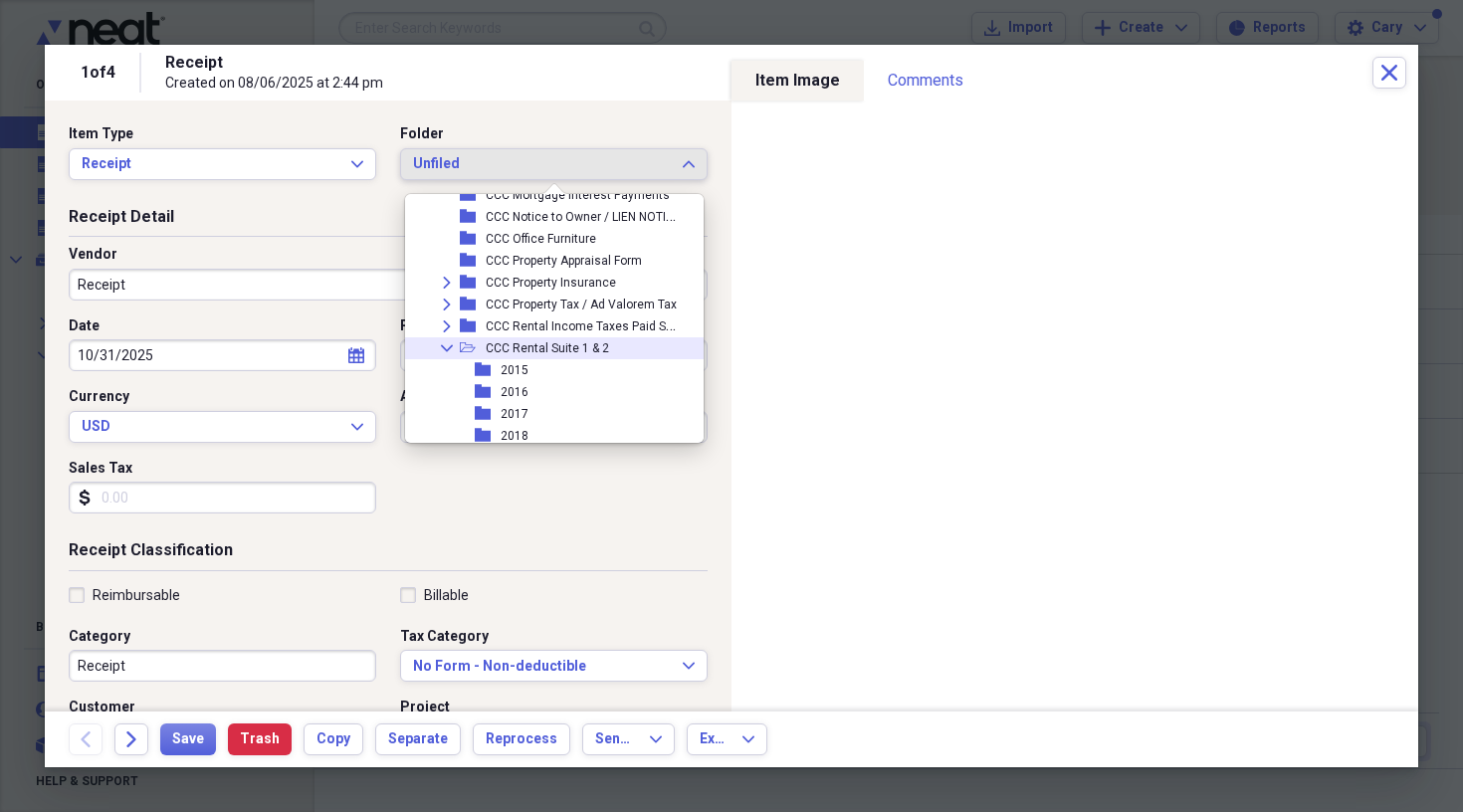 click on "Collapse" 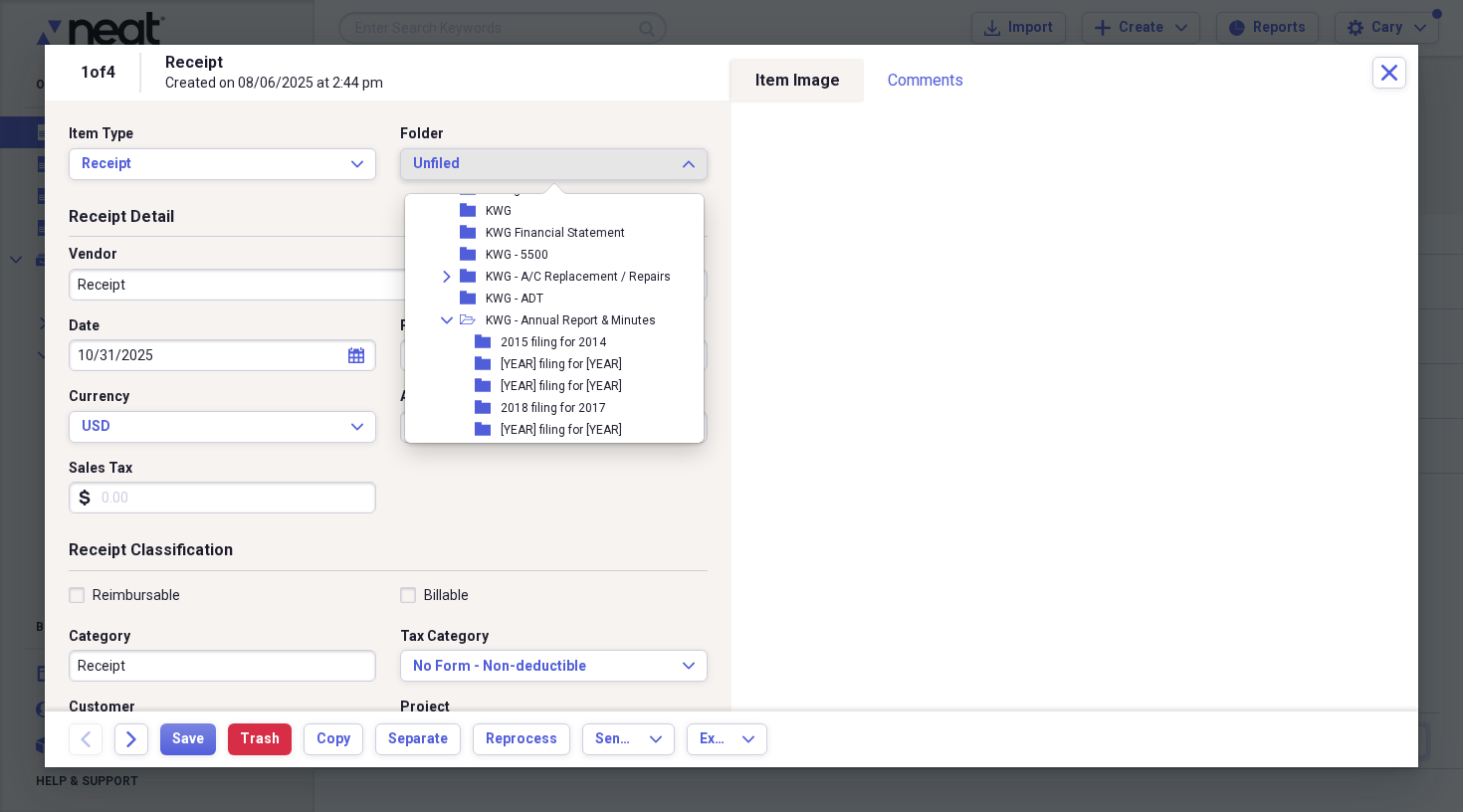 scroll, scrollTop: 4498, scrollLeft: 0, axis: vertical 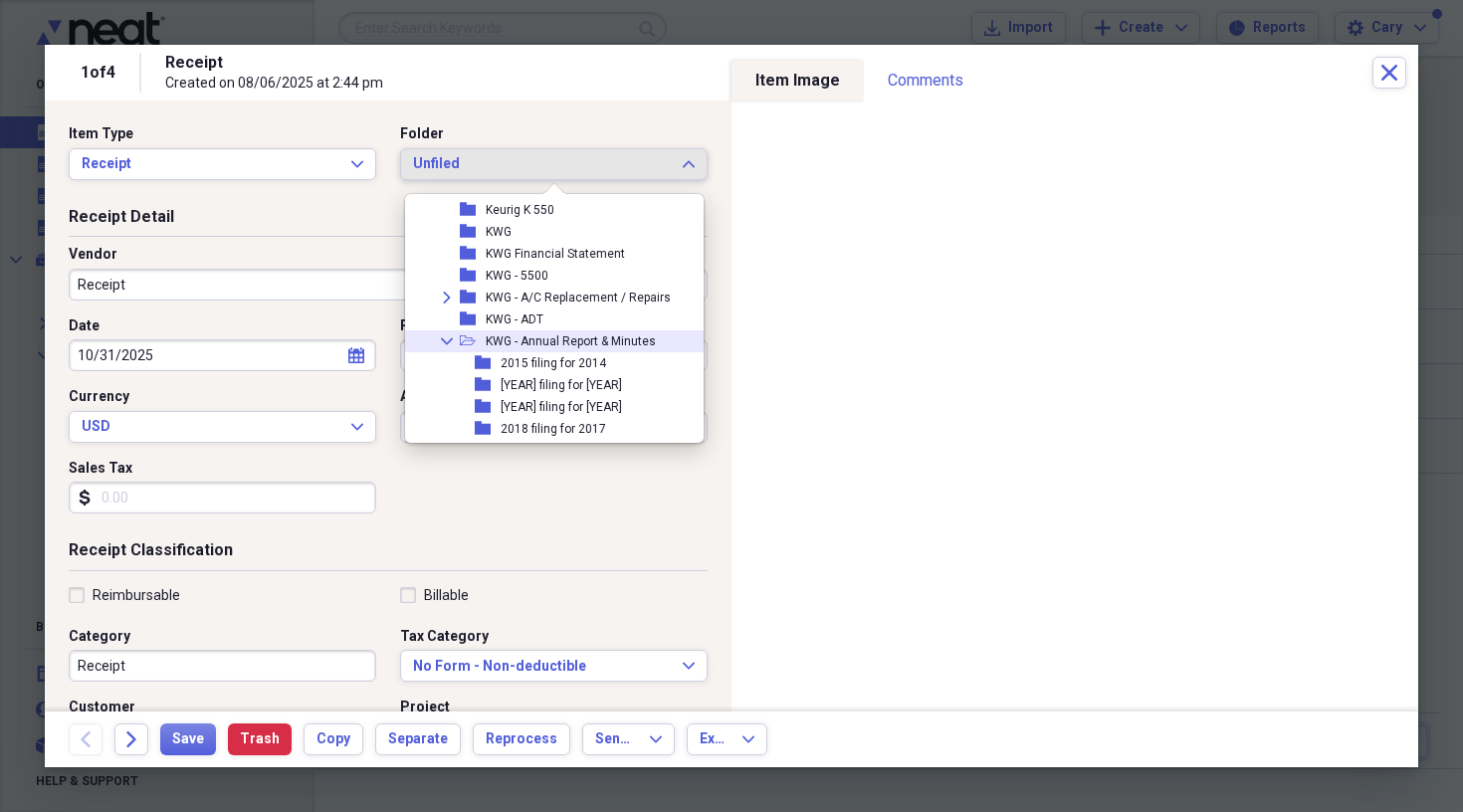 click 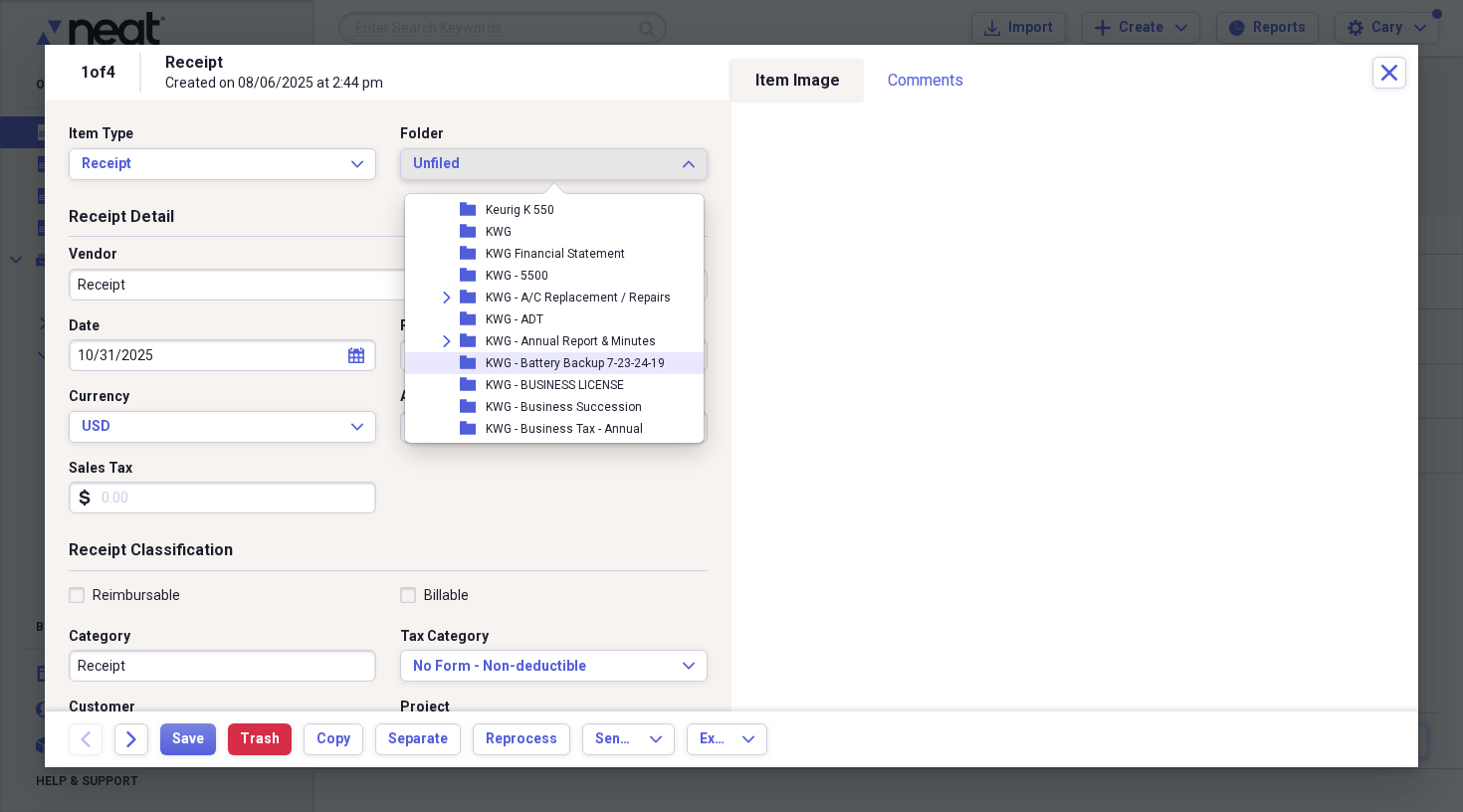 scroll, scrollTop: 4531, scrollLeft: 0, axis: vertical 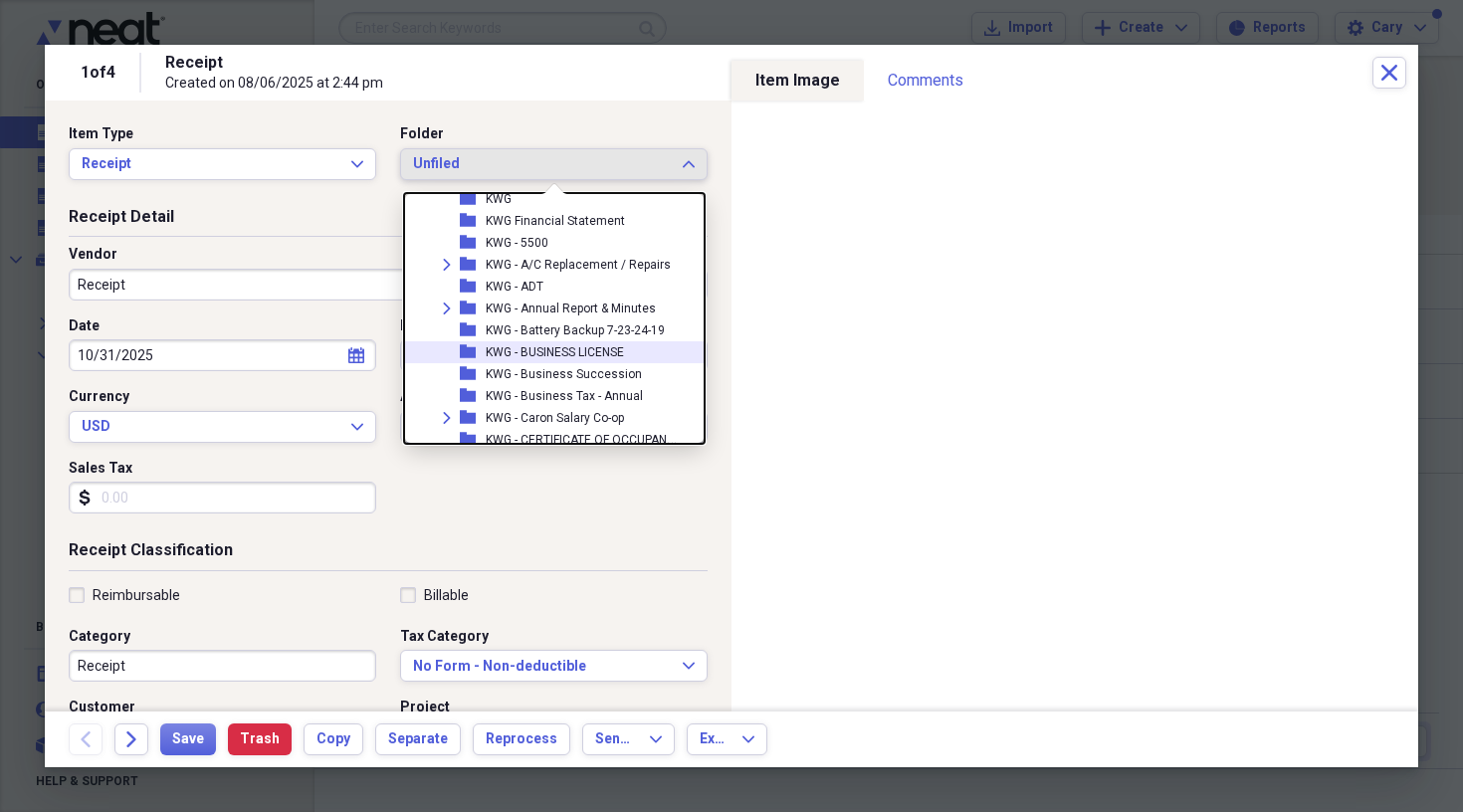 click on "KWG - BUSINESS LICENSE" at bounding box center (554, 352) 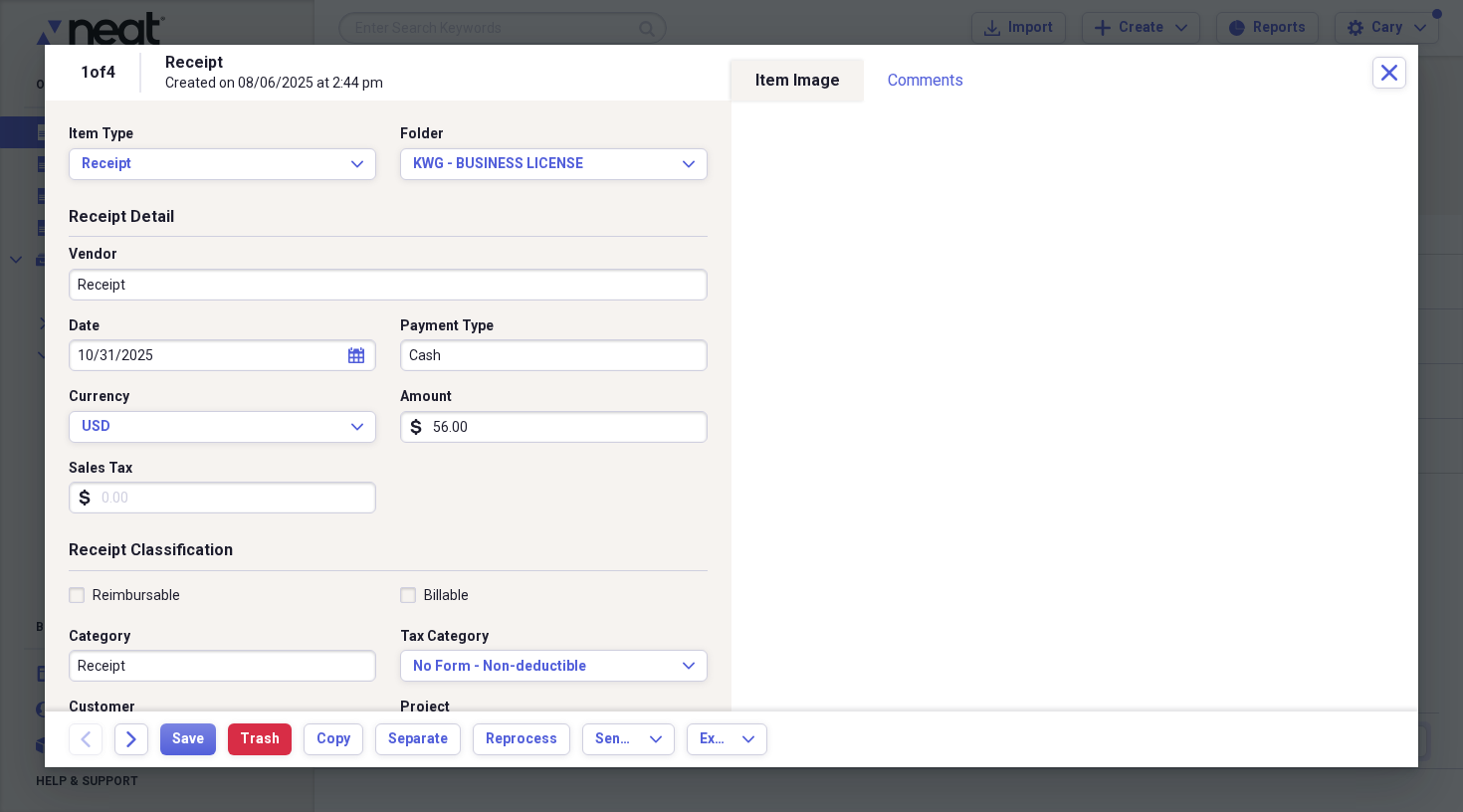 click on "Receipt" at bounding box center (388, 285) 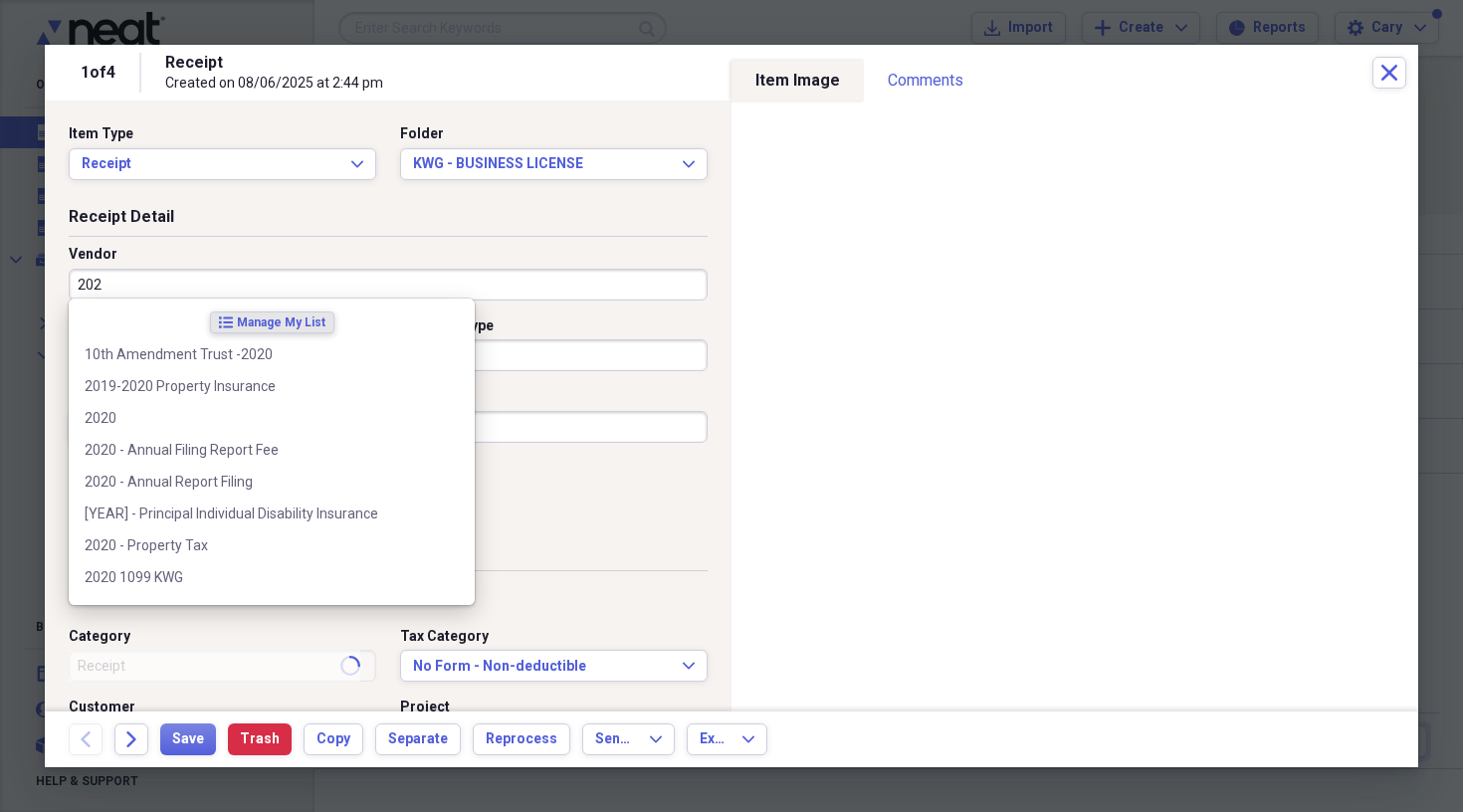 type on "2025" 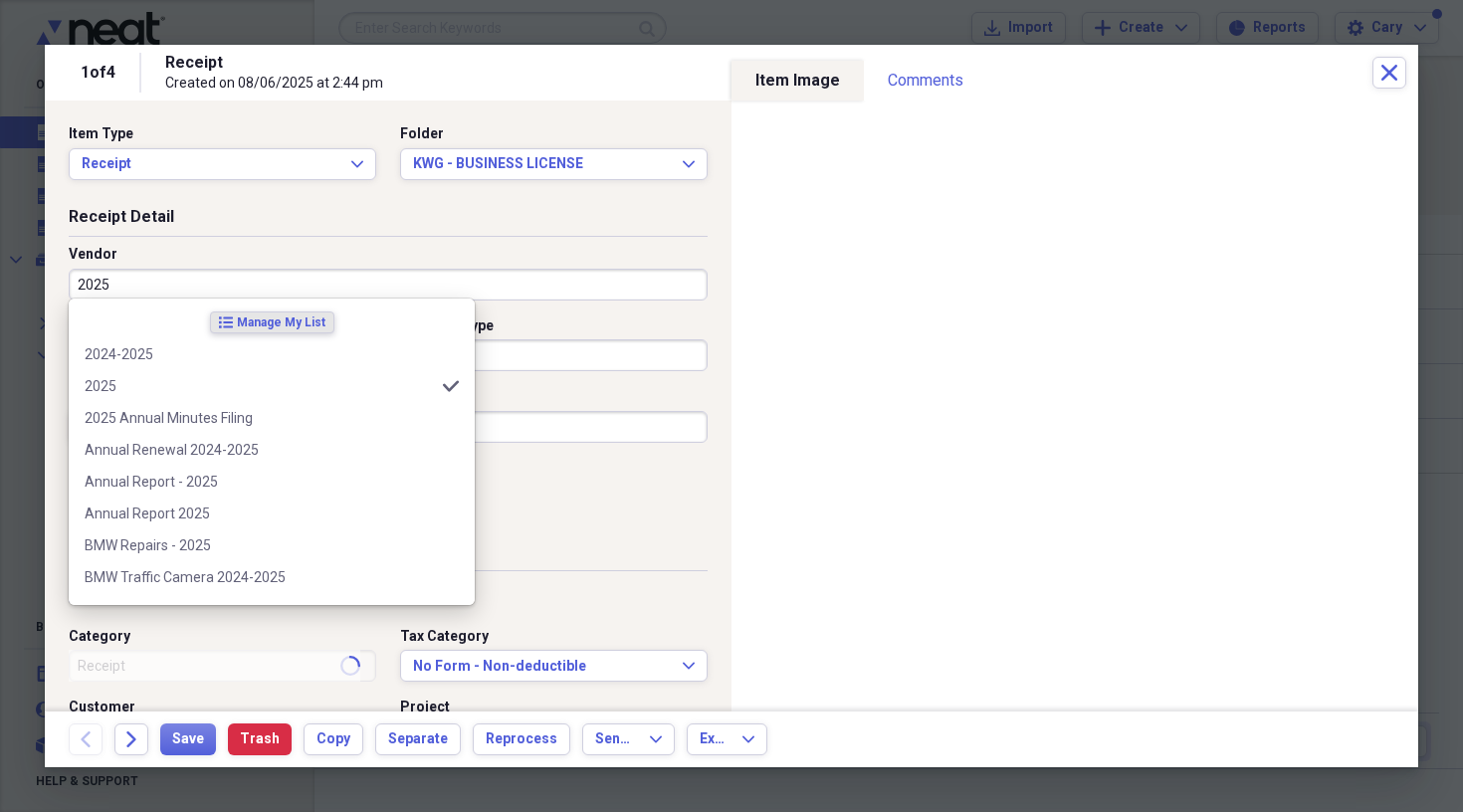 type on "2025" 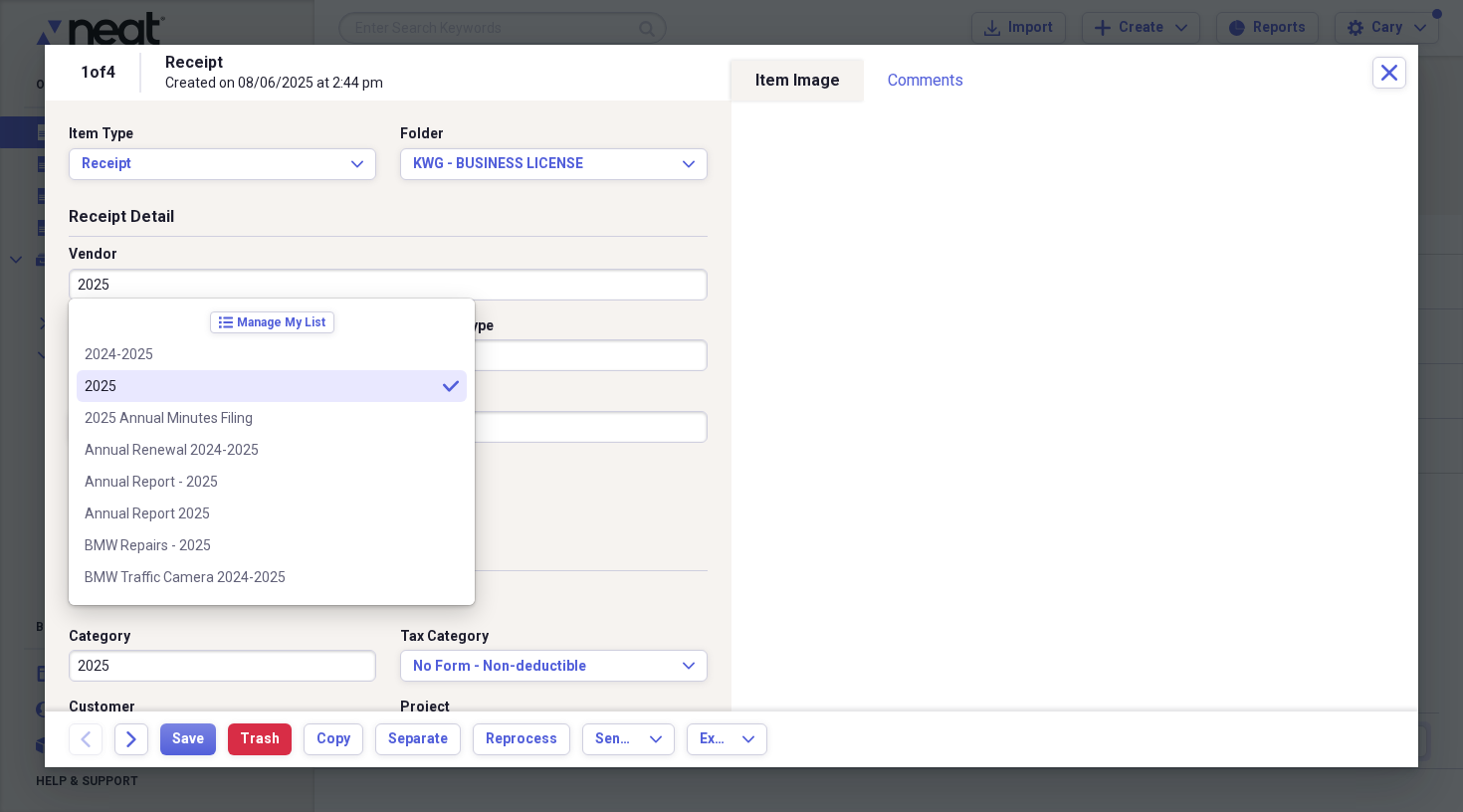 type on "2025" 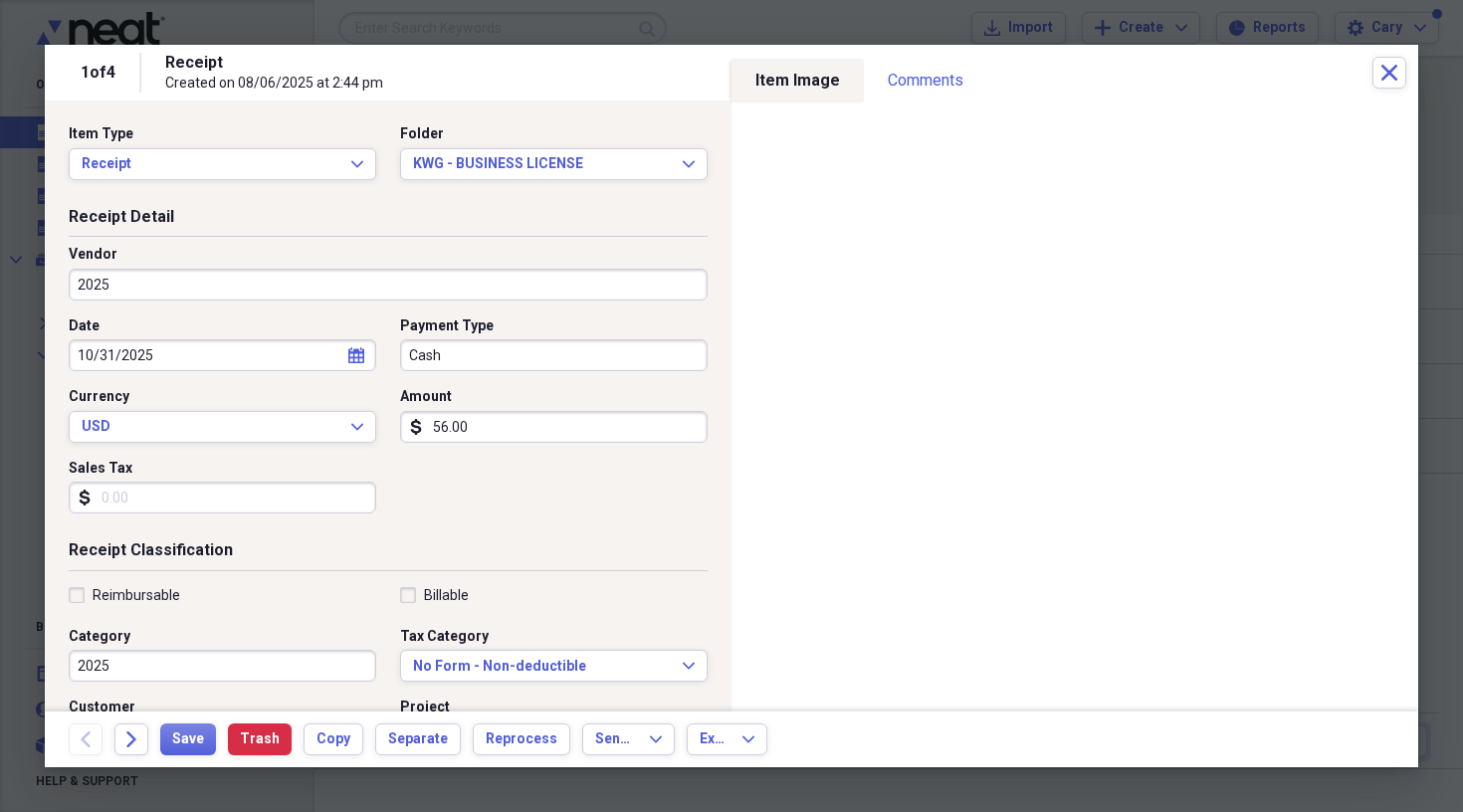click on "calendar Calendar" at bounding box center (356, 355) 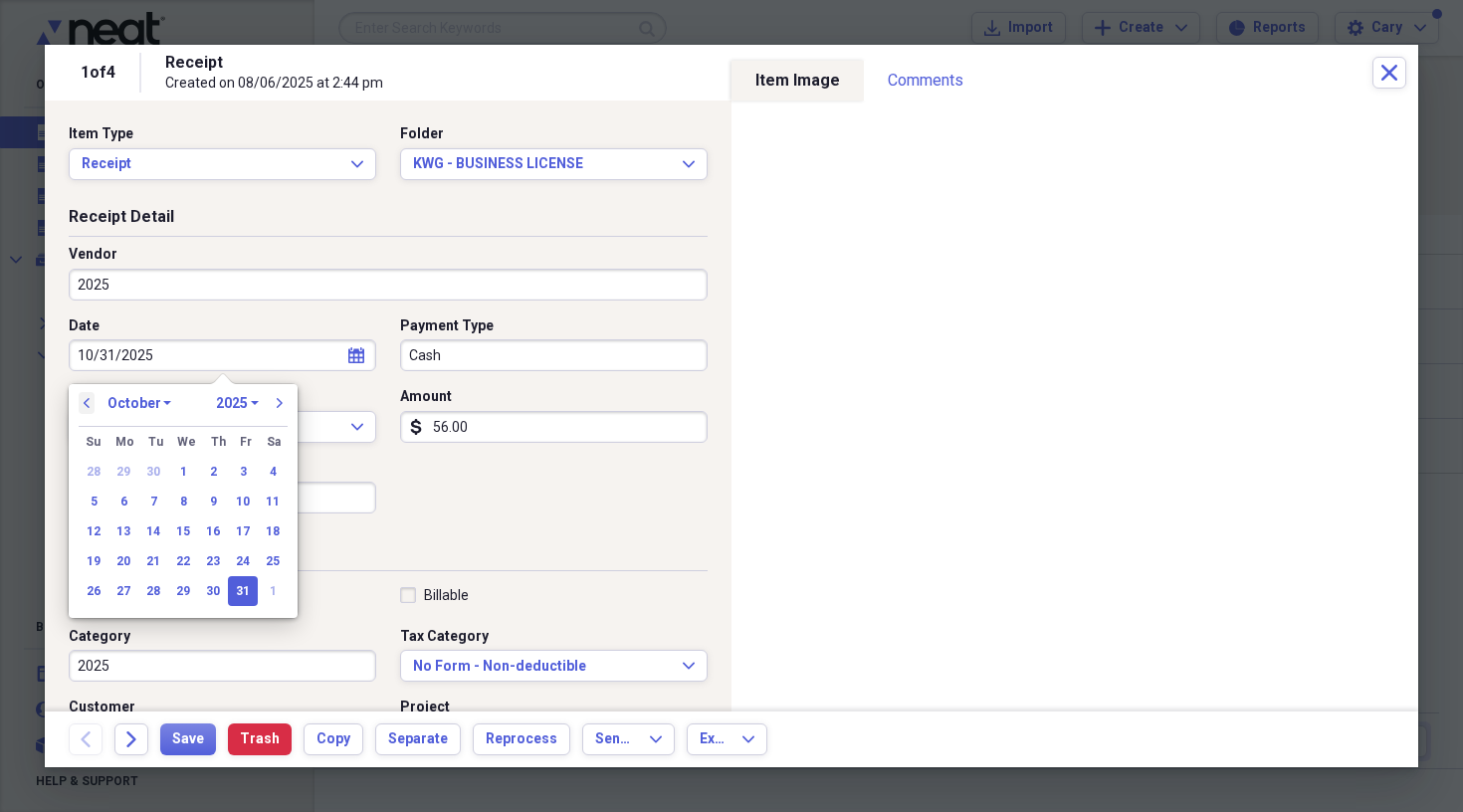 click on "previous" at bounding box center (87, 403) 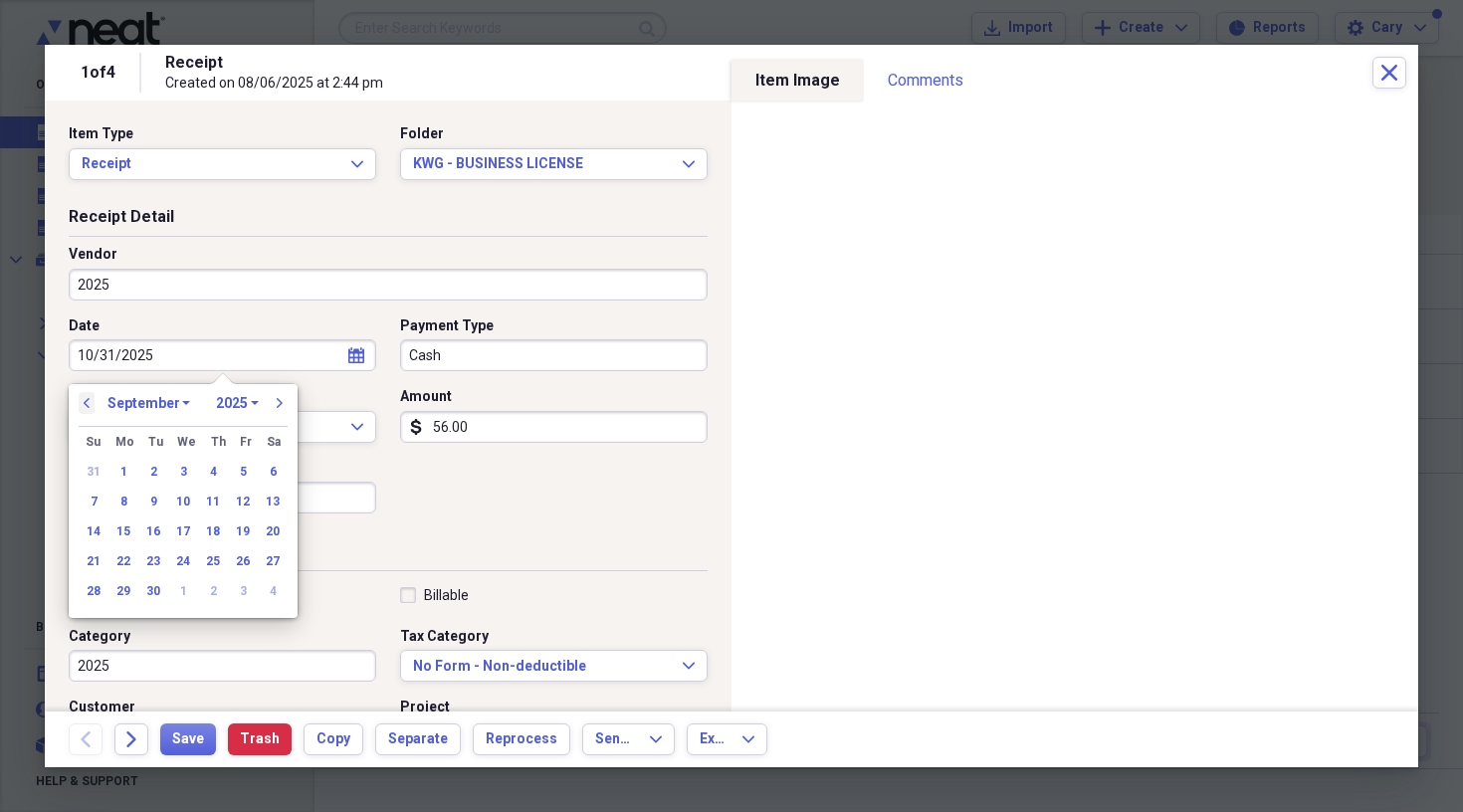 click on "previous" at bounding box center [87, 403] 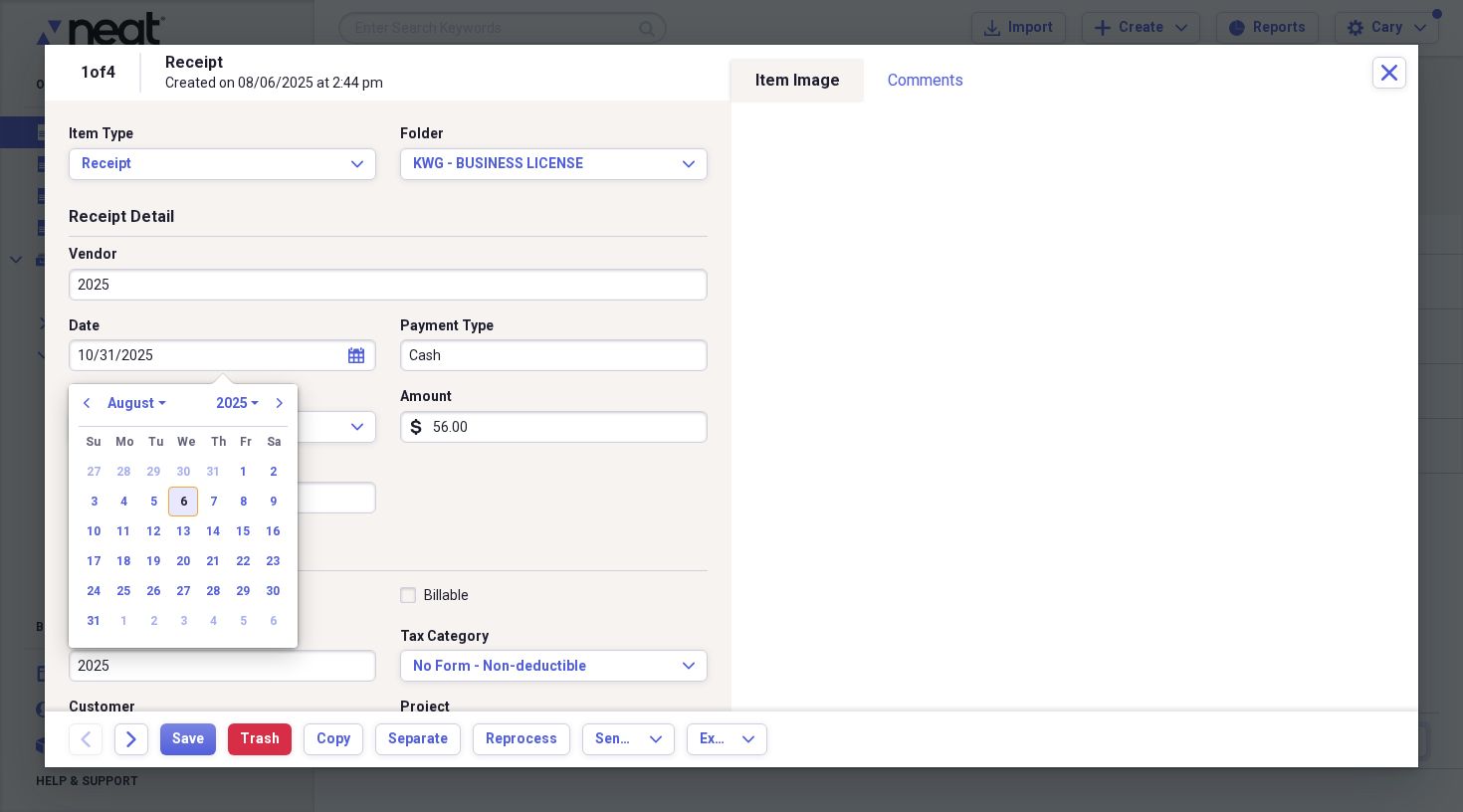 click on "6" at bounding box center (183, 502) 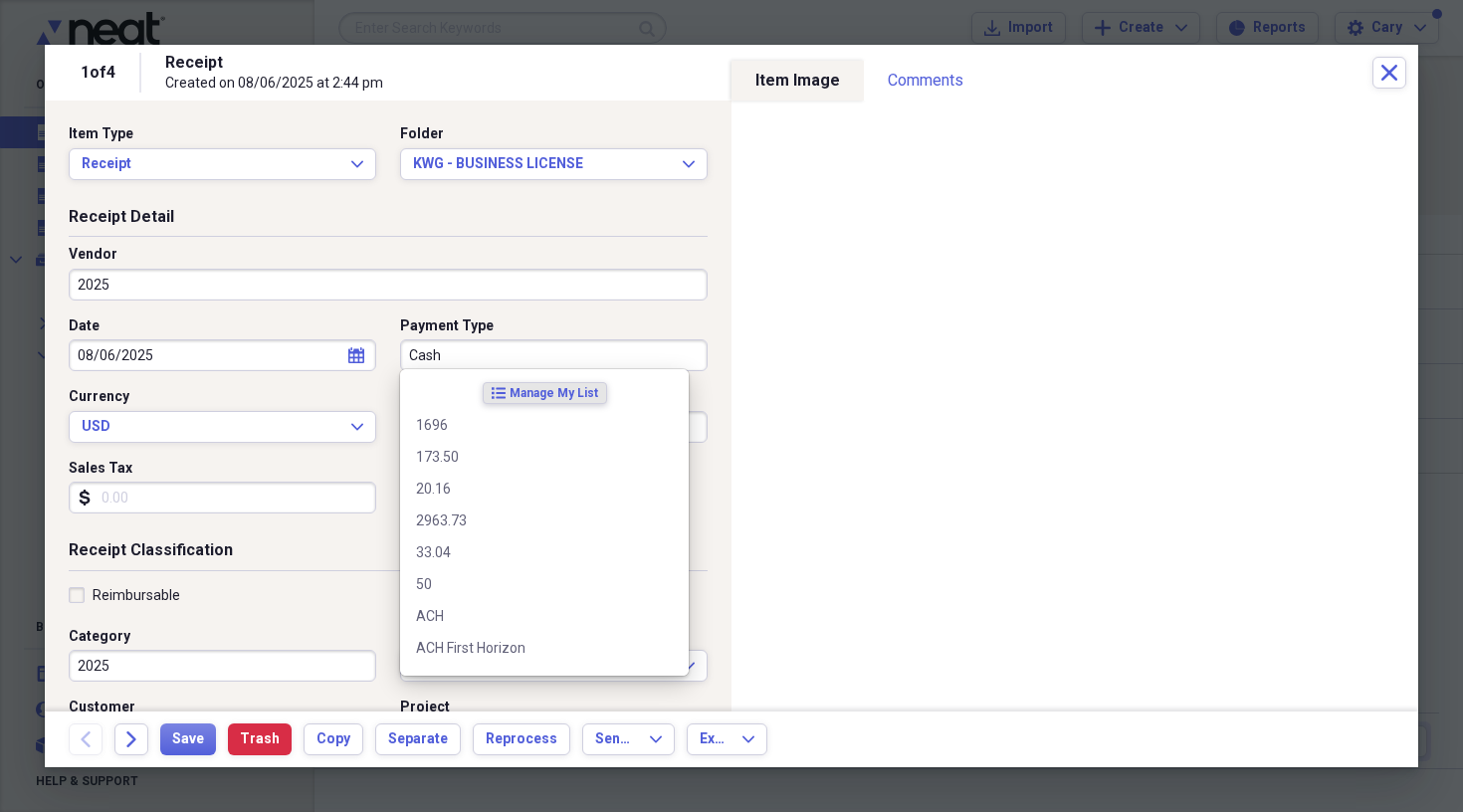 click on "Cash" at bounding box center (553, 355) 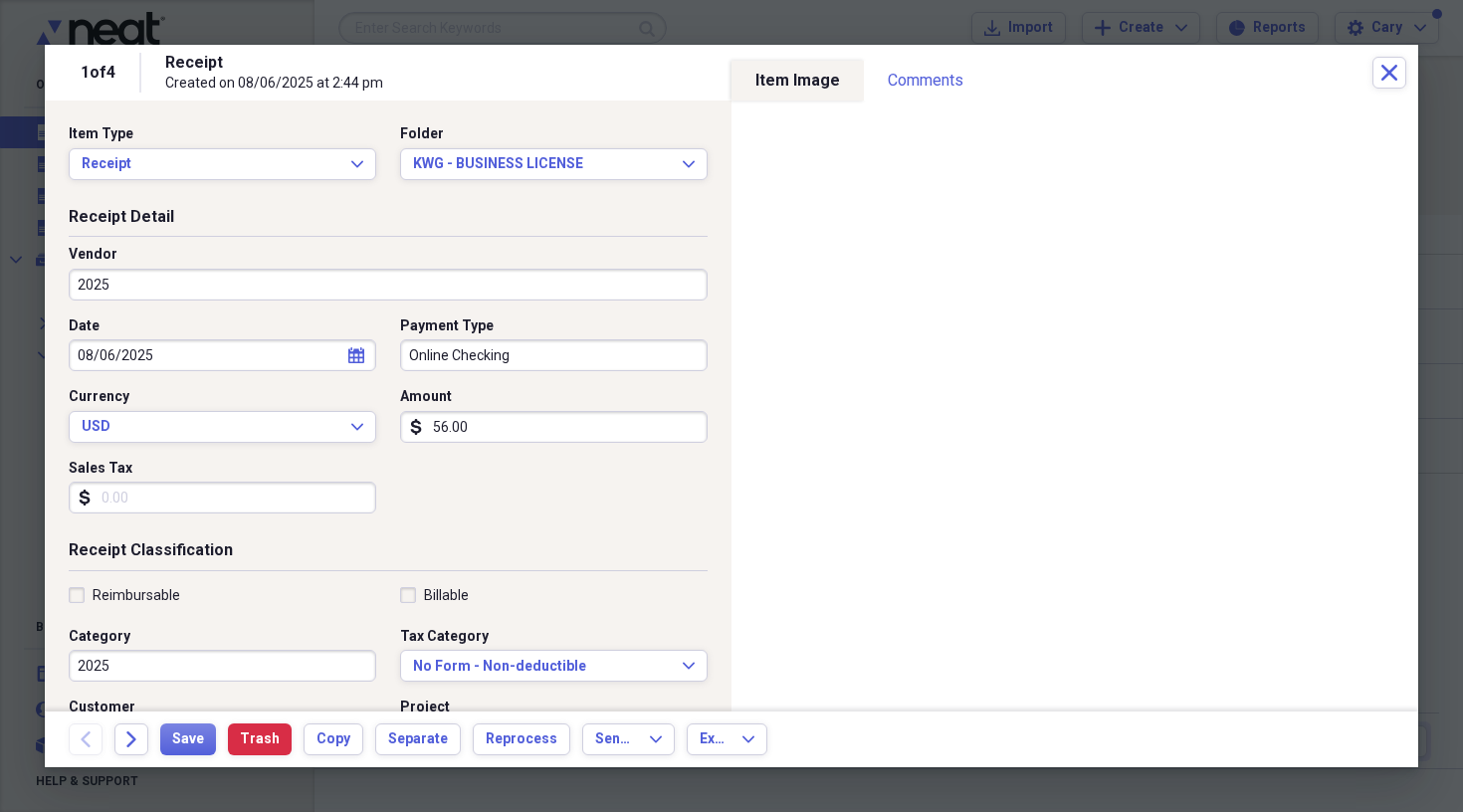 type on "Online Checking" 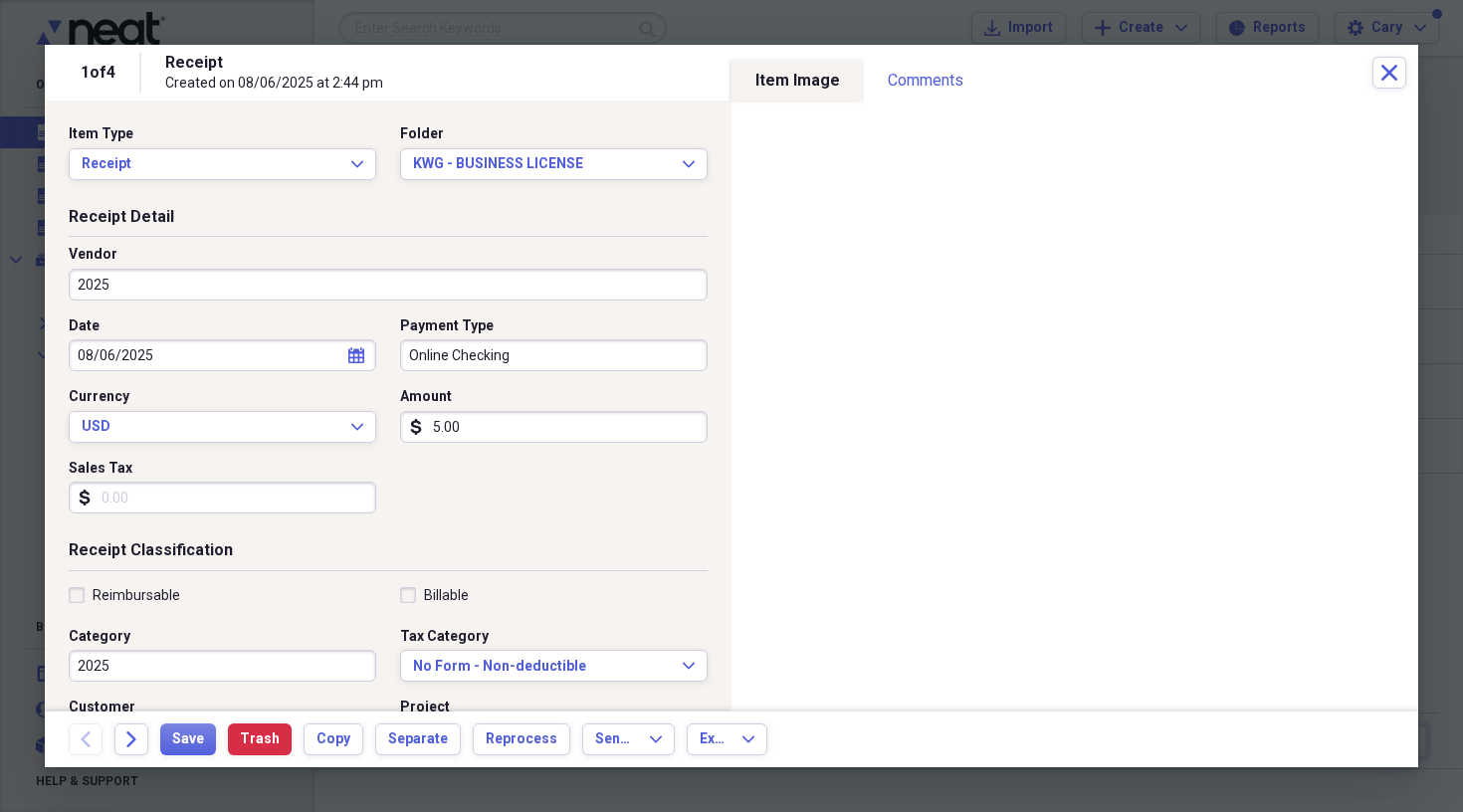 type on "50.00" 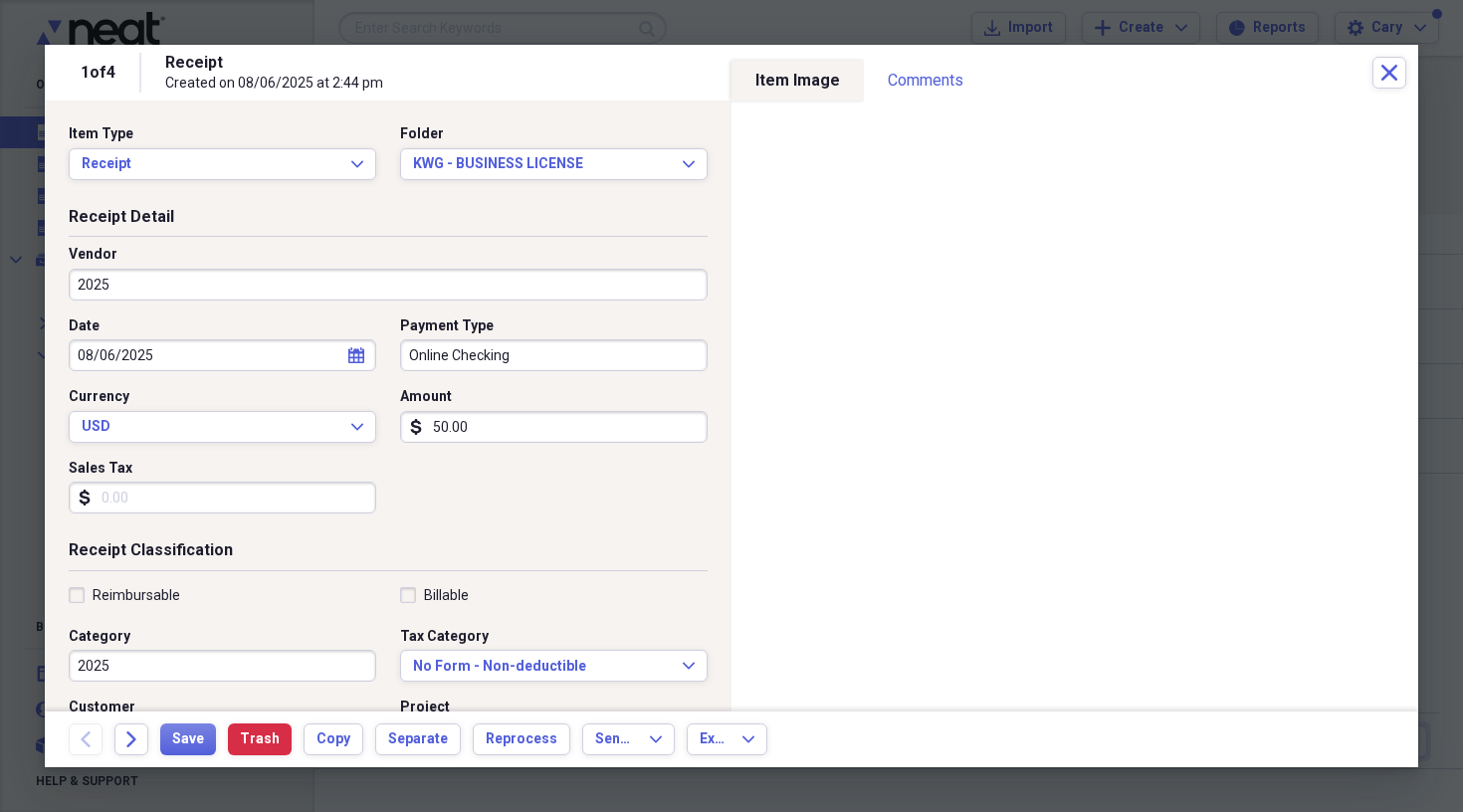 click on "Reimbursable" at bounding box center (124, 595) 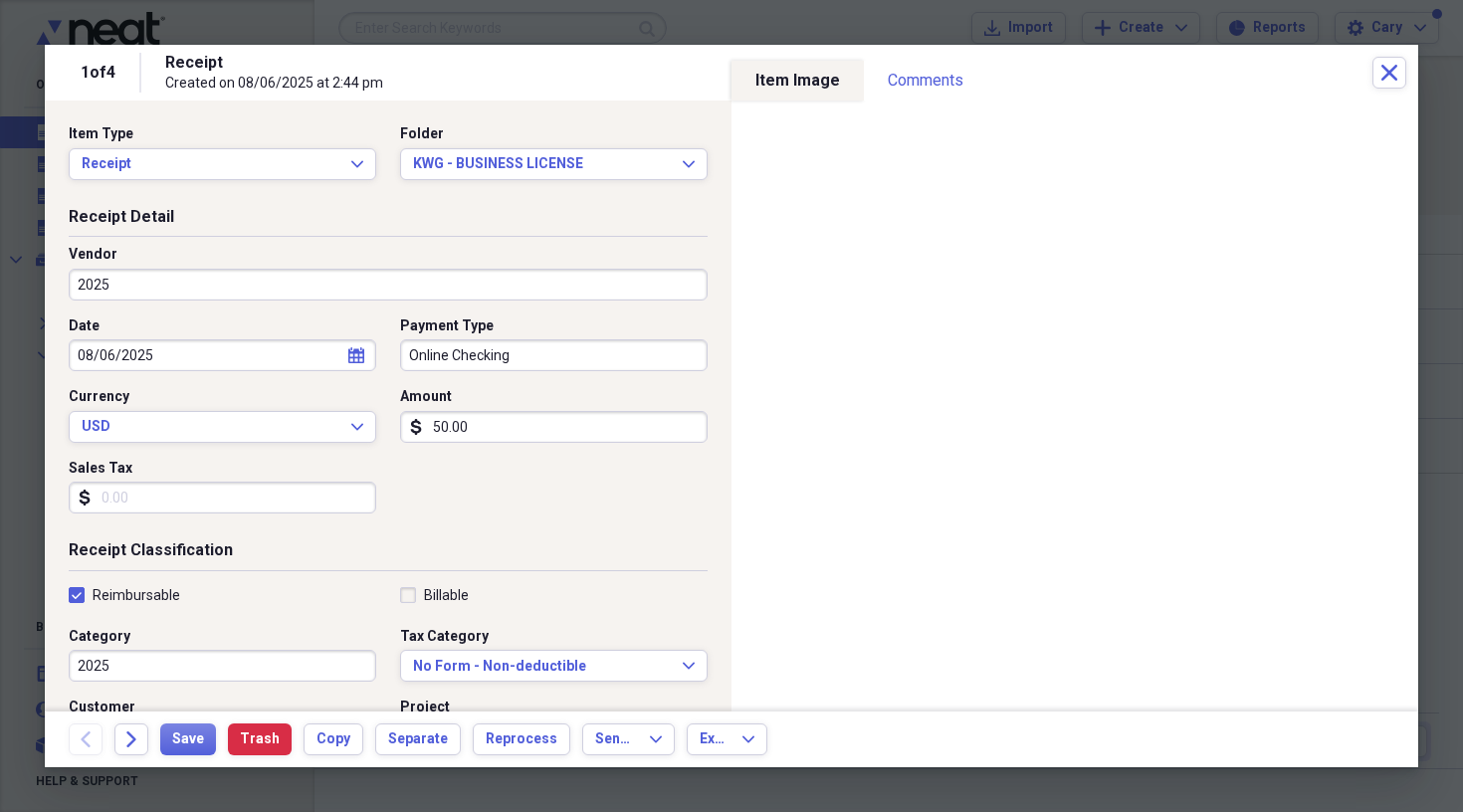 checkbox on "true" 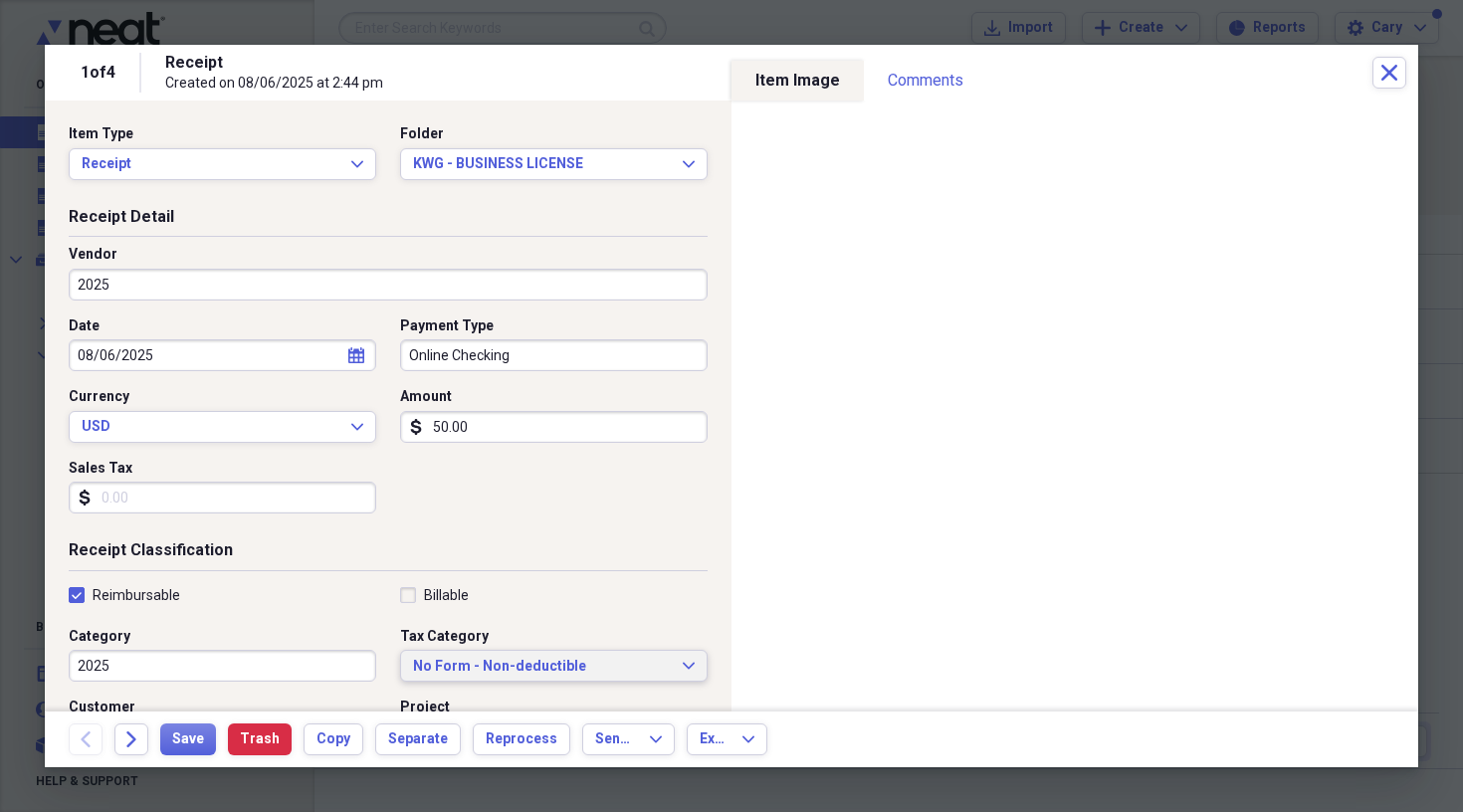 click on "No Form - Non-deductible" at bounding box center (541, 667) 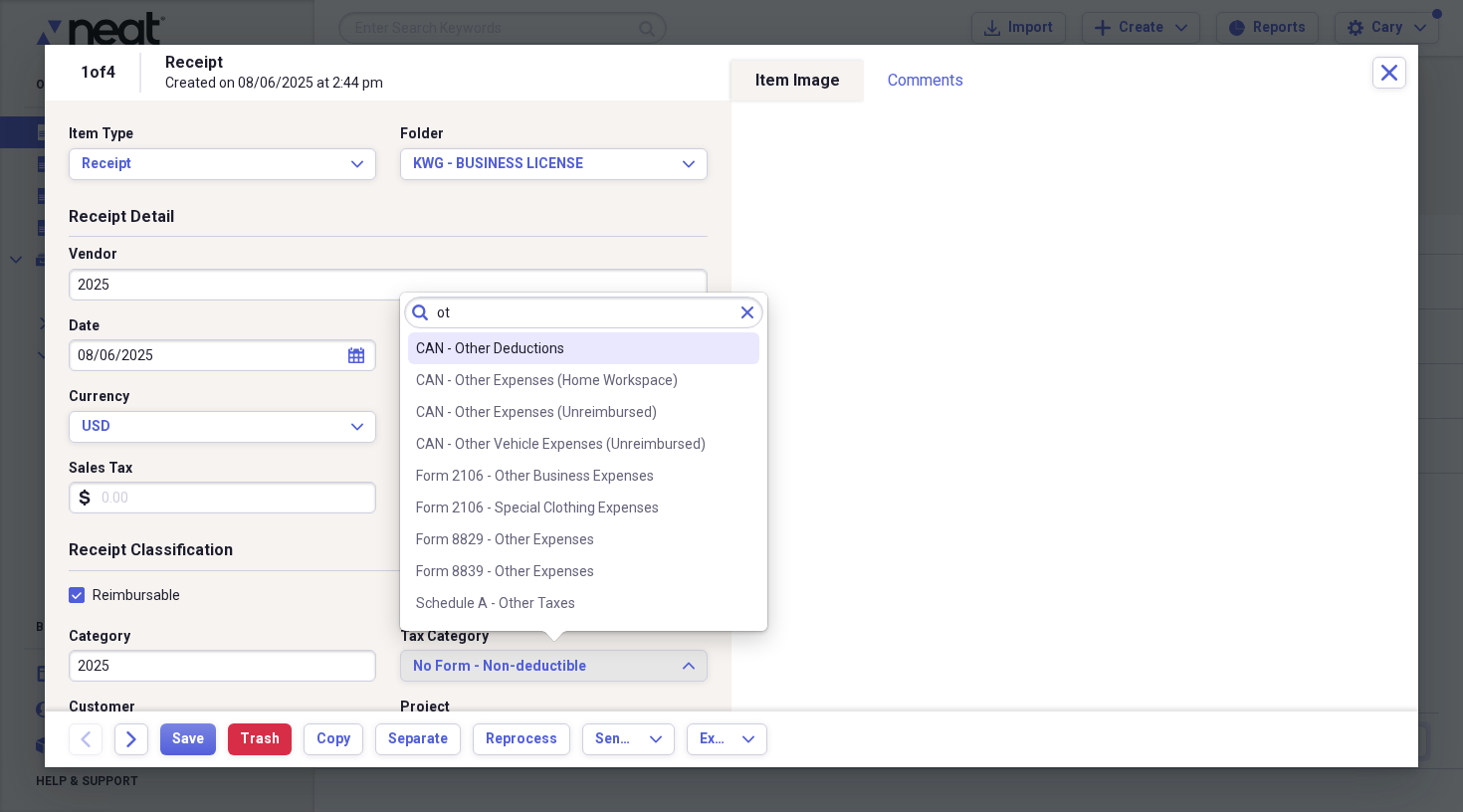 type on "o" 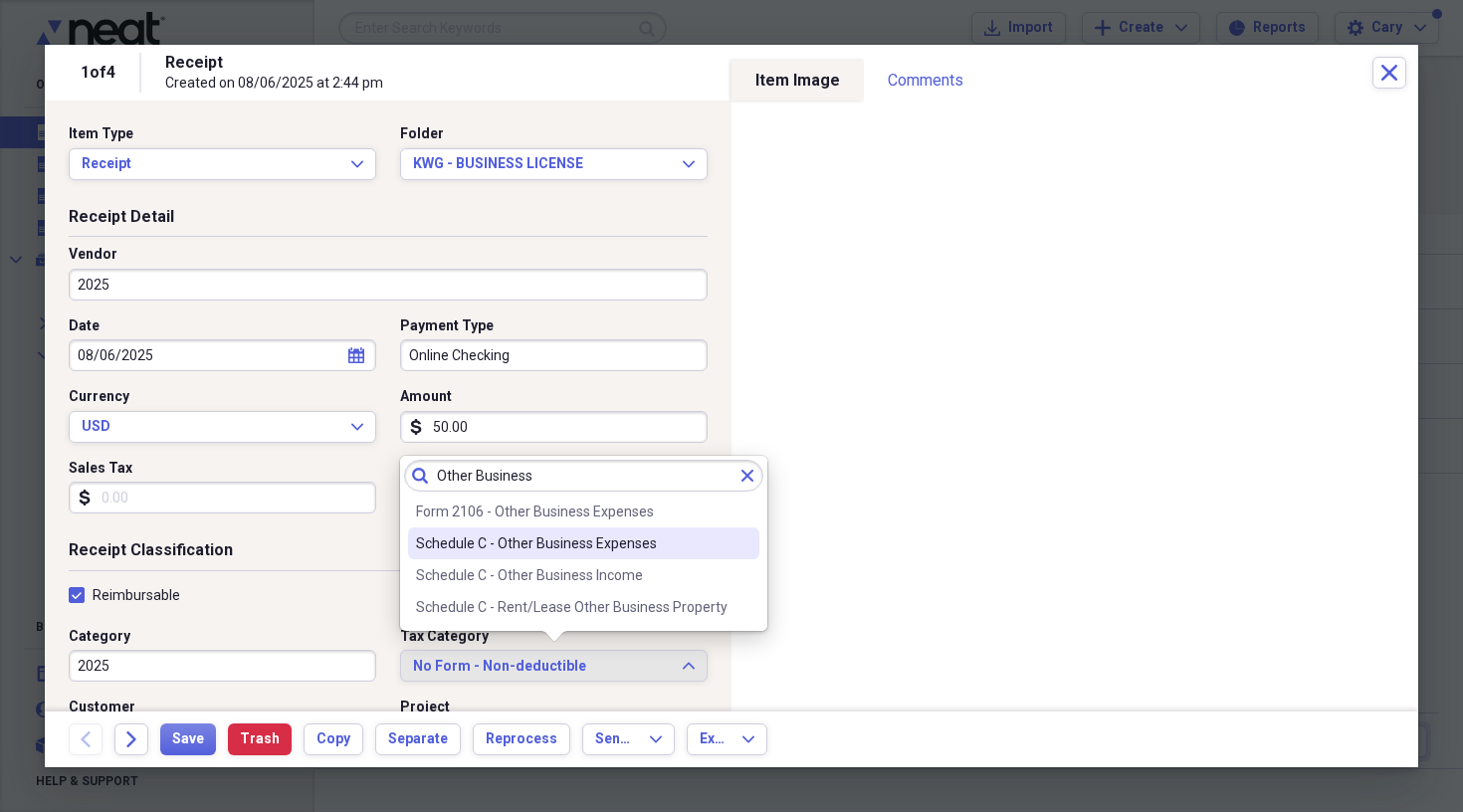 type on "Other Business" 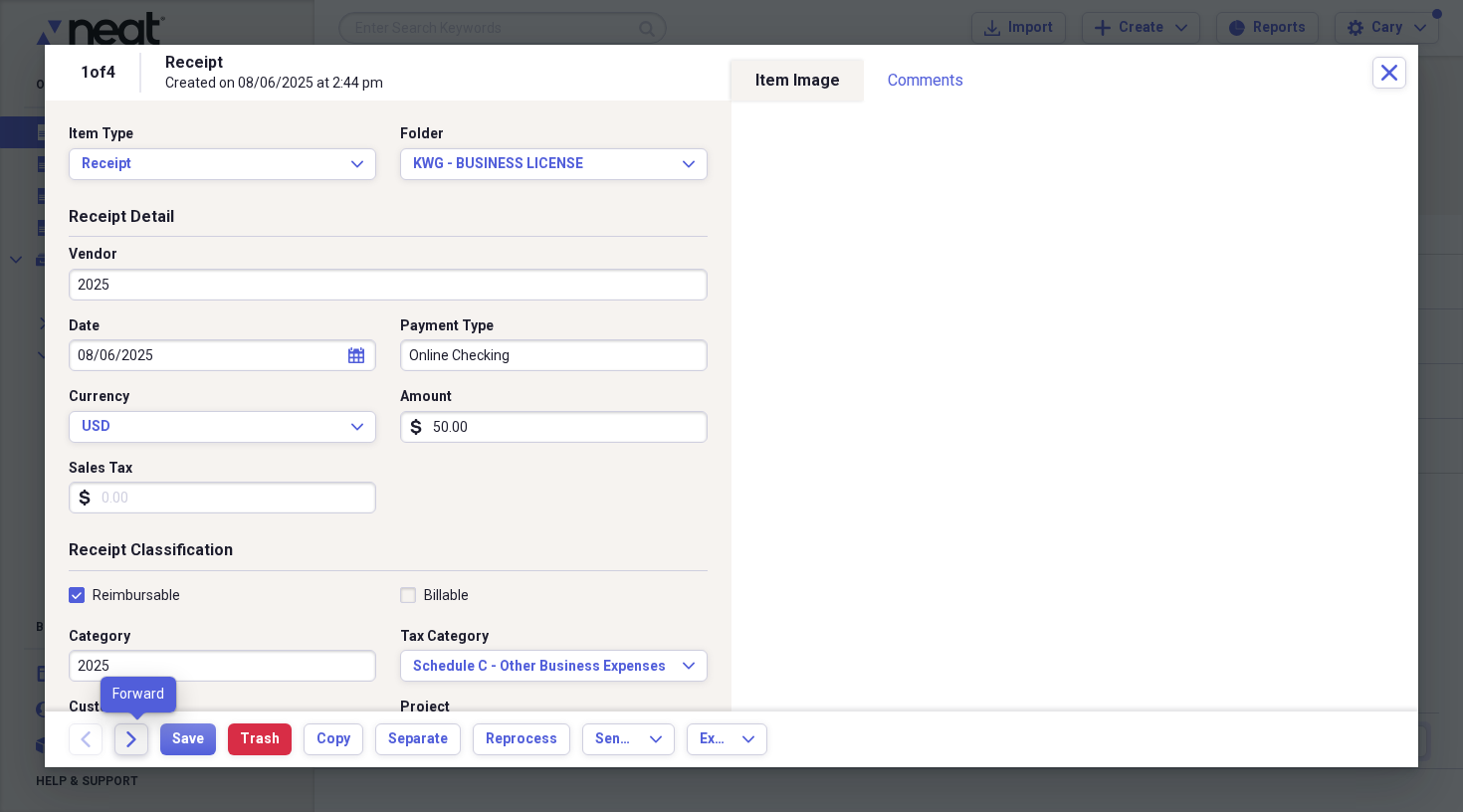click on "Forward" 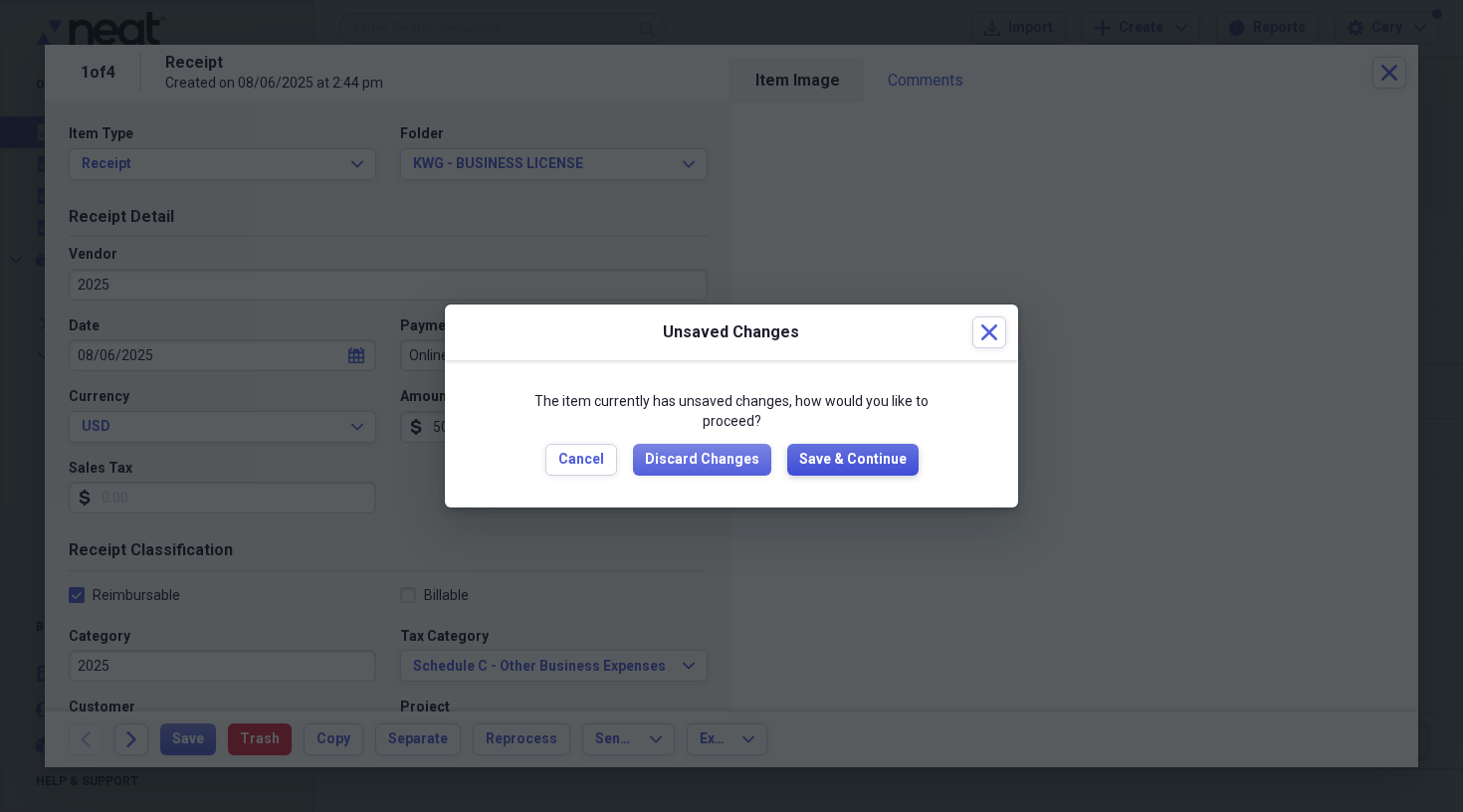 click on "Save & Continue" at bounding box center [853, 460] 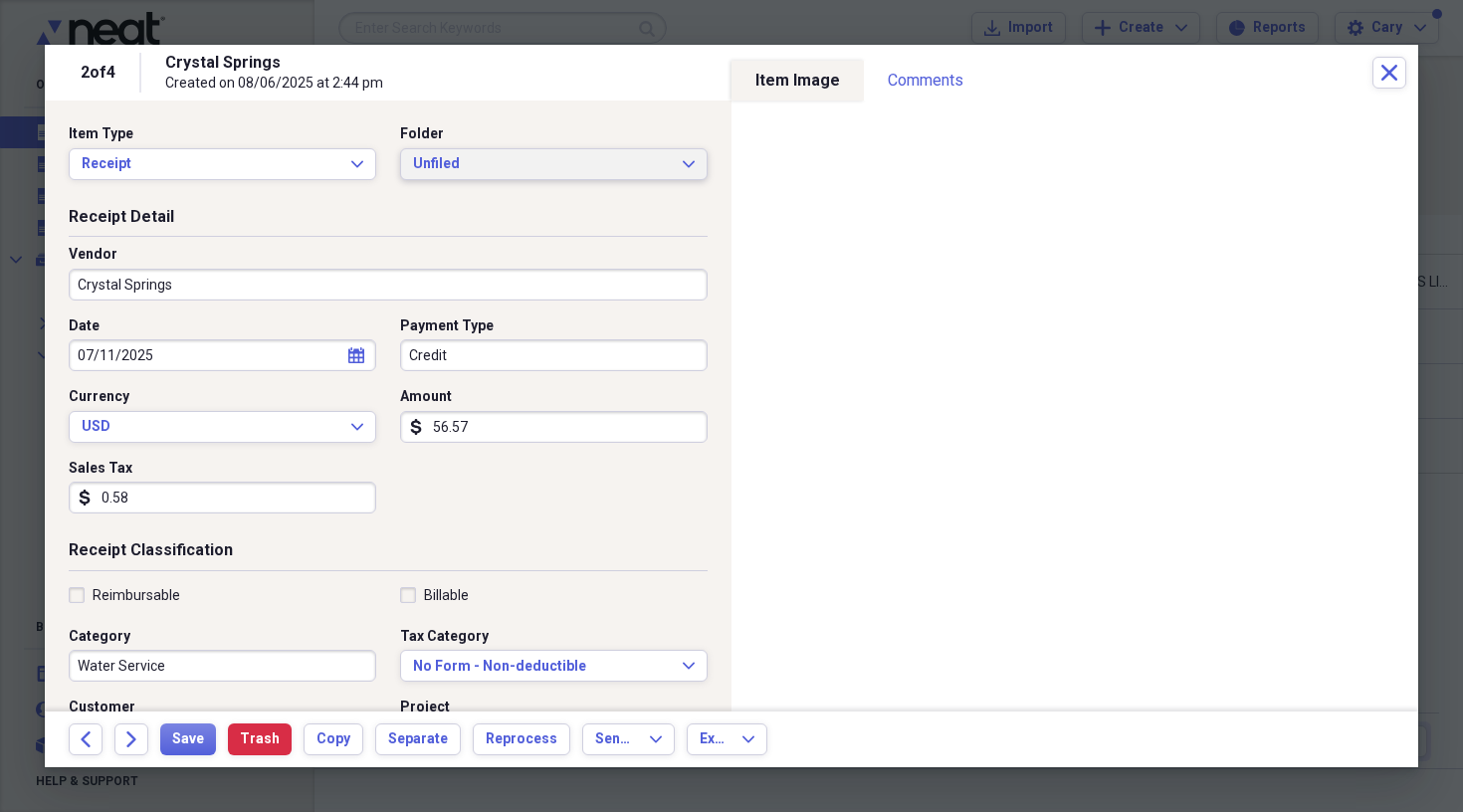click on "Unfiled" at bounding box center [541, 164] 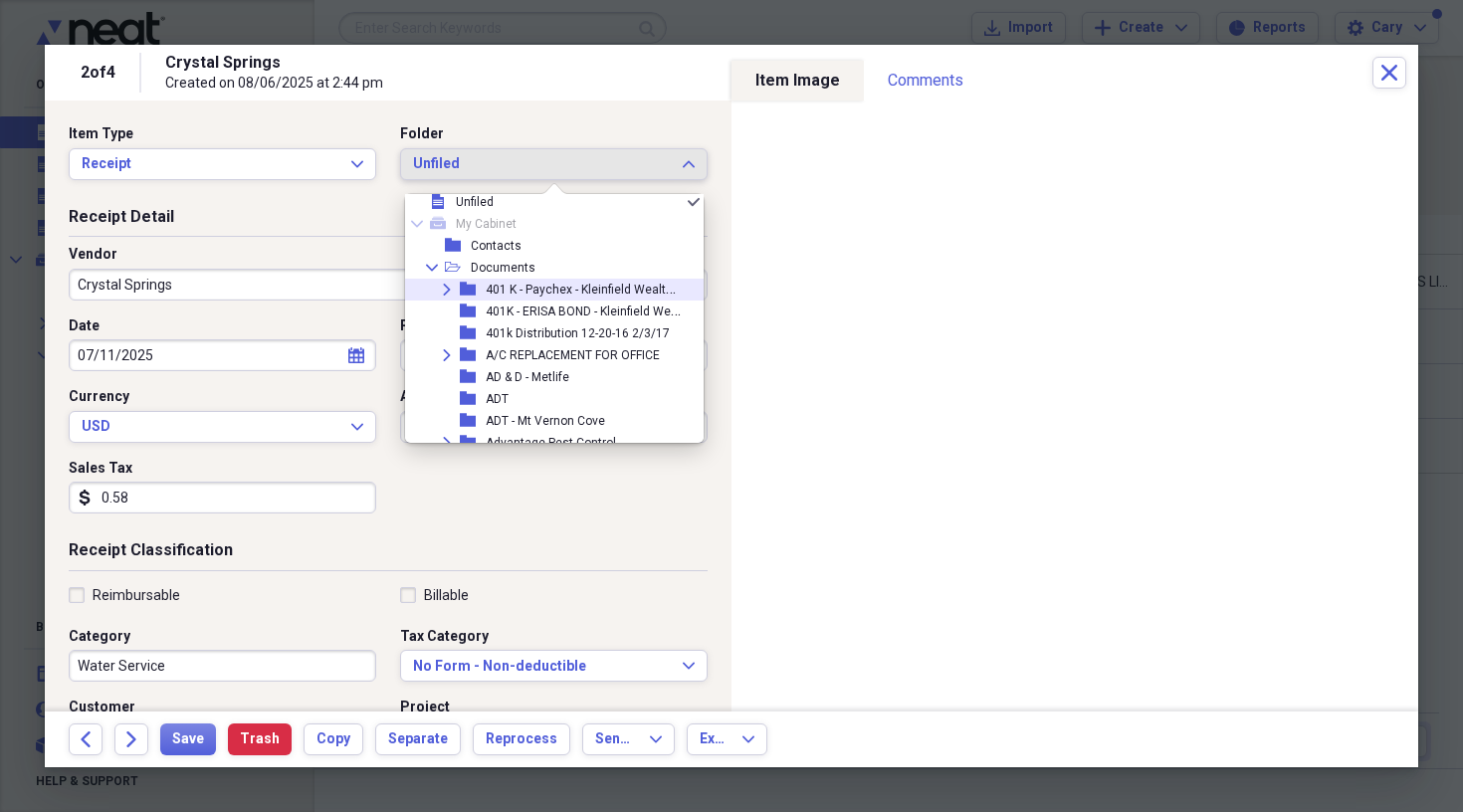 scroll, scrollTop: 16, scrollLeft: 0, axis: vertical 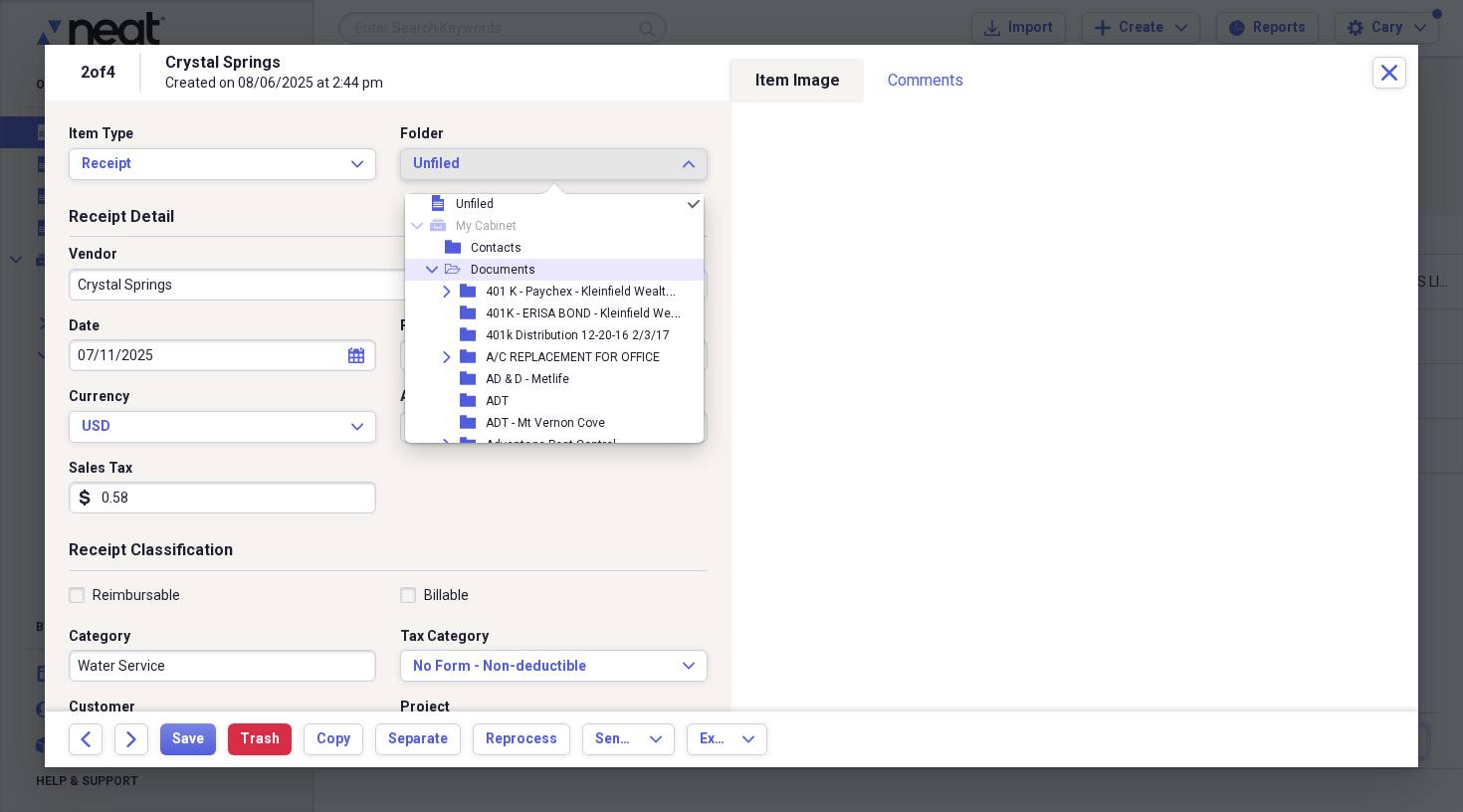 click on "Collapse" 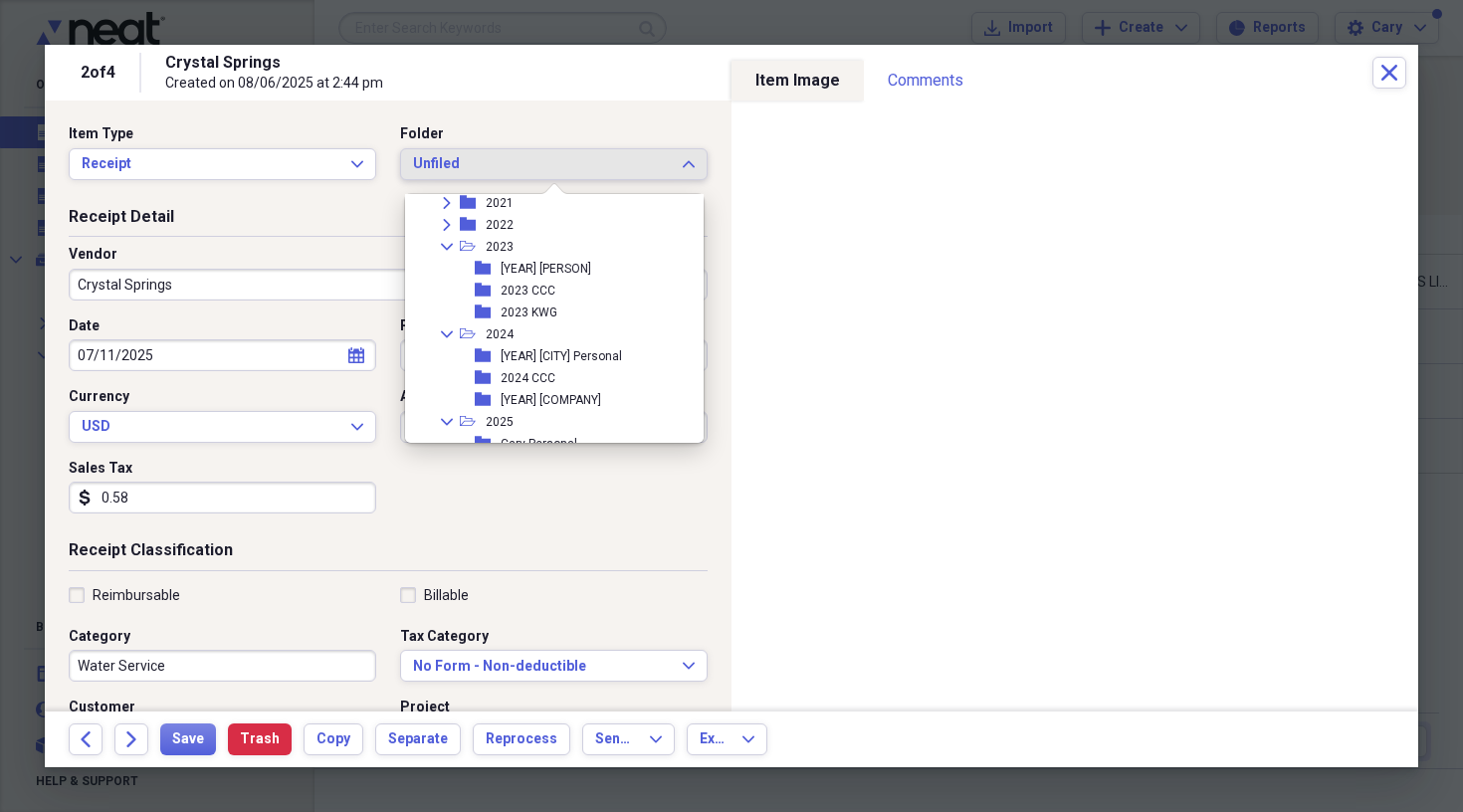 scroll, scrollTop: 208, scrollLeft: 0, axis: vertical 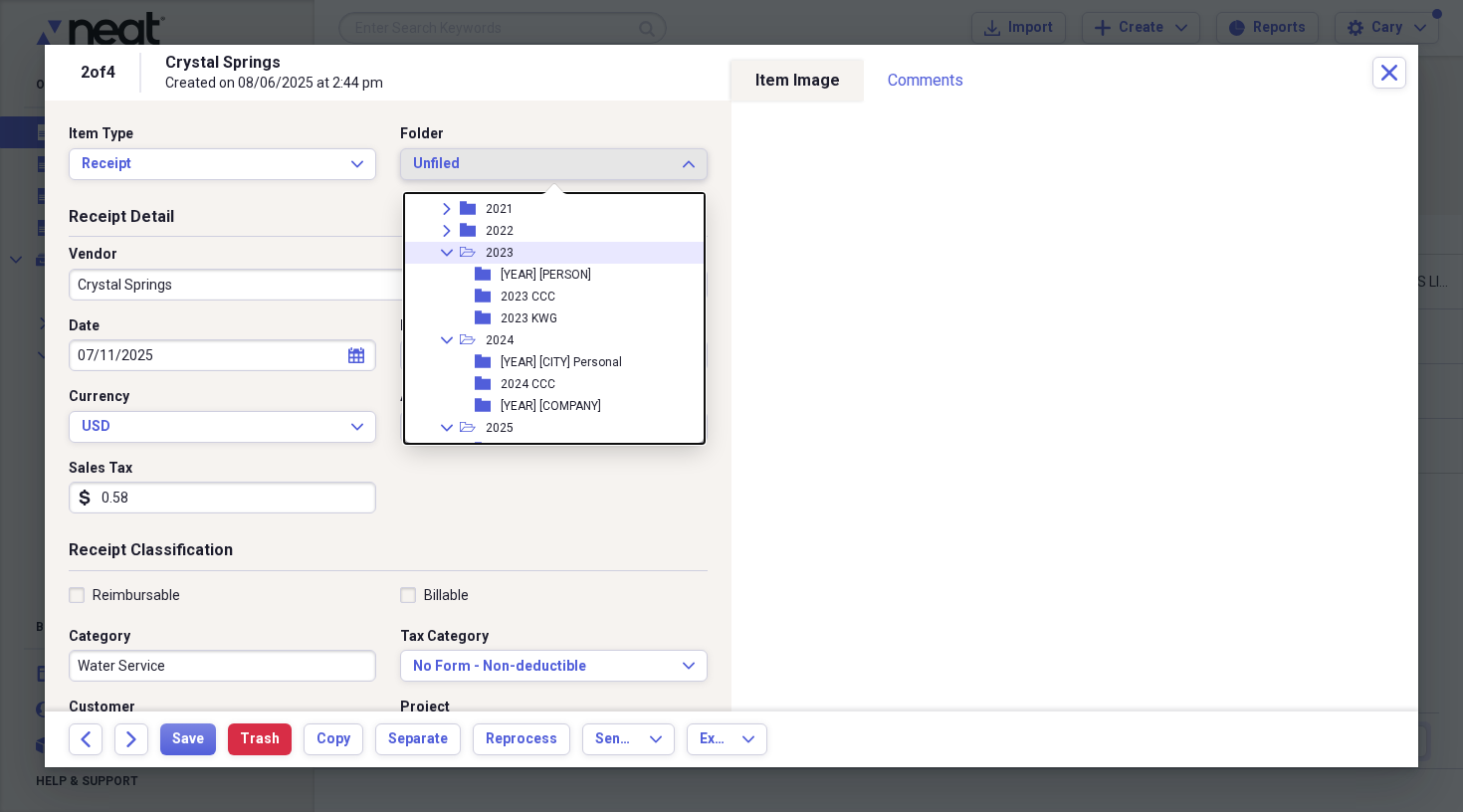 click on "Collapse" 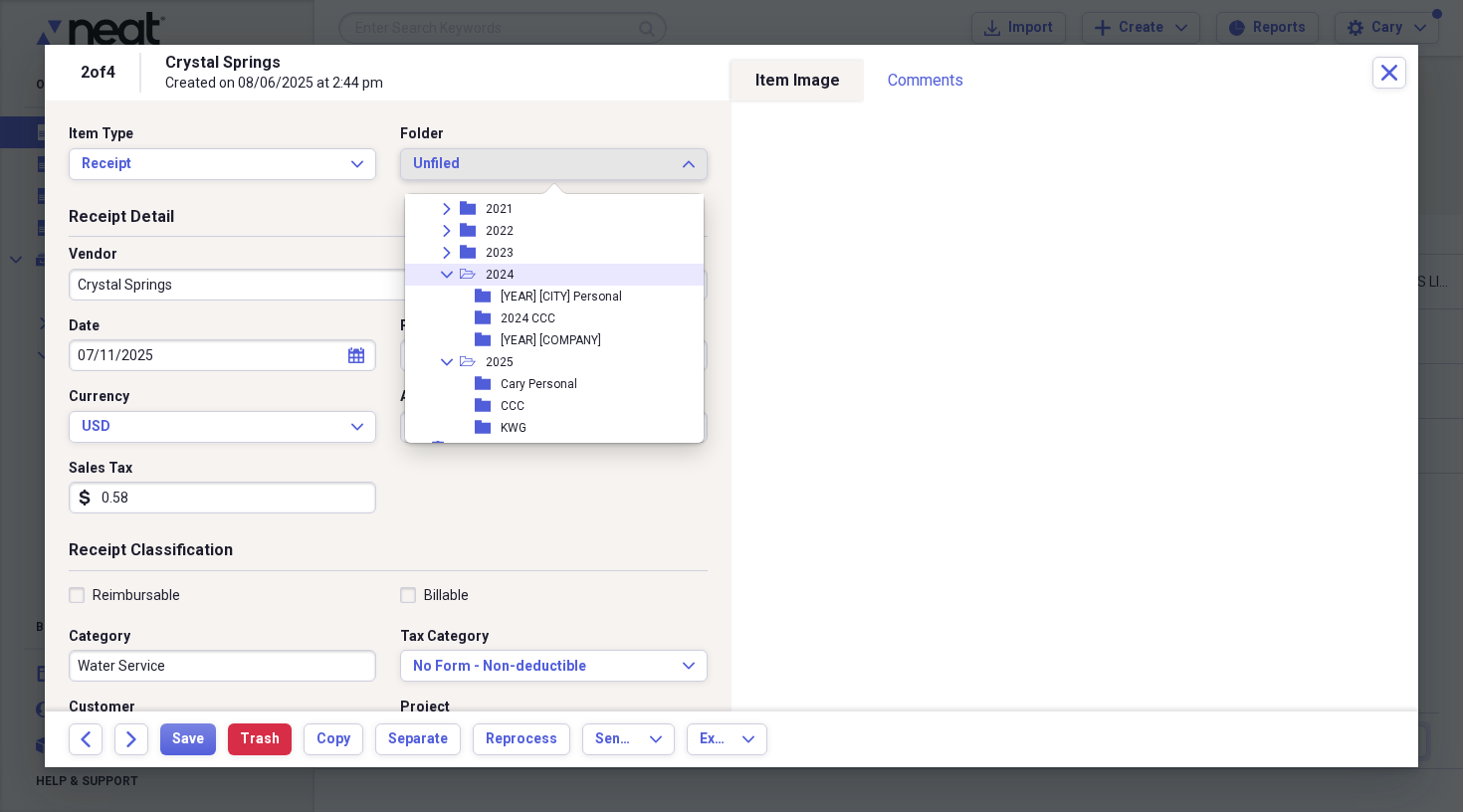 click 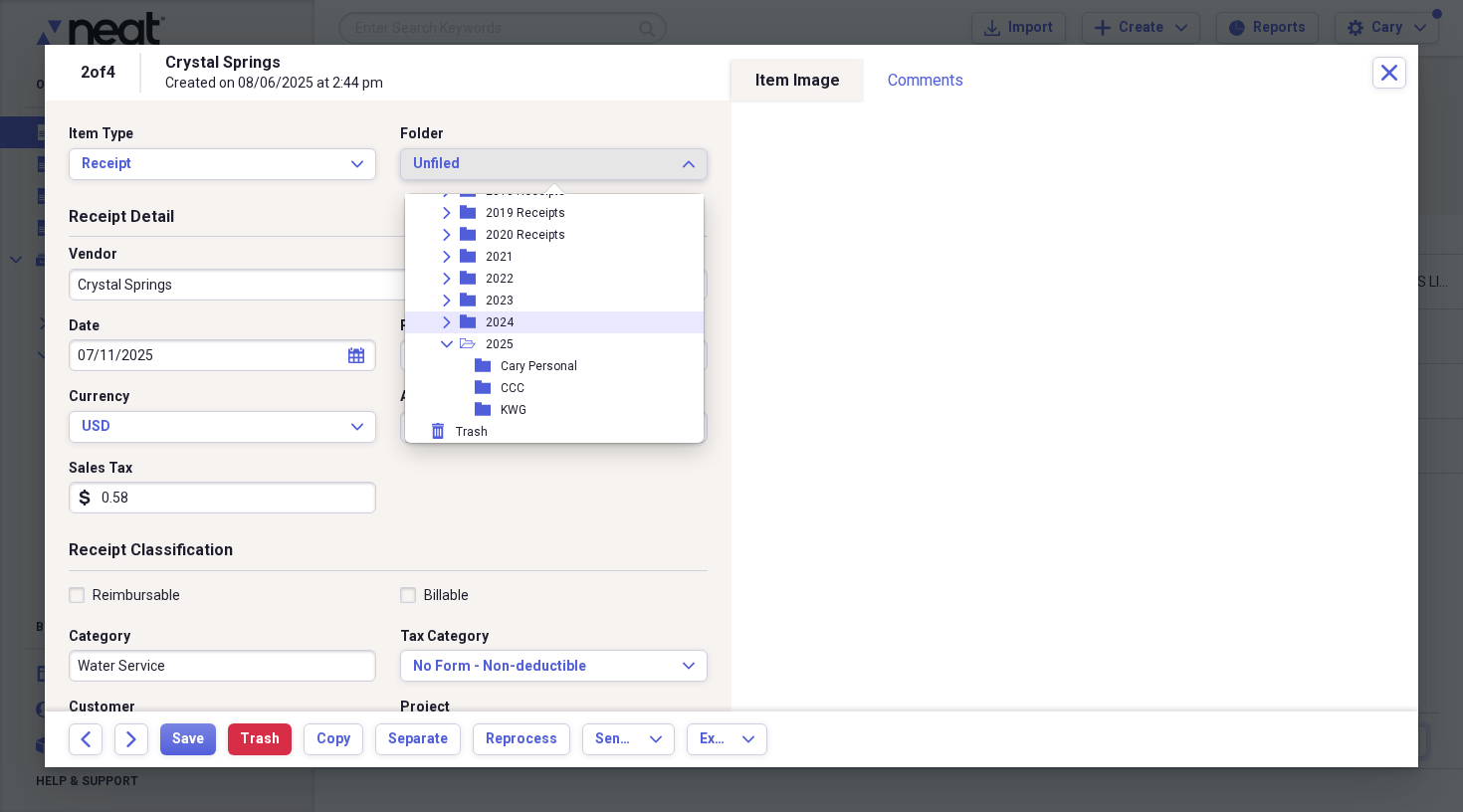 scroll, scrollTop: 160, scrollLeft: 0, axis: vertical 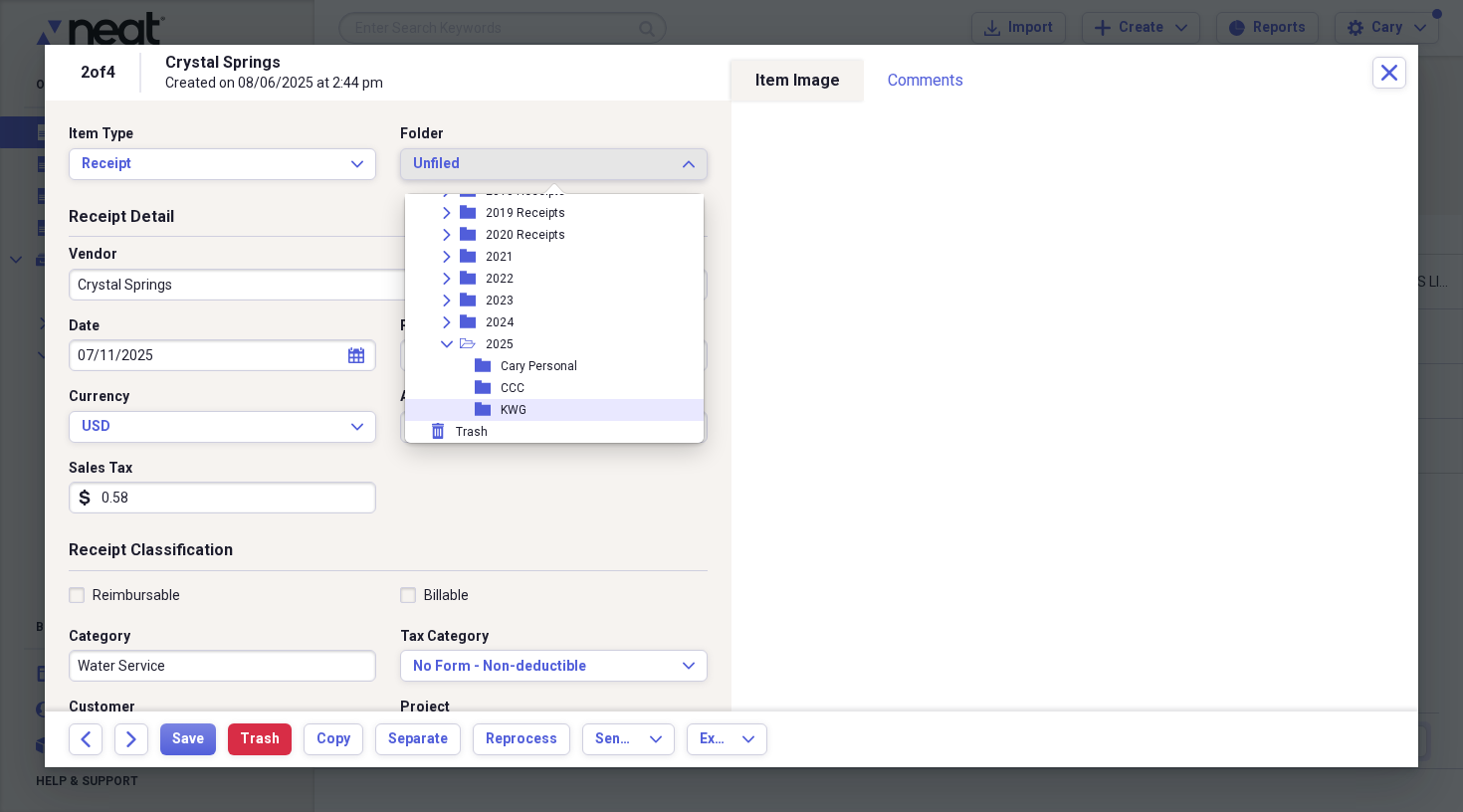 click on "KWG" at bounding box center (514, 410) 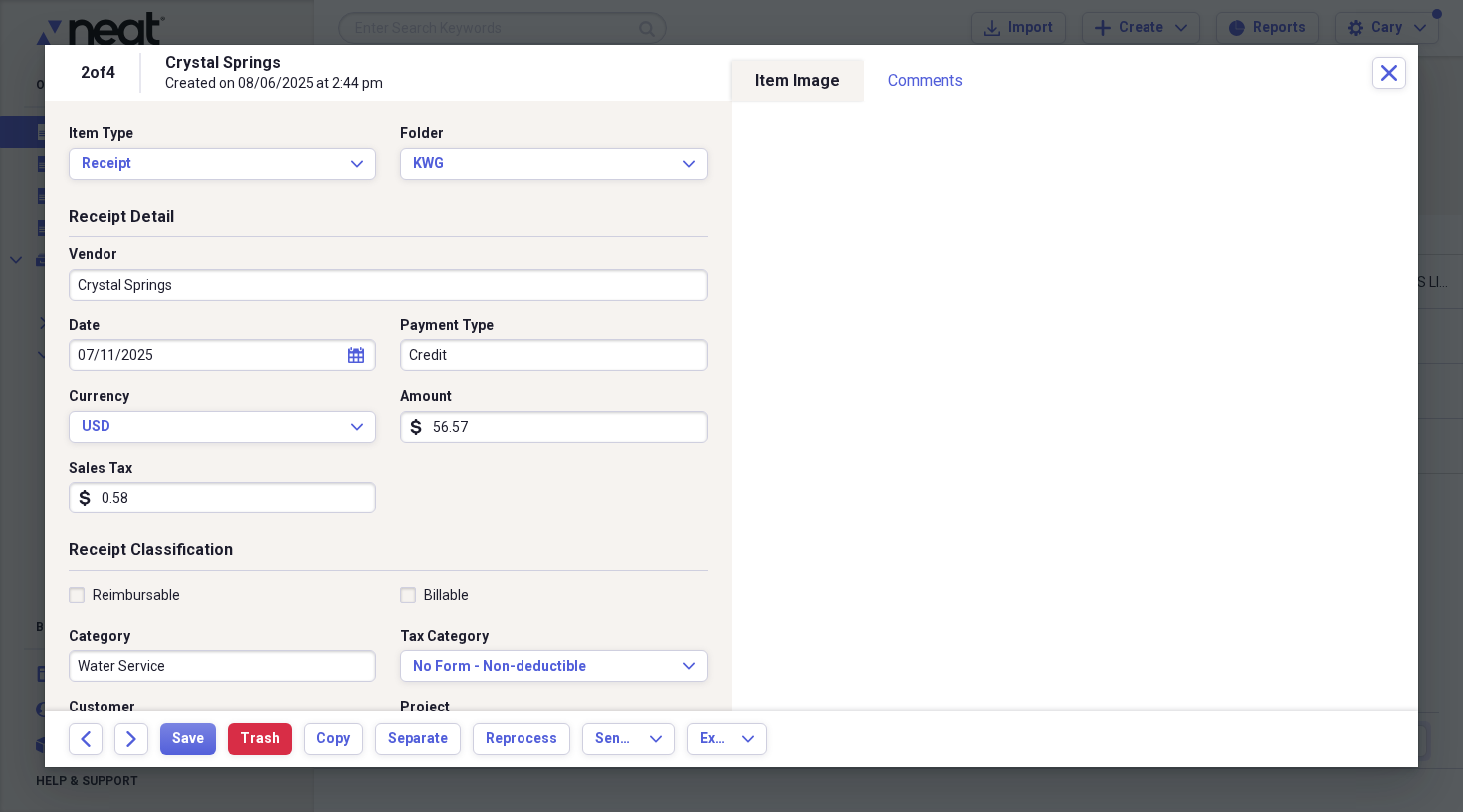 click on "Crystal Springs" at bounding box center [388, 285] 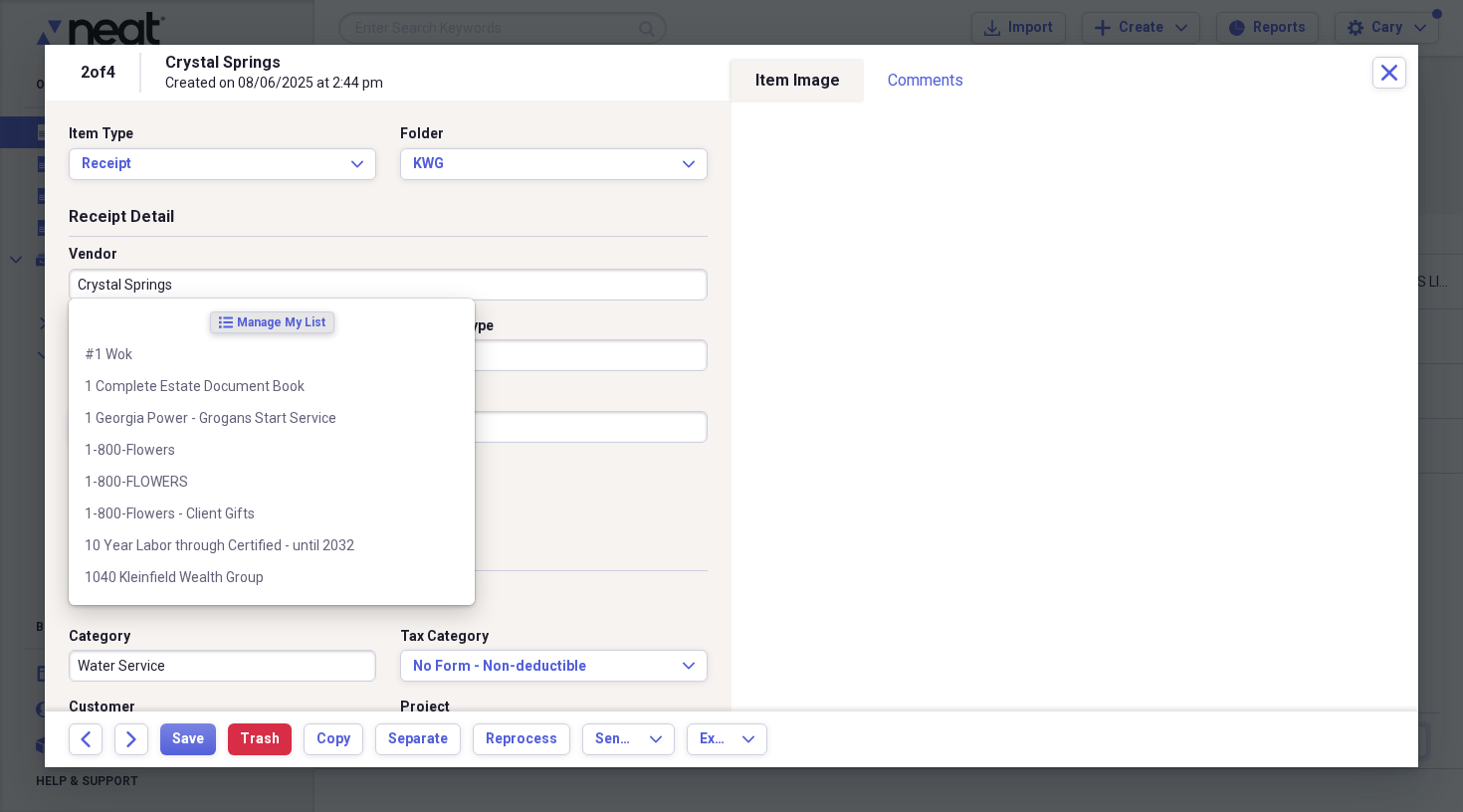 click on "Crystal Springs" at bounding box center [388, 285] 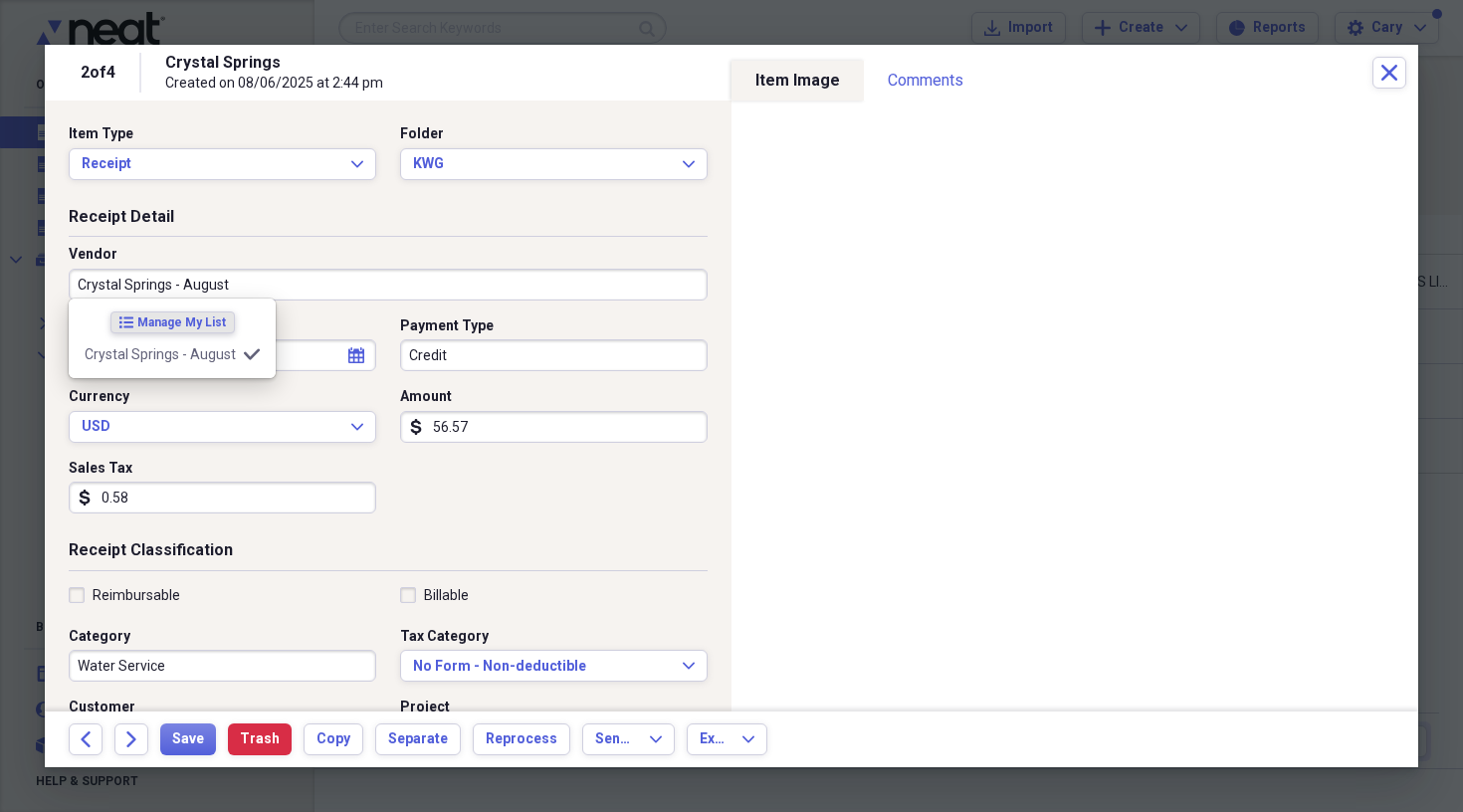 type on "Crystal Springs - August" 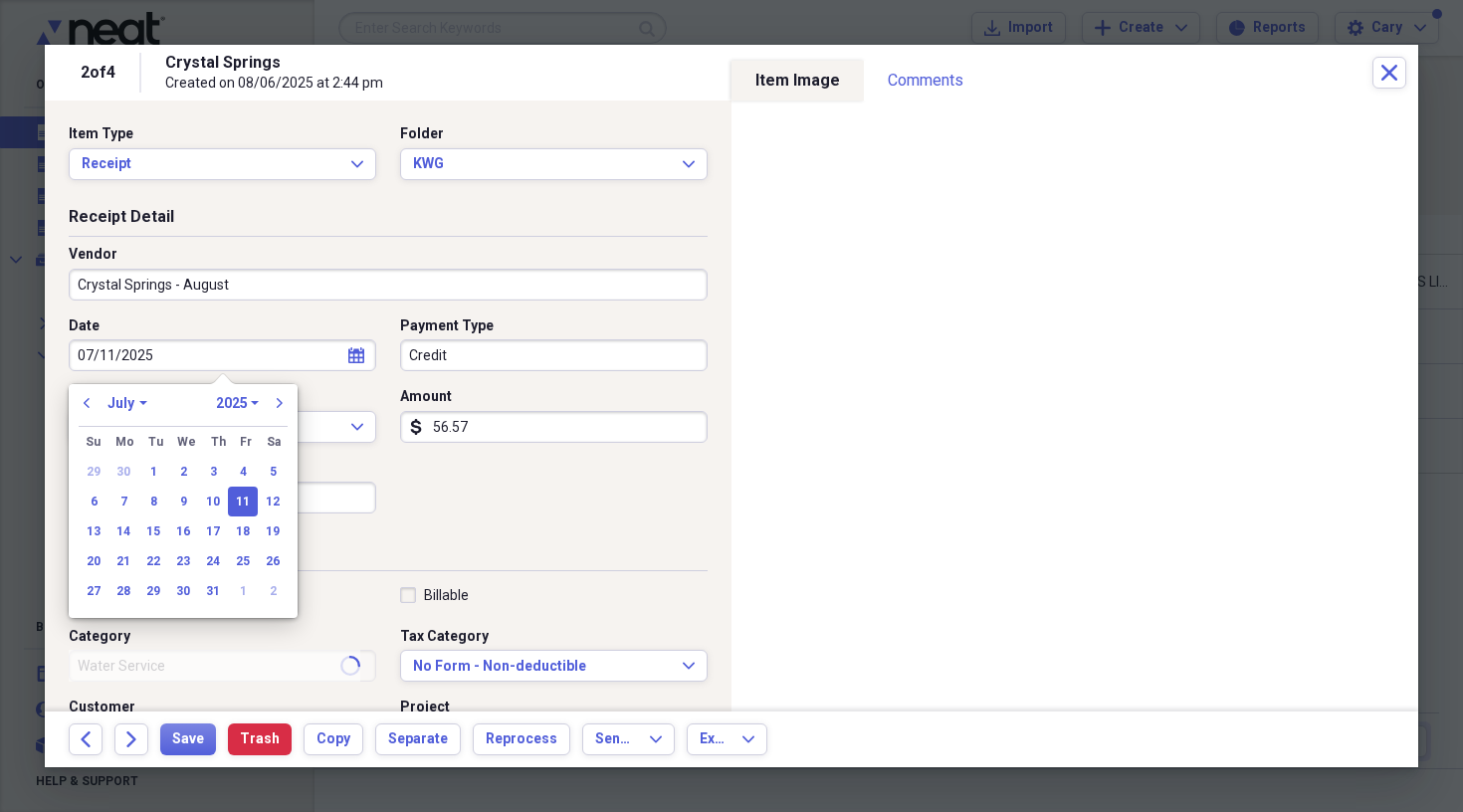 type on "August - Crystal Springs" 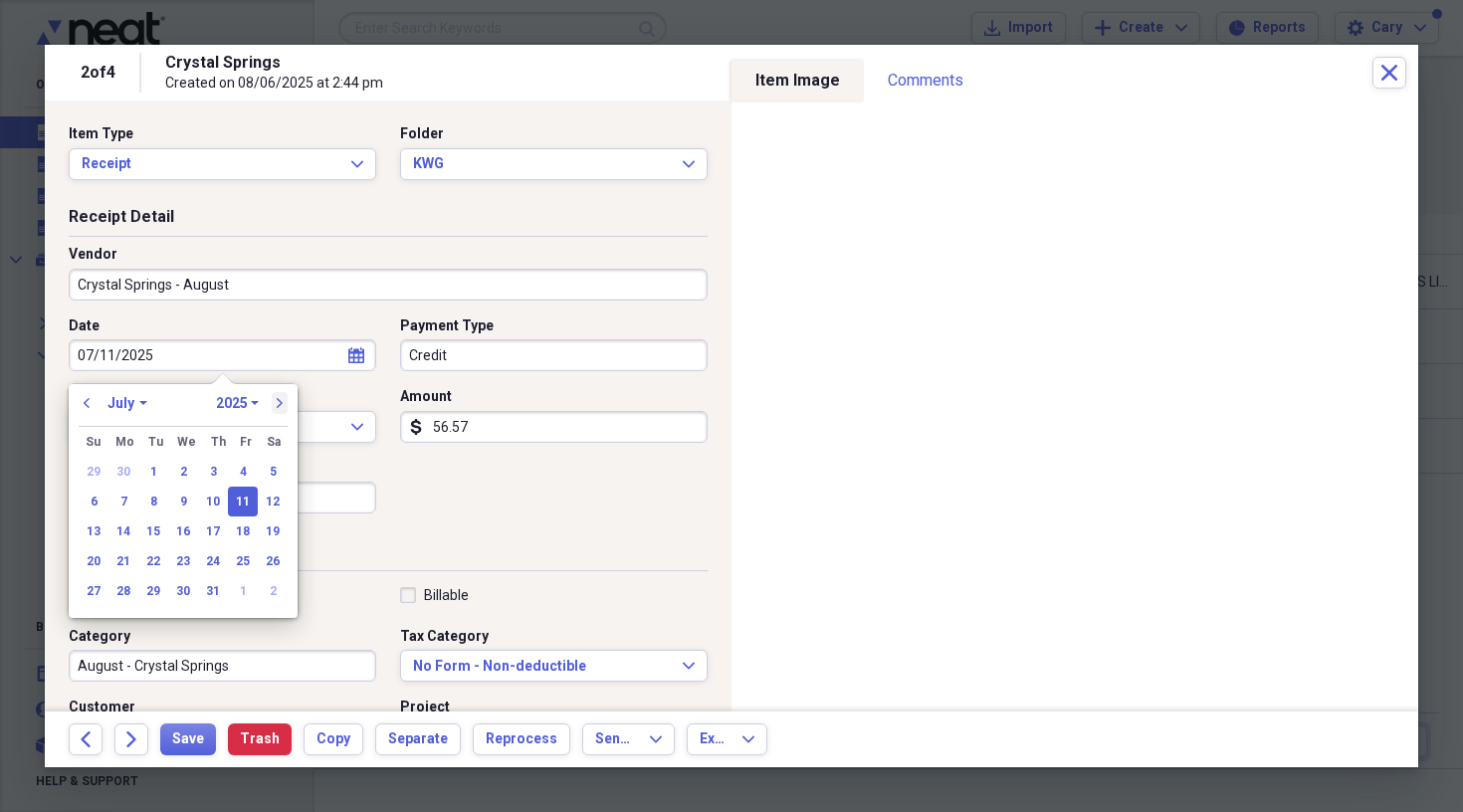 click on "next" at bounding box center [280, 403] 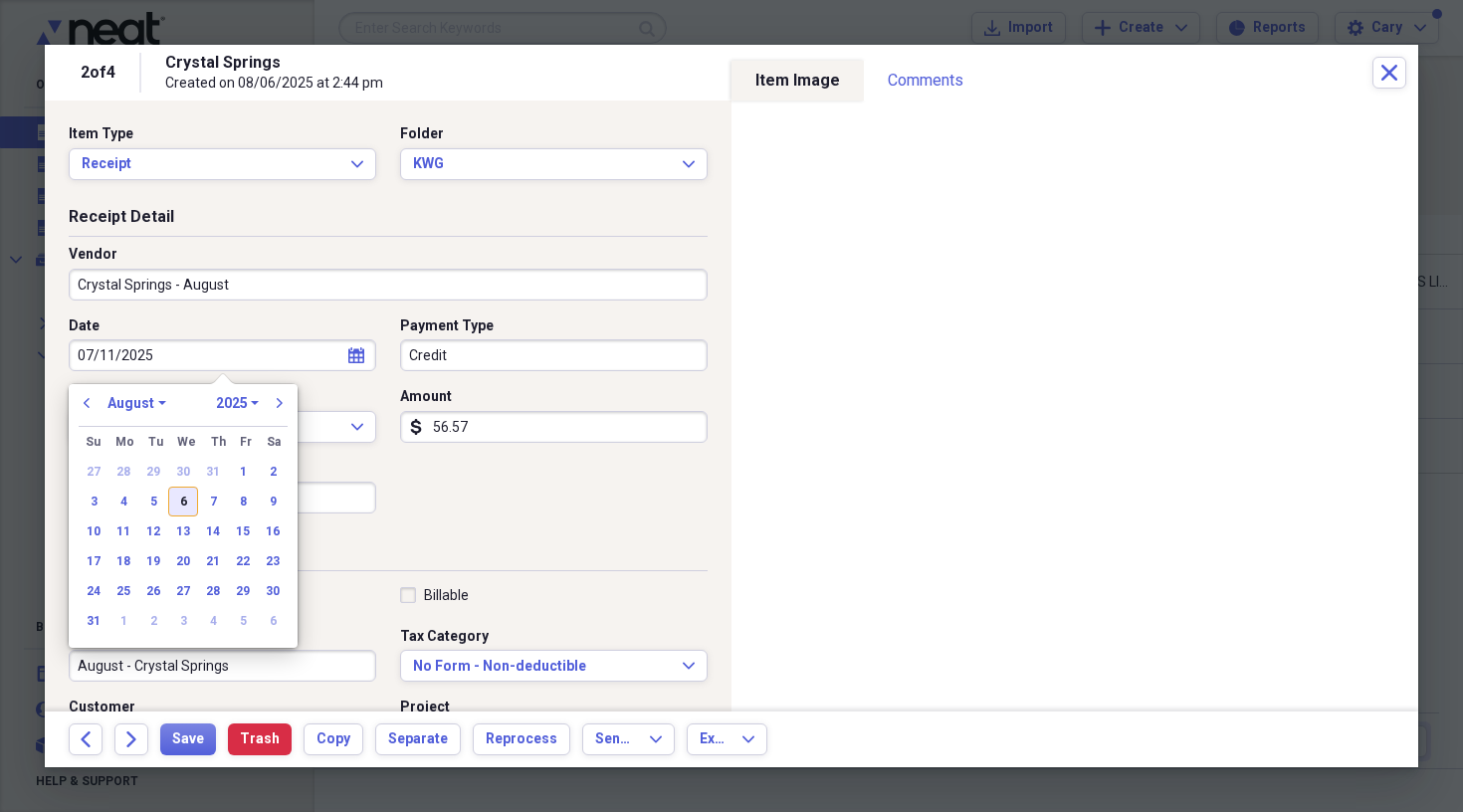 click on "6" at bounding box center [183, 502] 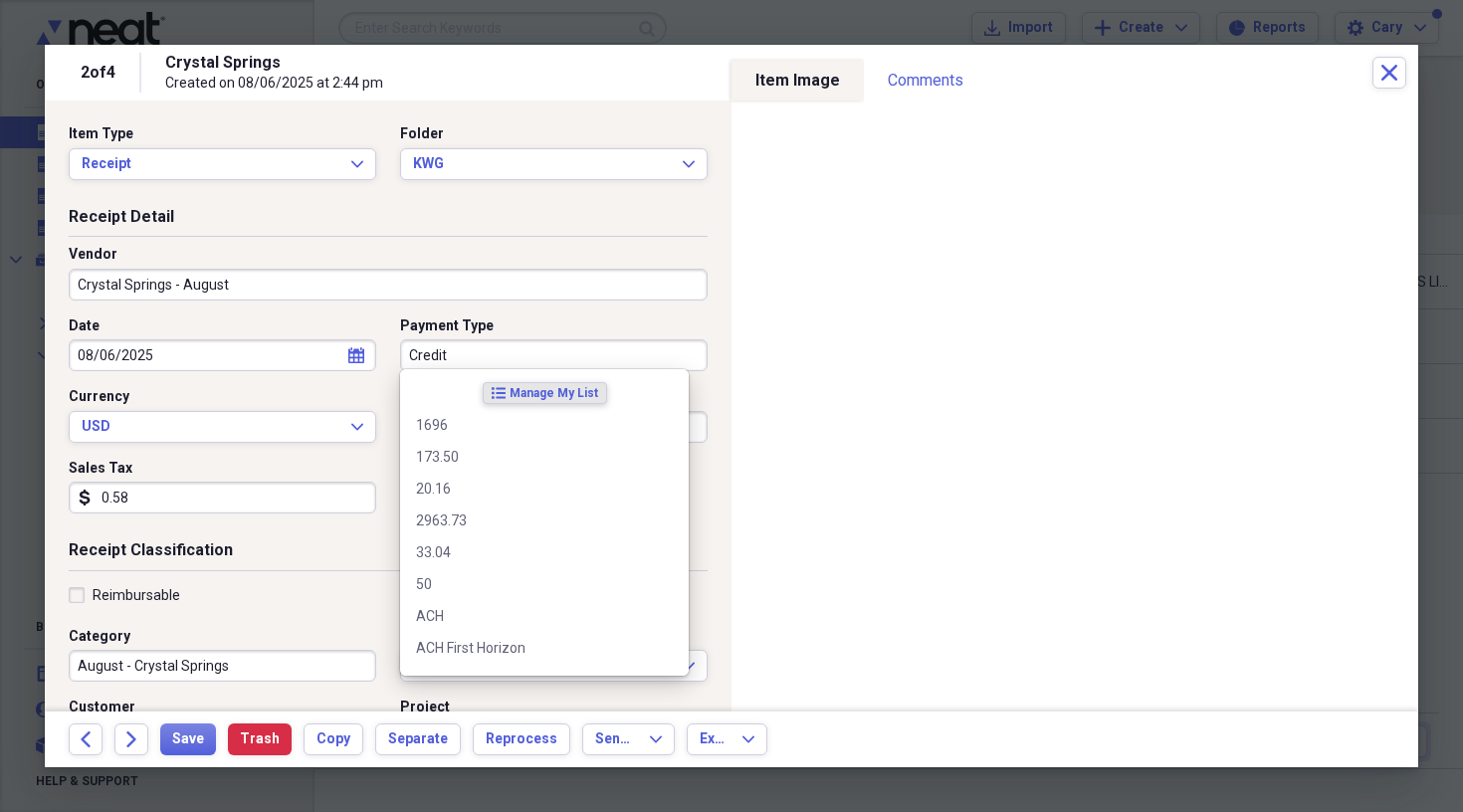 click on "Credit" at bounding box center [553, 355] 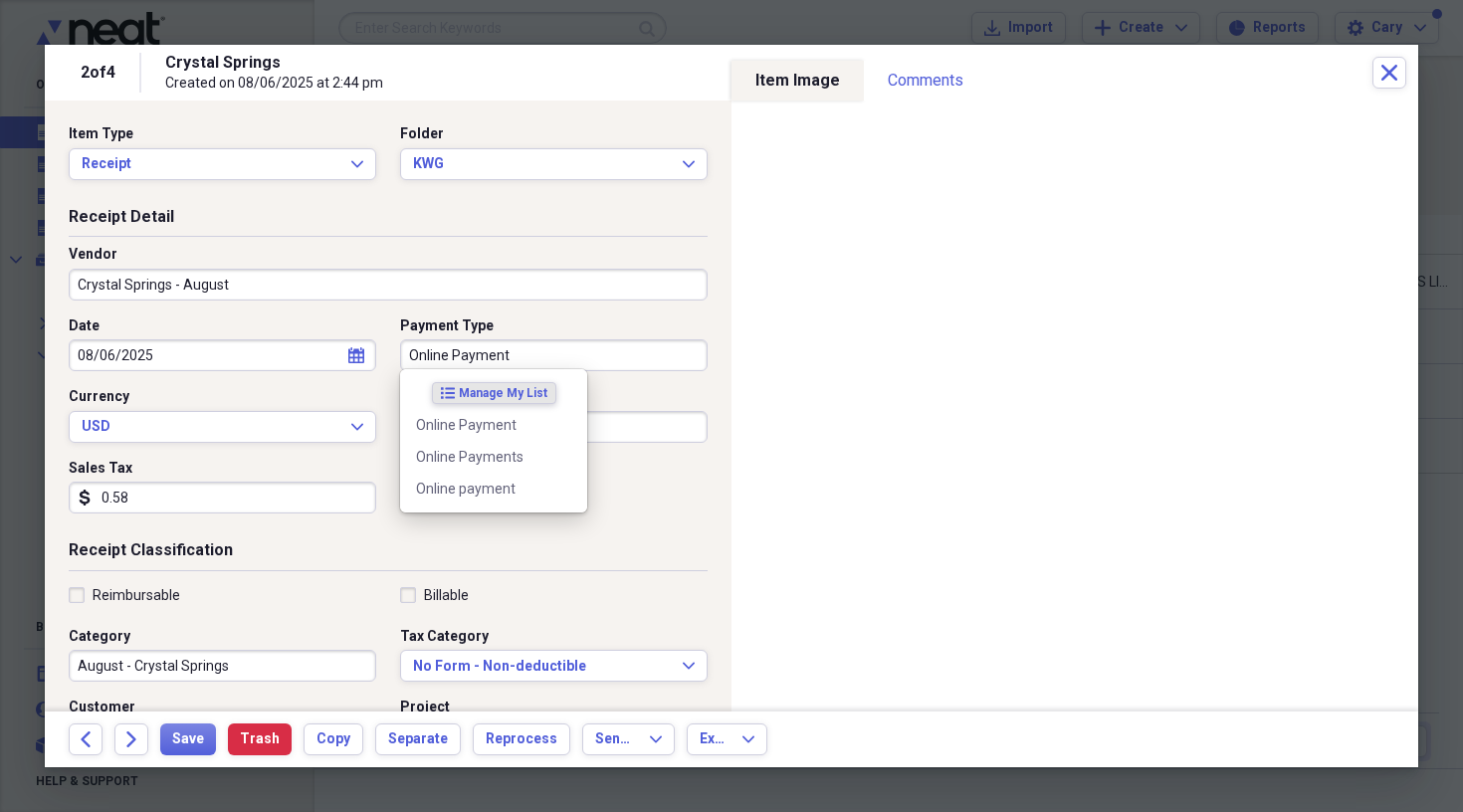 type on "Online Payment" 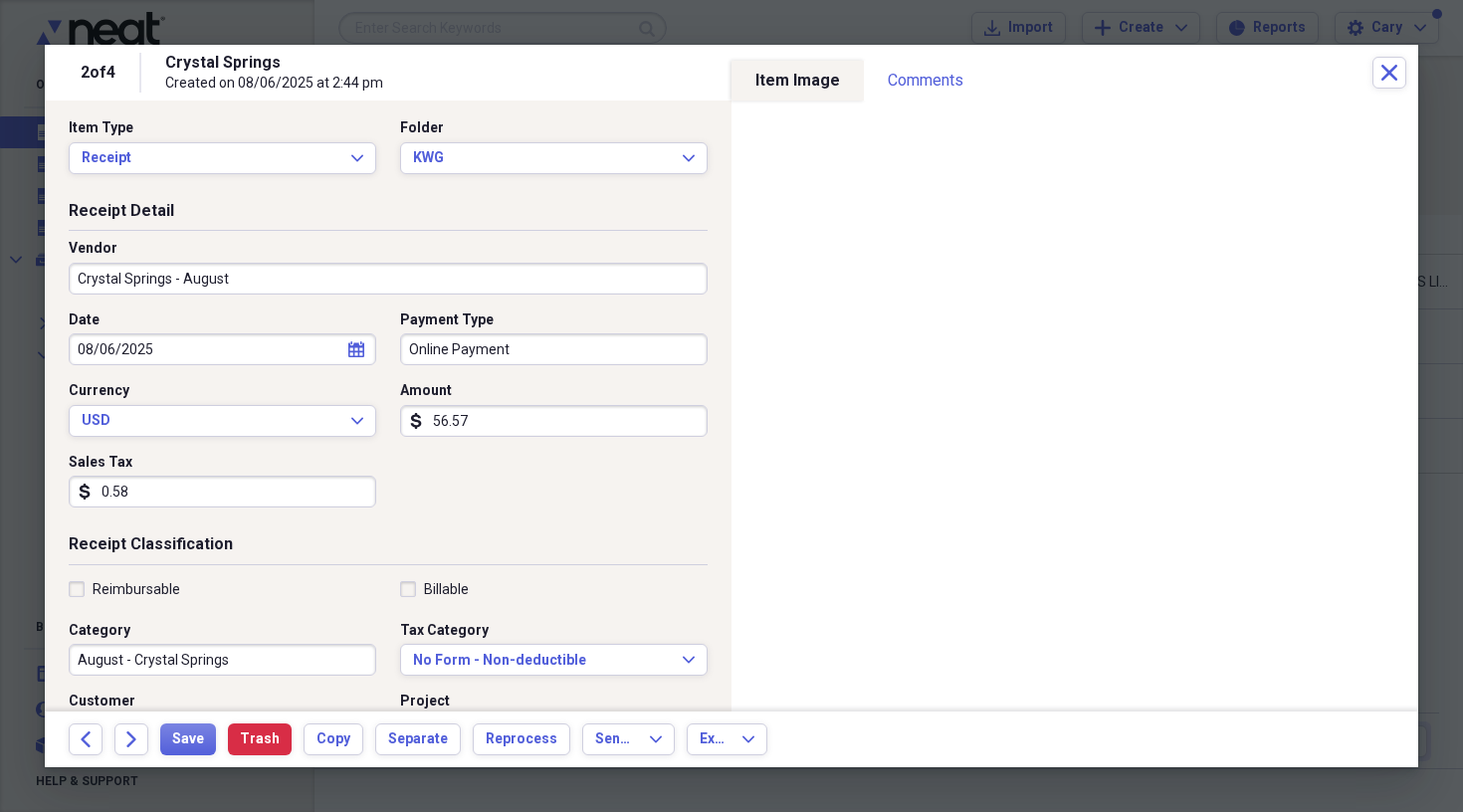 scroll, scrollTop: 8, scrollLeft: 0, axis: vertical 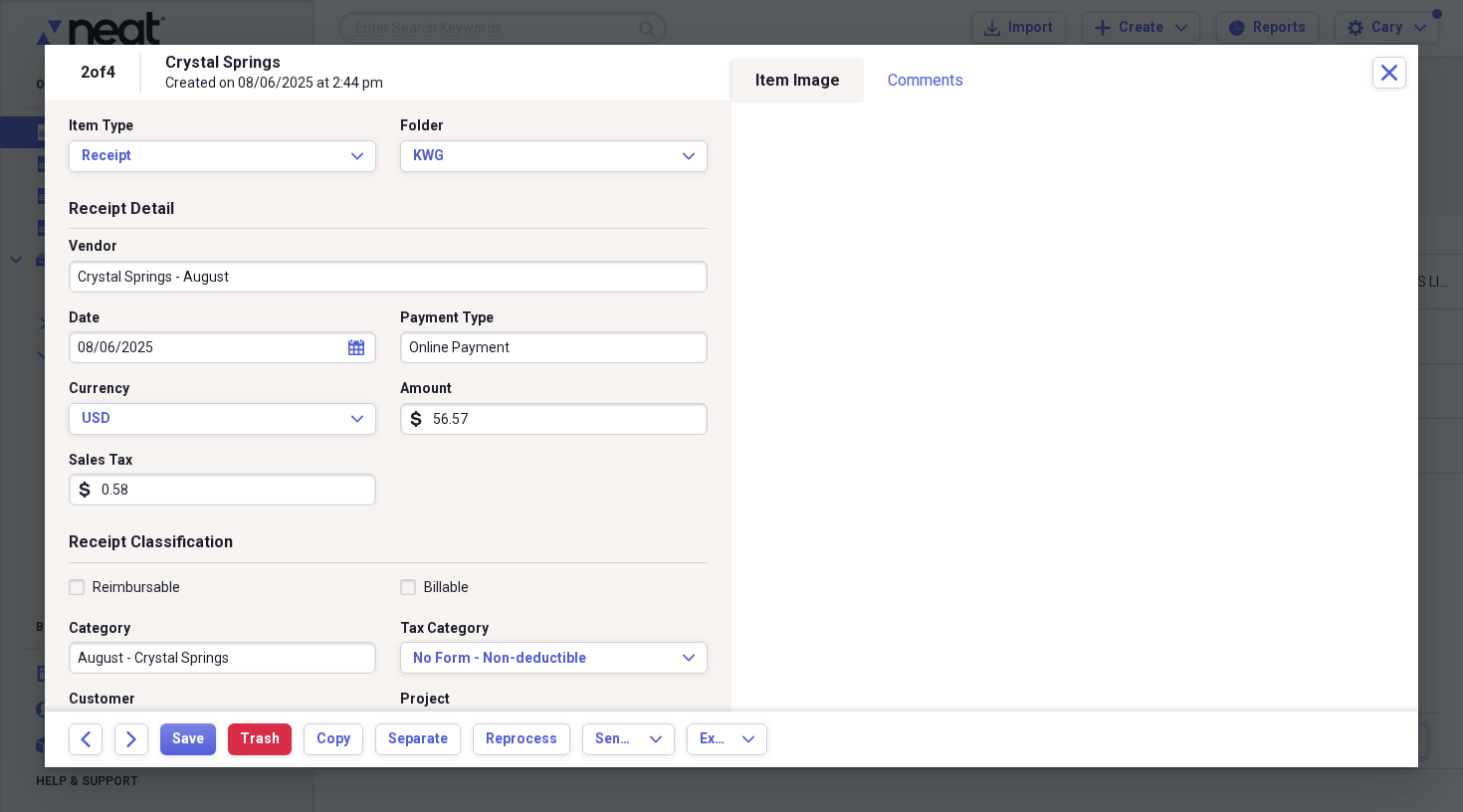 click on "Reimbursable" at bounding box center [124, 587] 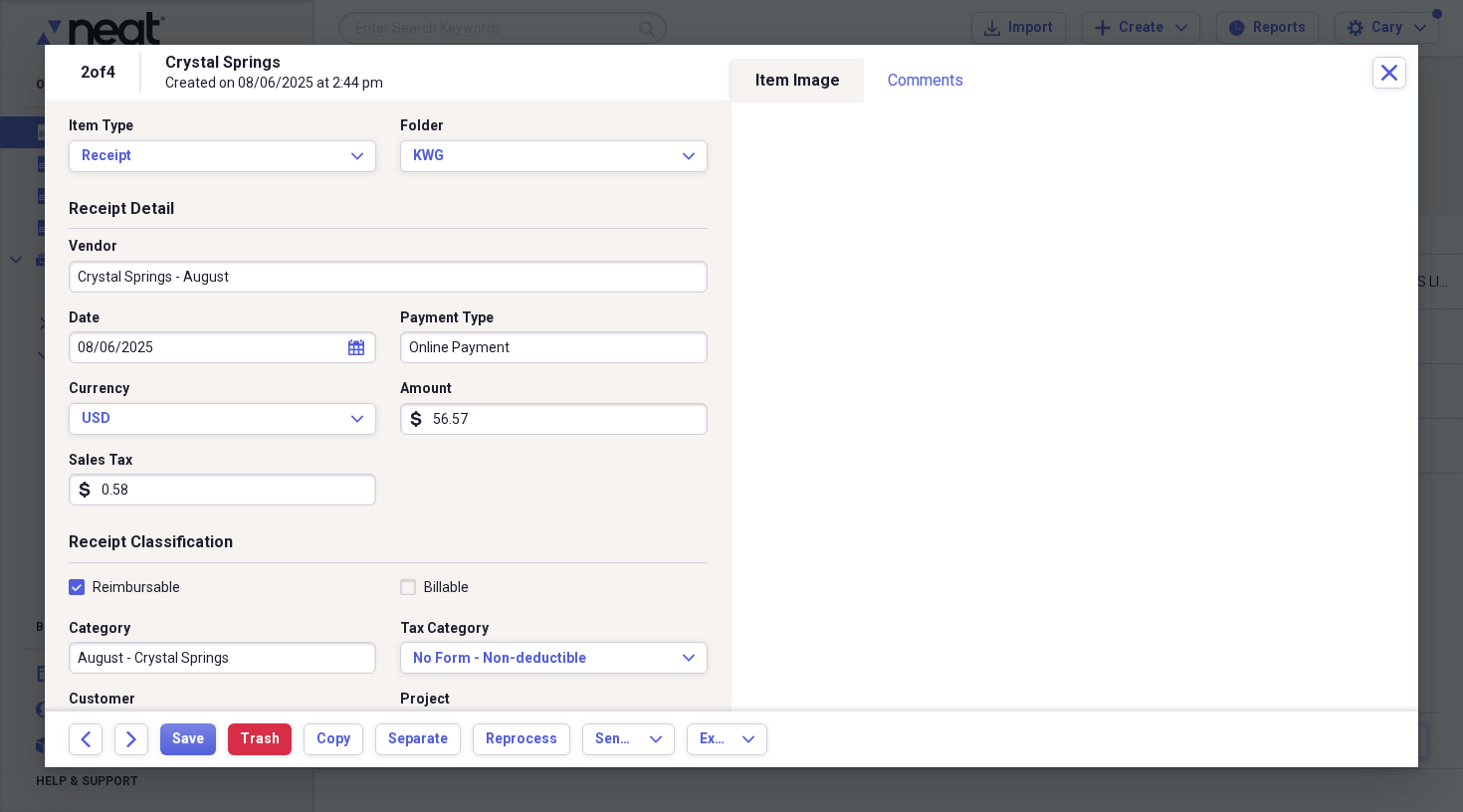 checkbox on "true" 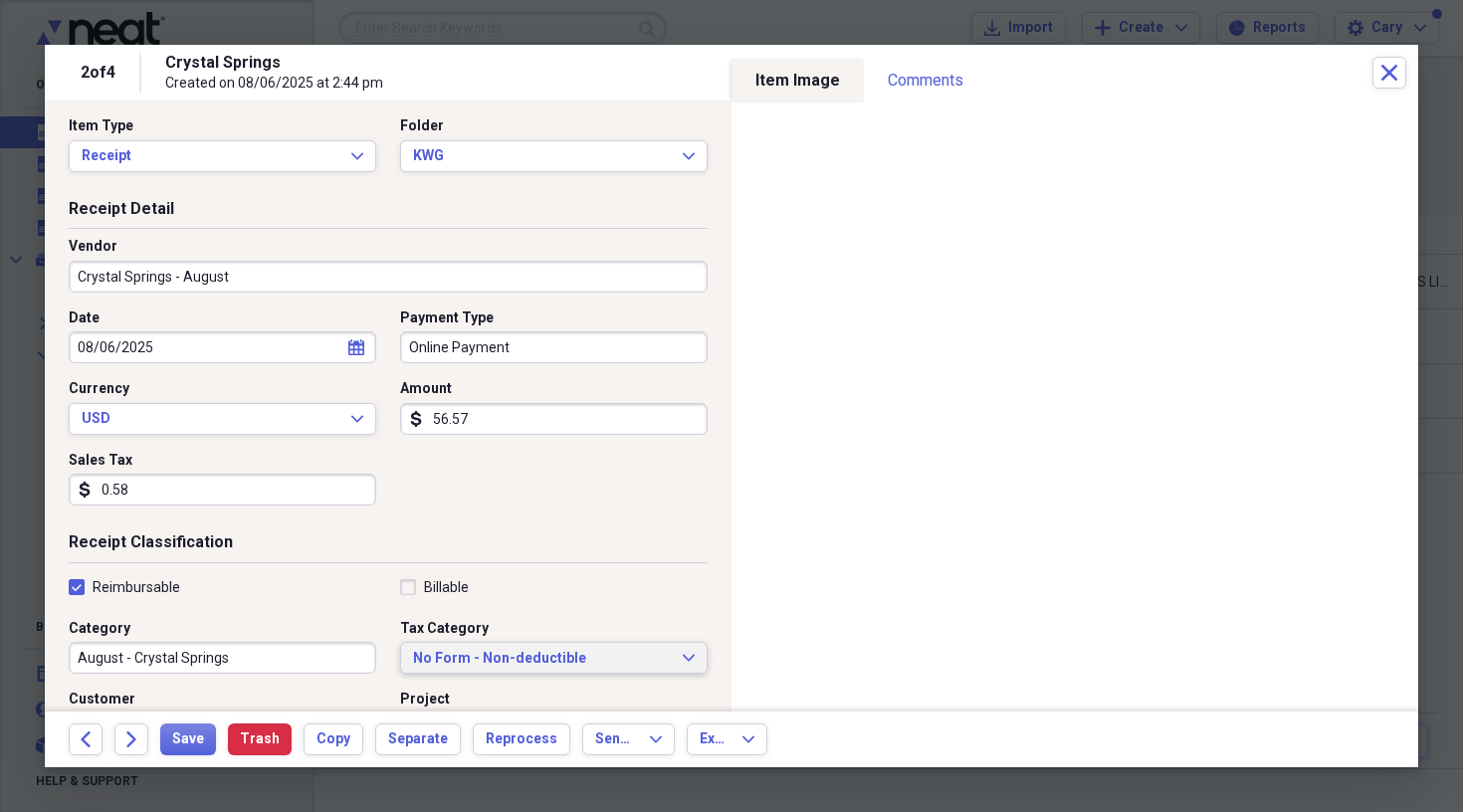 click on "No Form - Non-deductible" at bounding box center (541, 659) 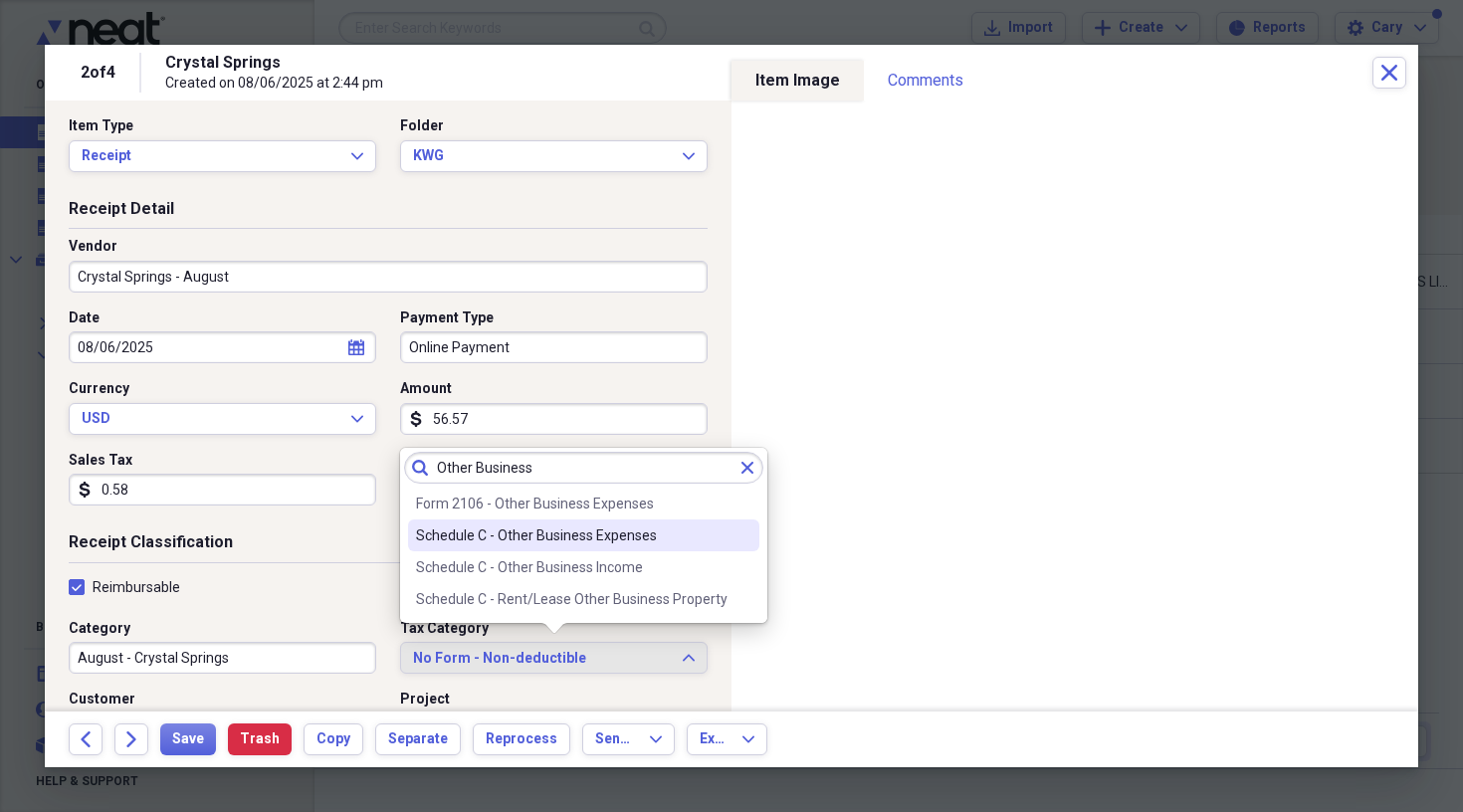 type on "Other Business" 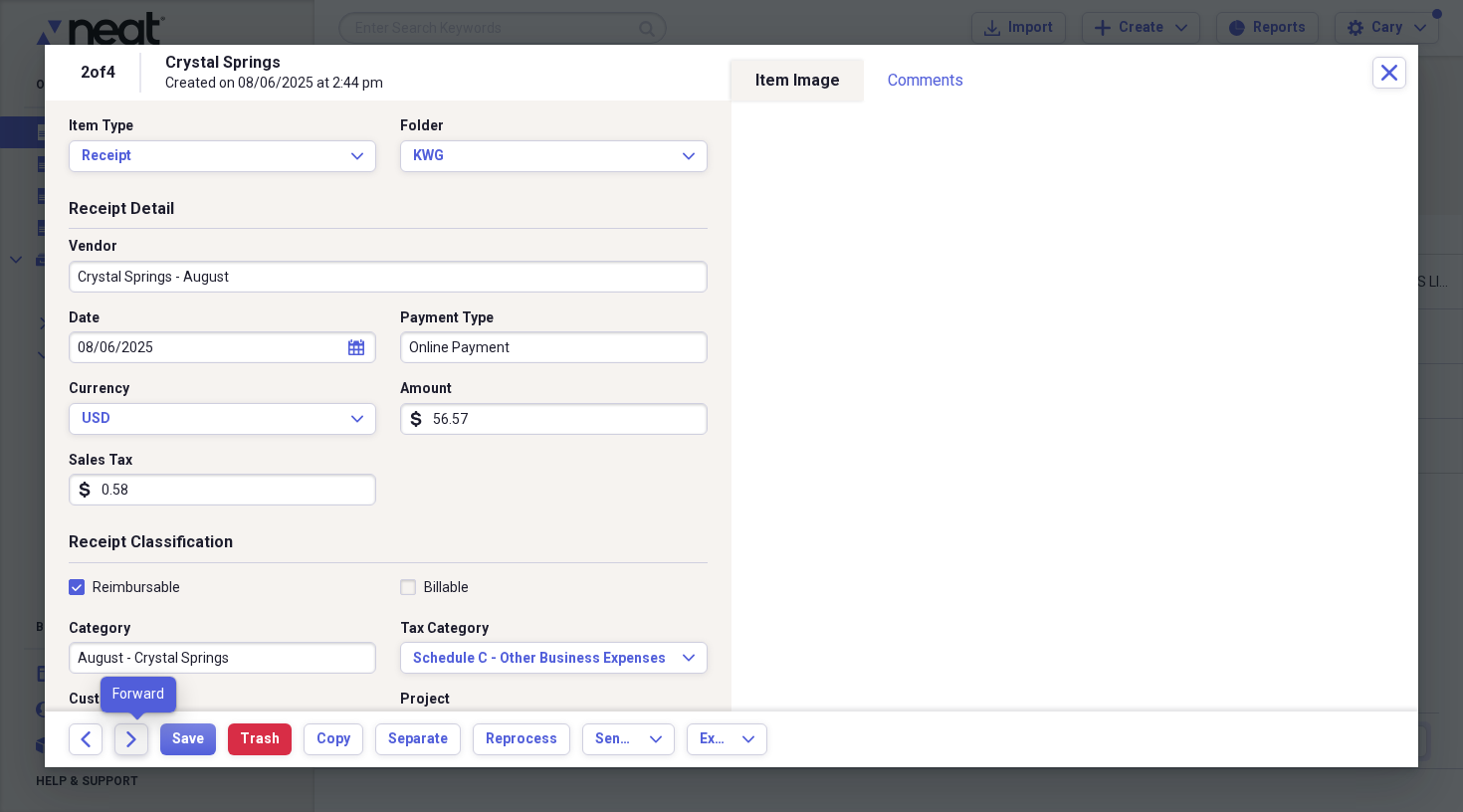 click on "Forward" 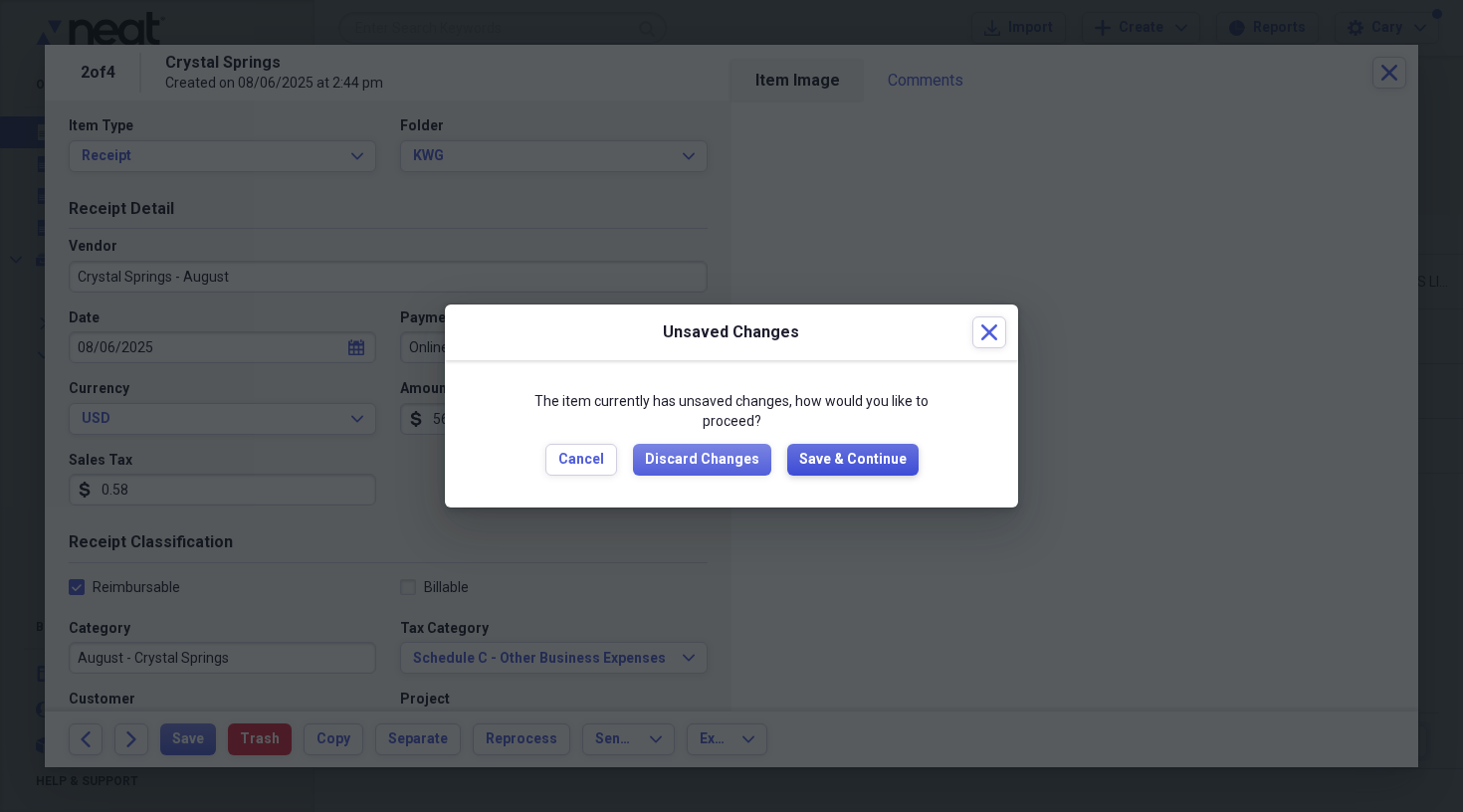 click on "Save & Continue" at bounding box center [853, 460] 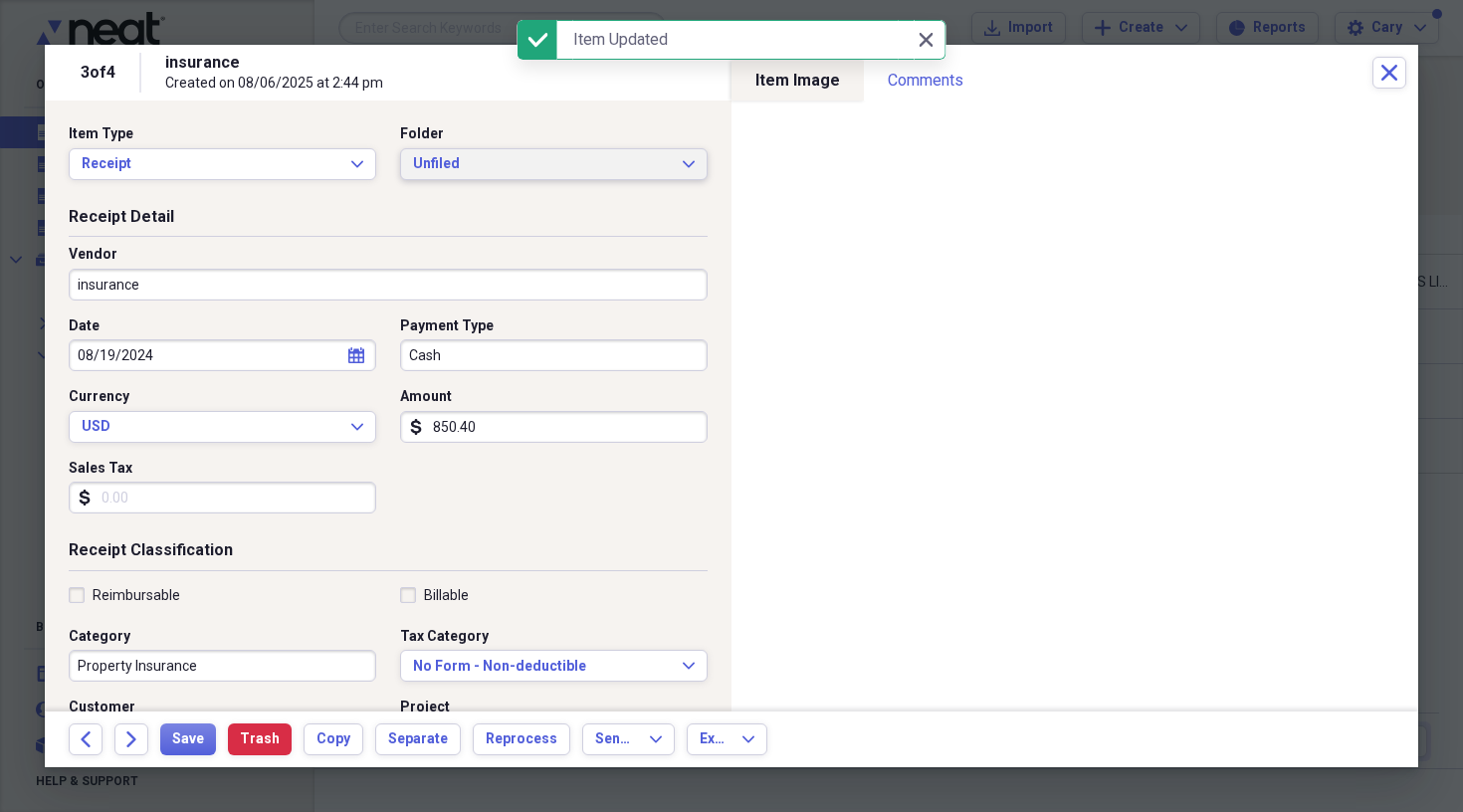 click on "Unfiled" at bounding box center [541, 164] 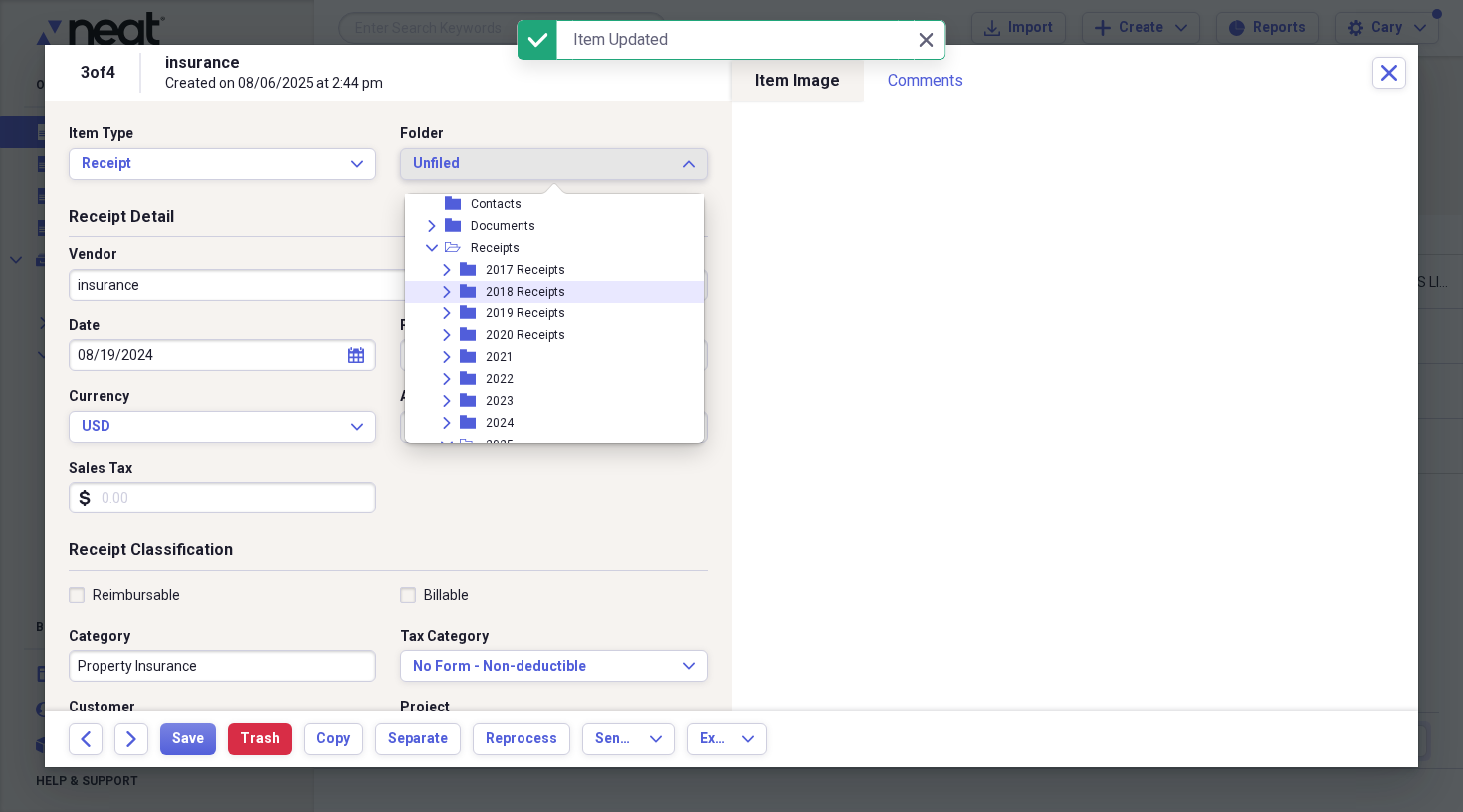 scroll, scrollTop: 5, scrollLeft: 0, axis: vertical 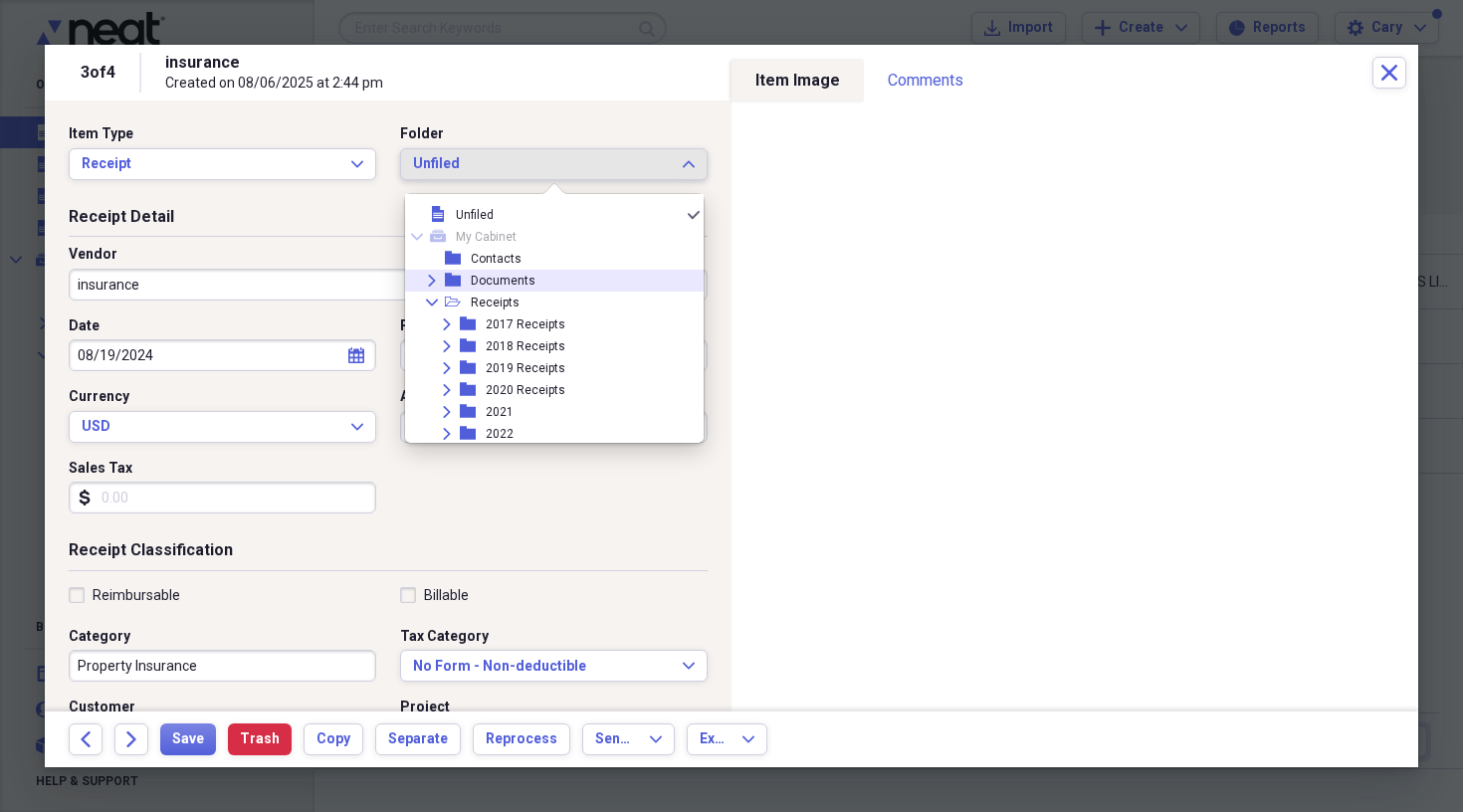 click on "Expand" 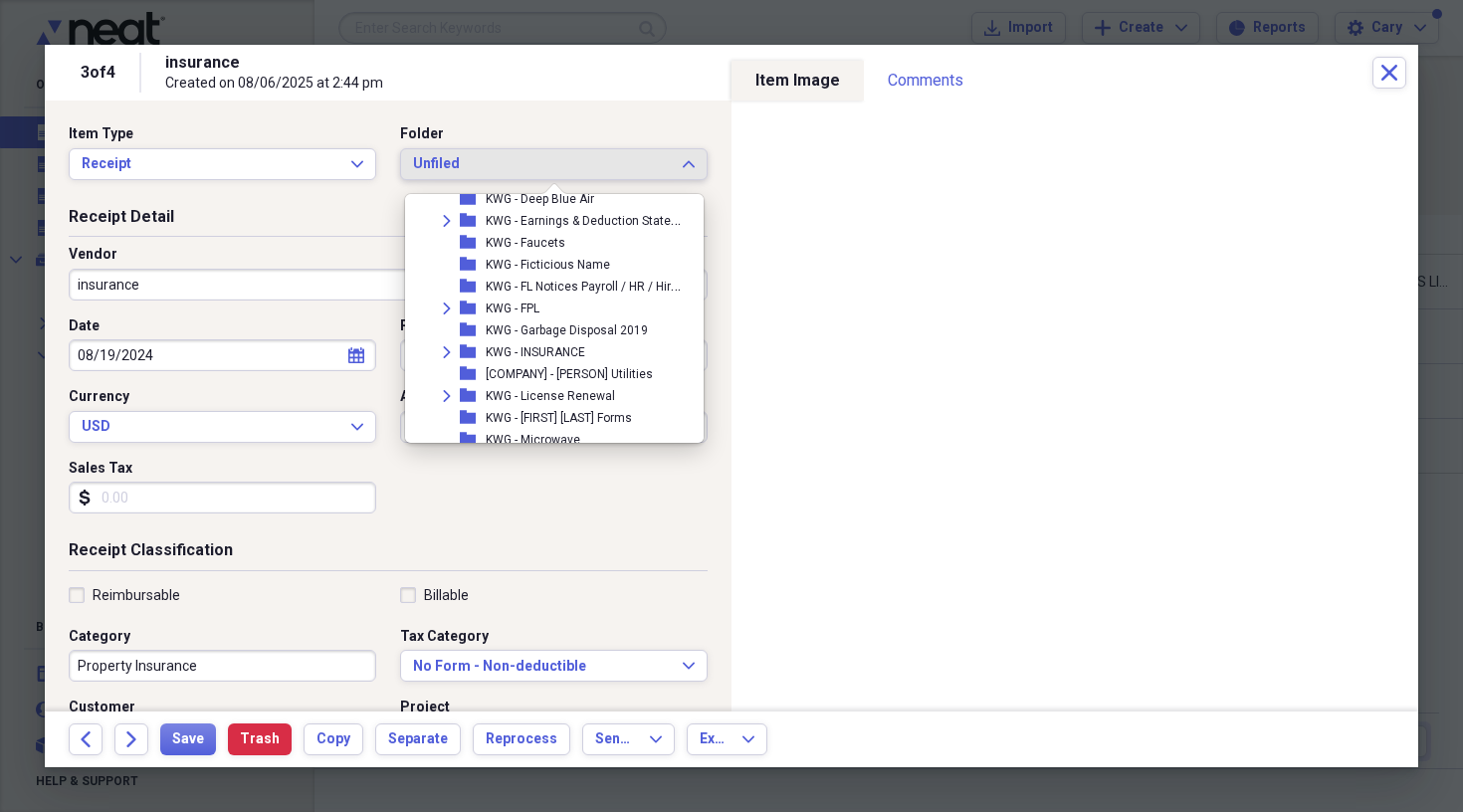 scroll, scrollTop: 4871, scrollLeft: 0, axis: vertical 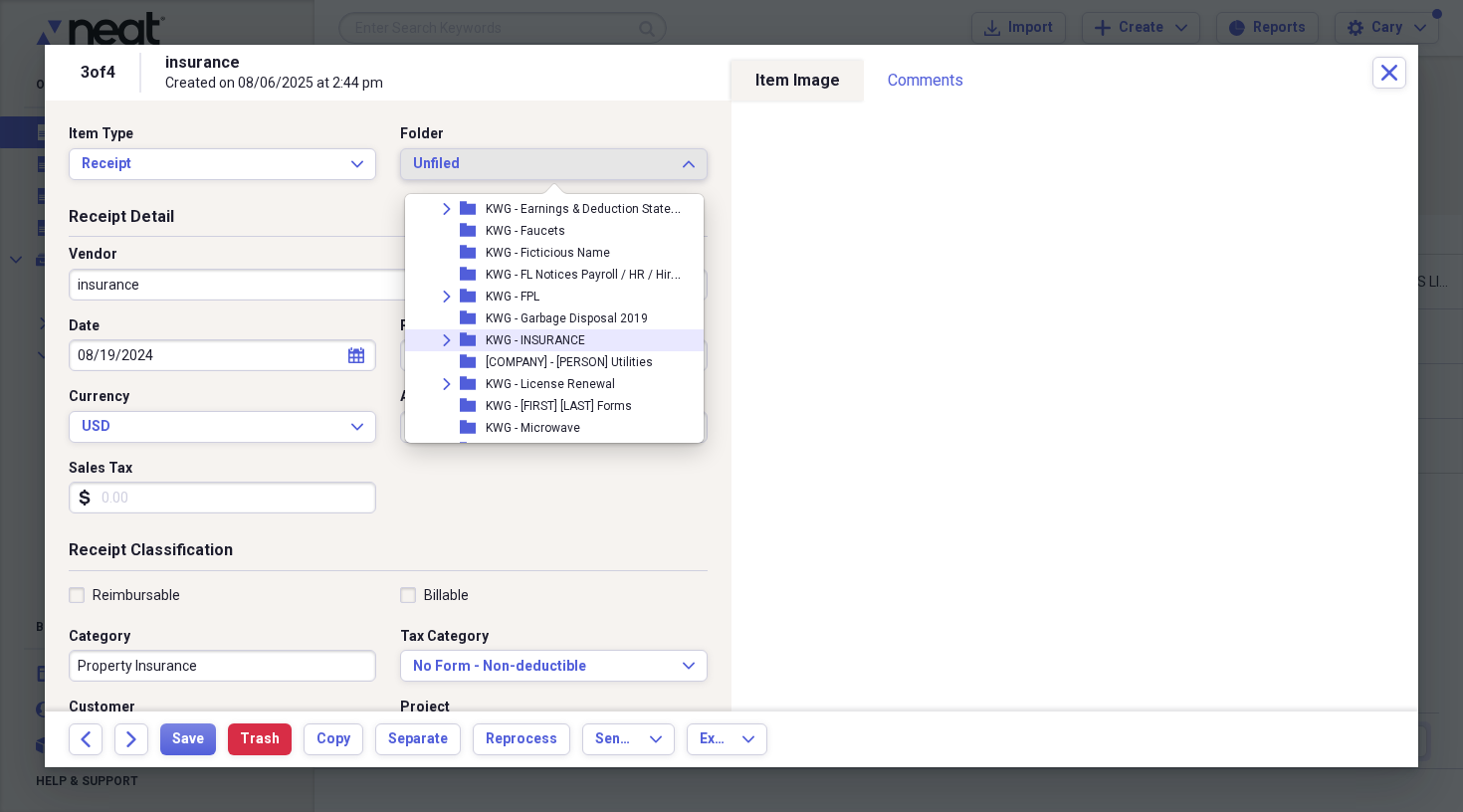 click 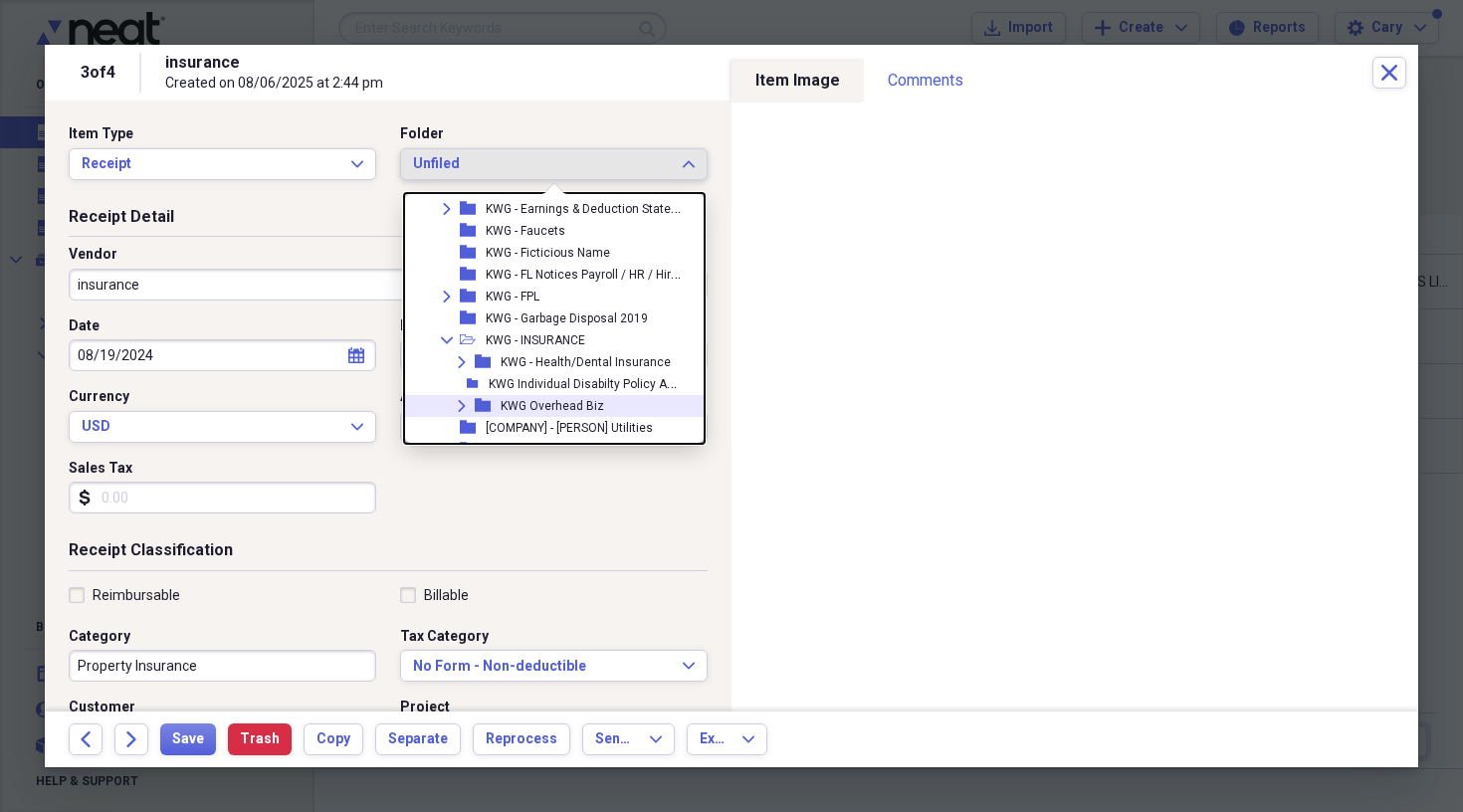 click on "KWG Overhead Biz" at bounding box center [552, 406] 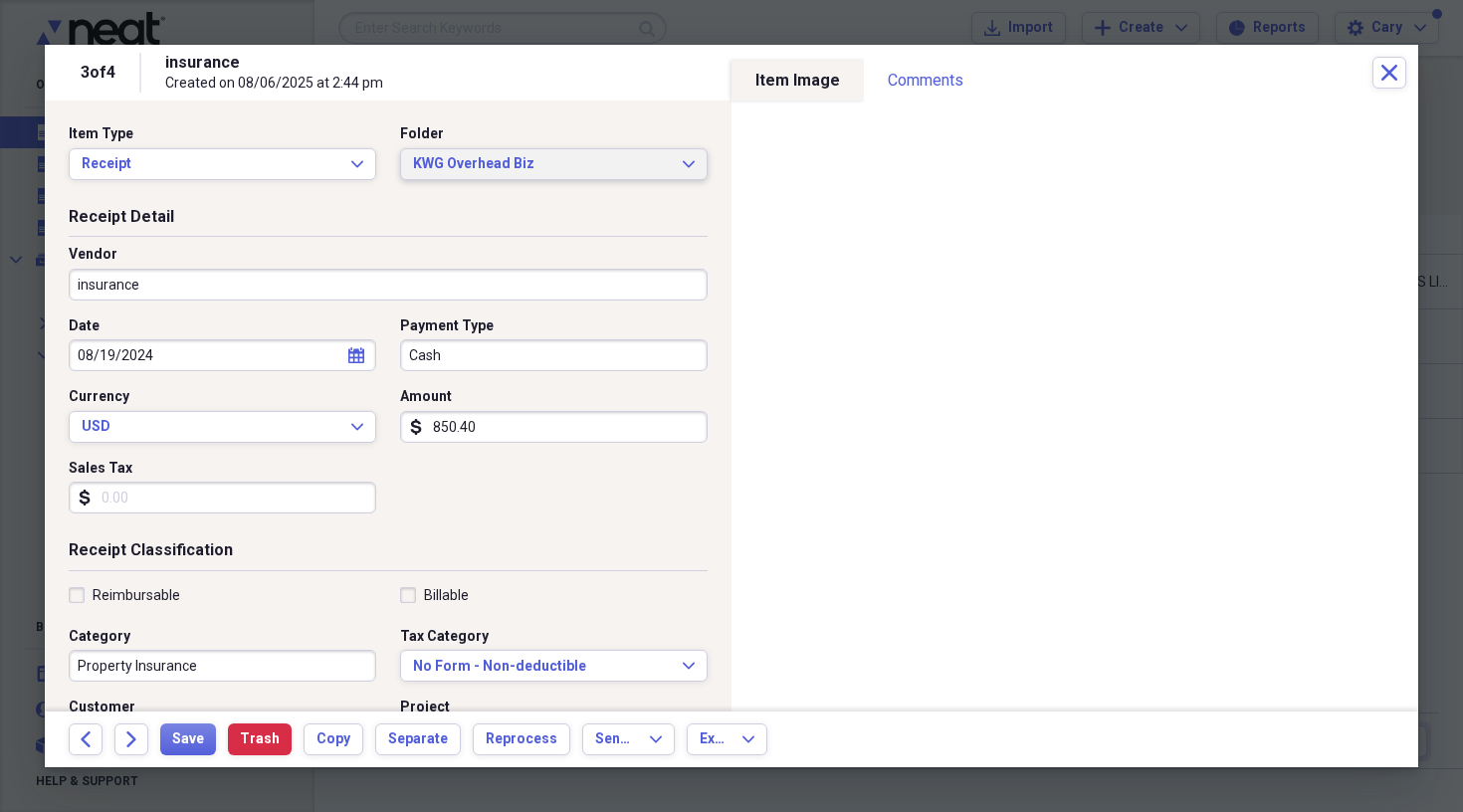 click on "KWG Overhead Biz" at bounding box center [541, 164] 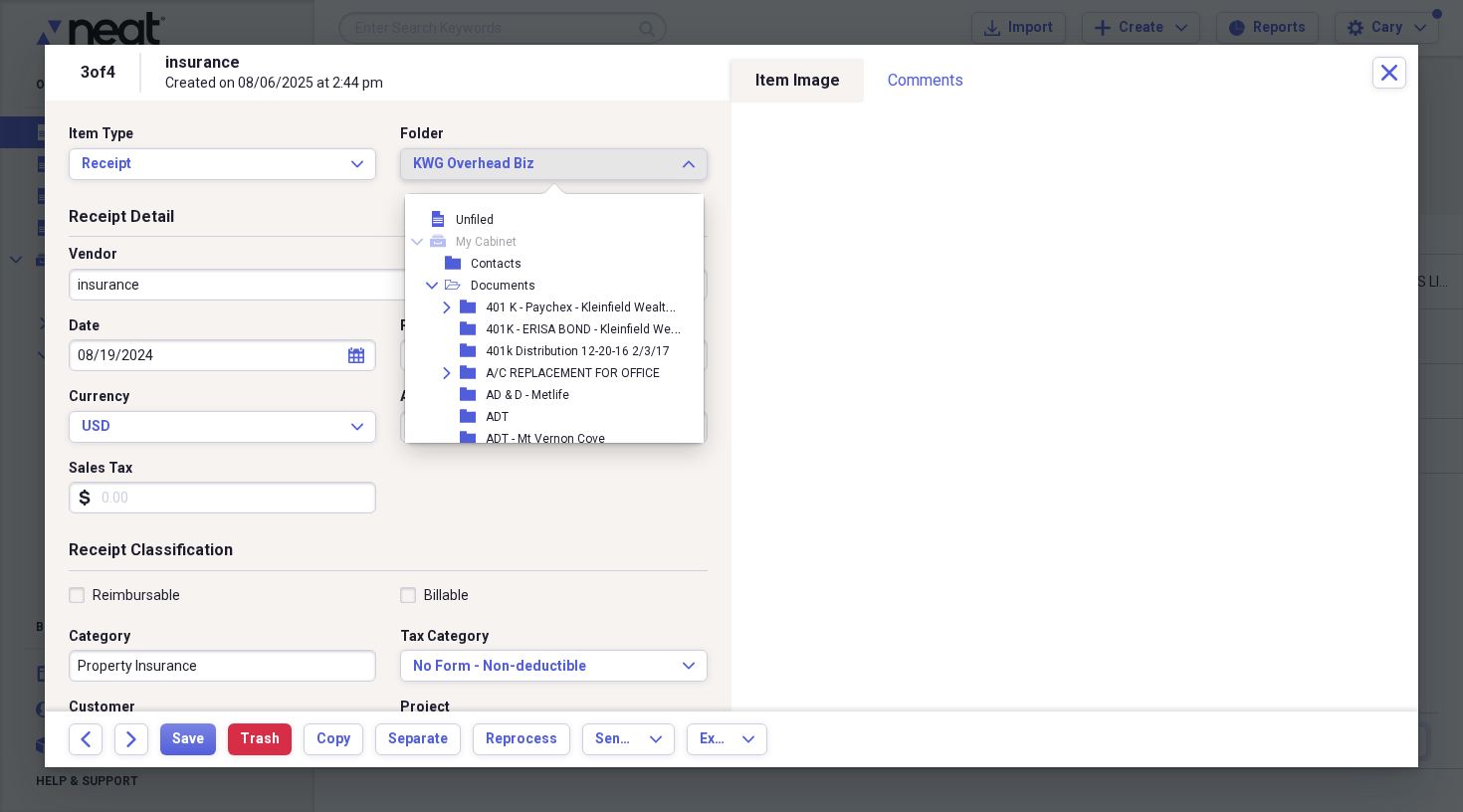 scroll, scrollTop: 4959, scrollLeft: 0, axis: vertical 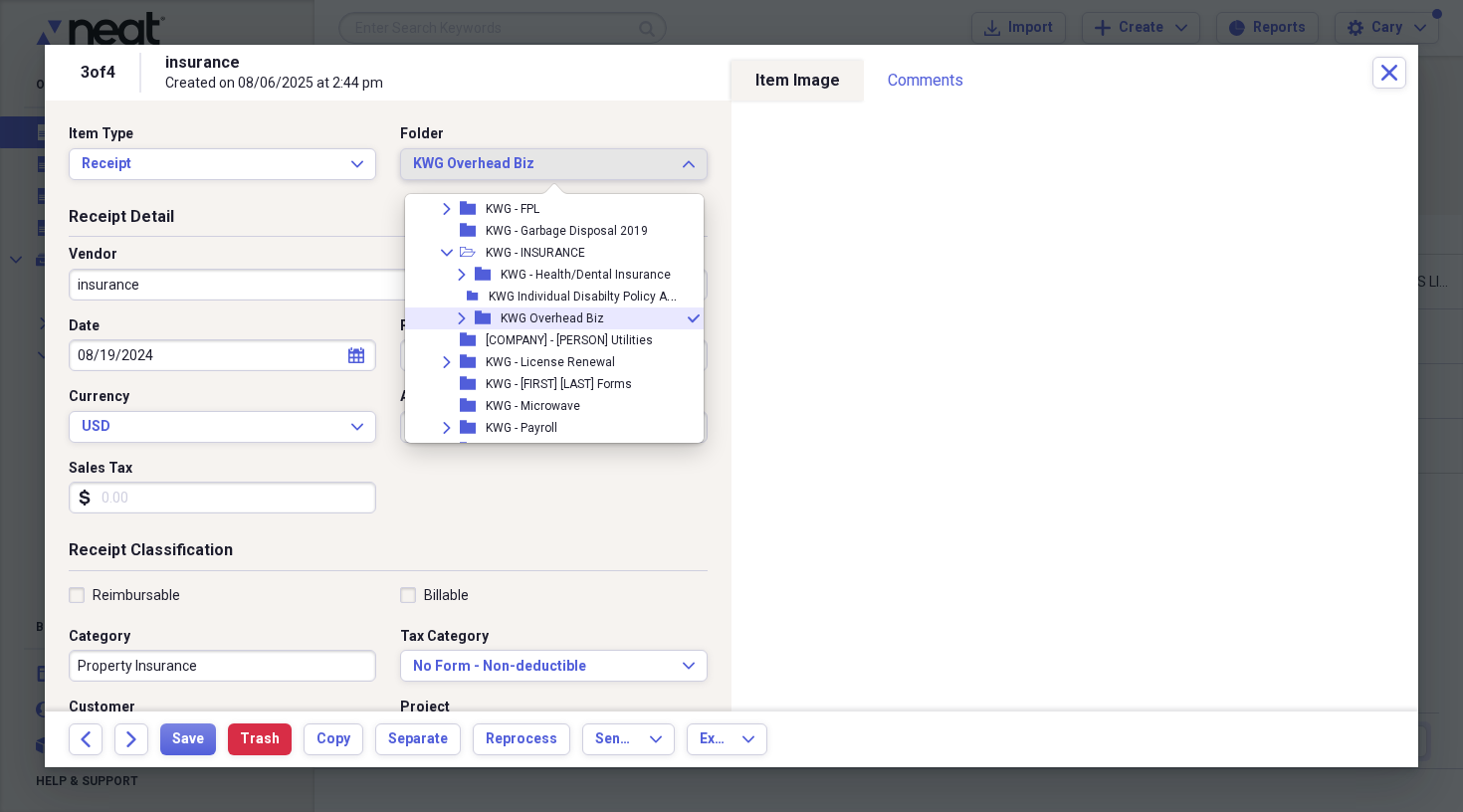 click on "Expand" 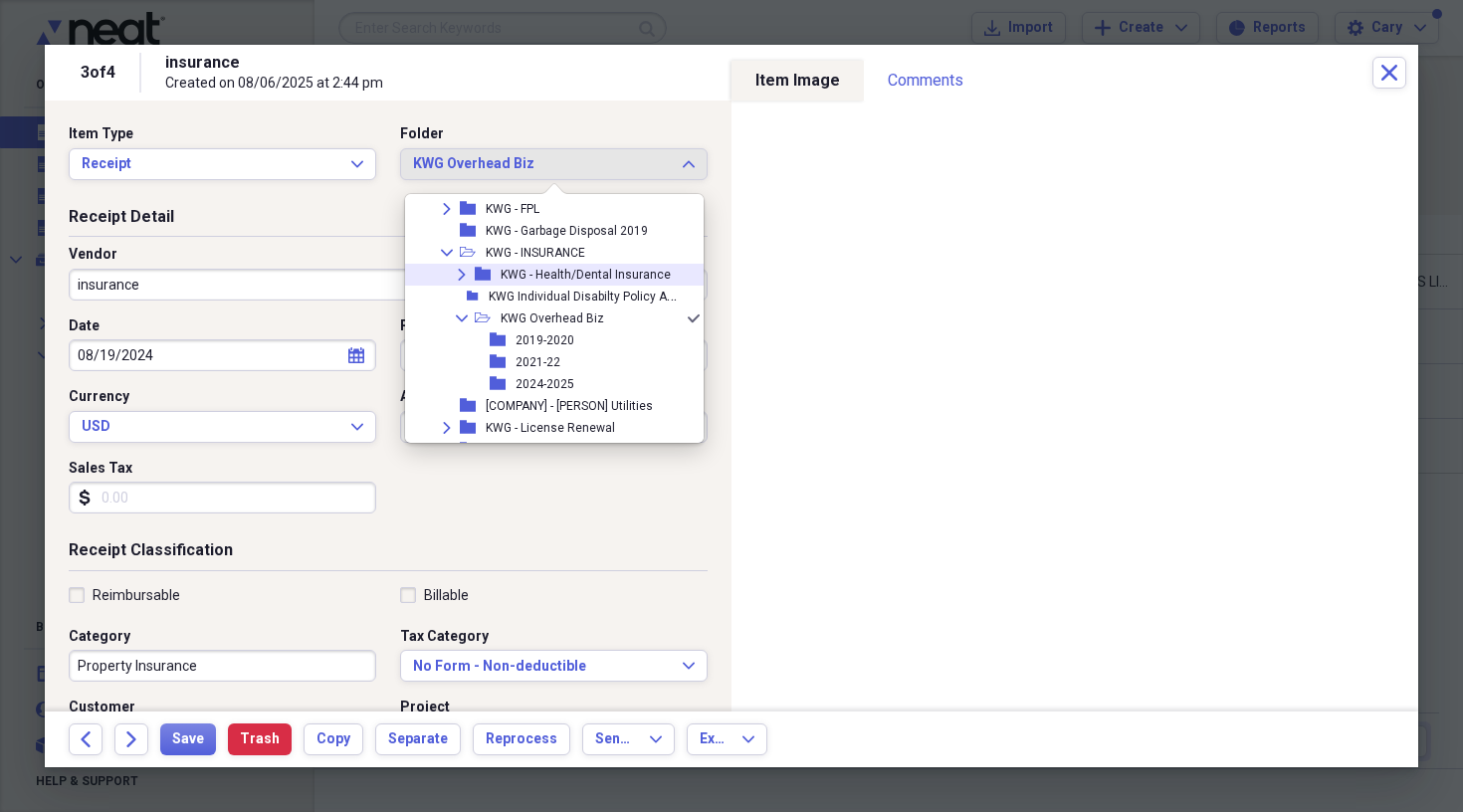 click on "Vendor" at bounding box center [388, 255] 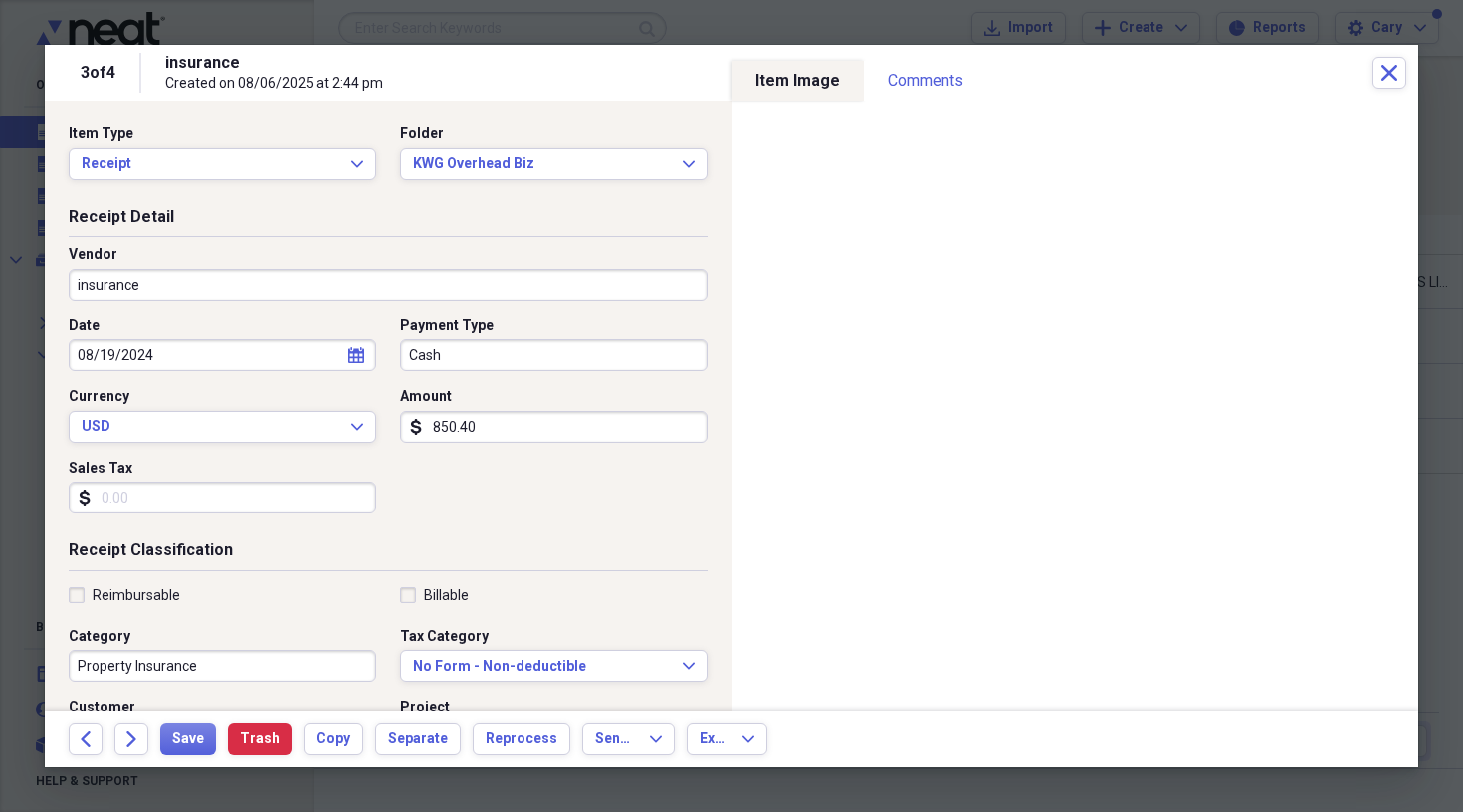 click on "insurance" at bounding box center [388, 285] 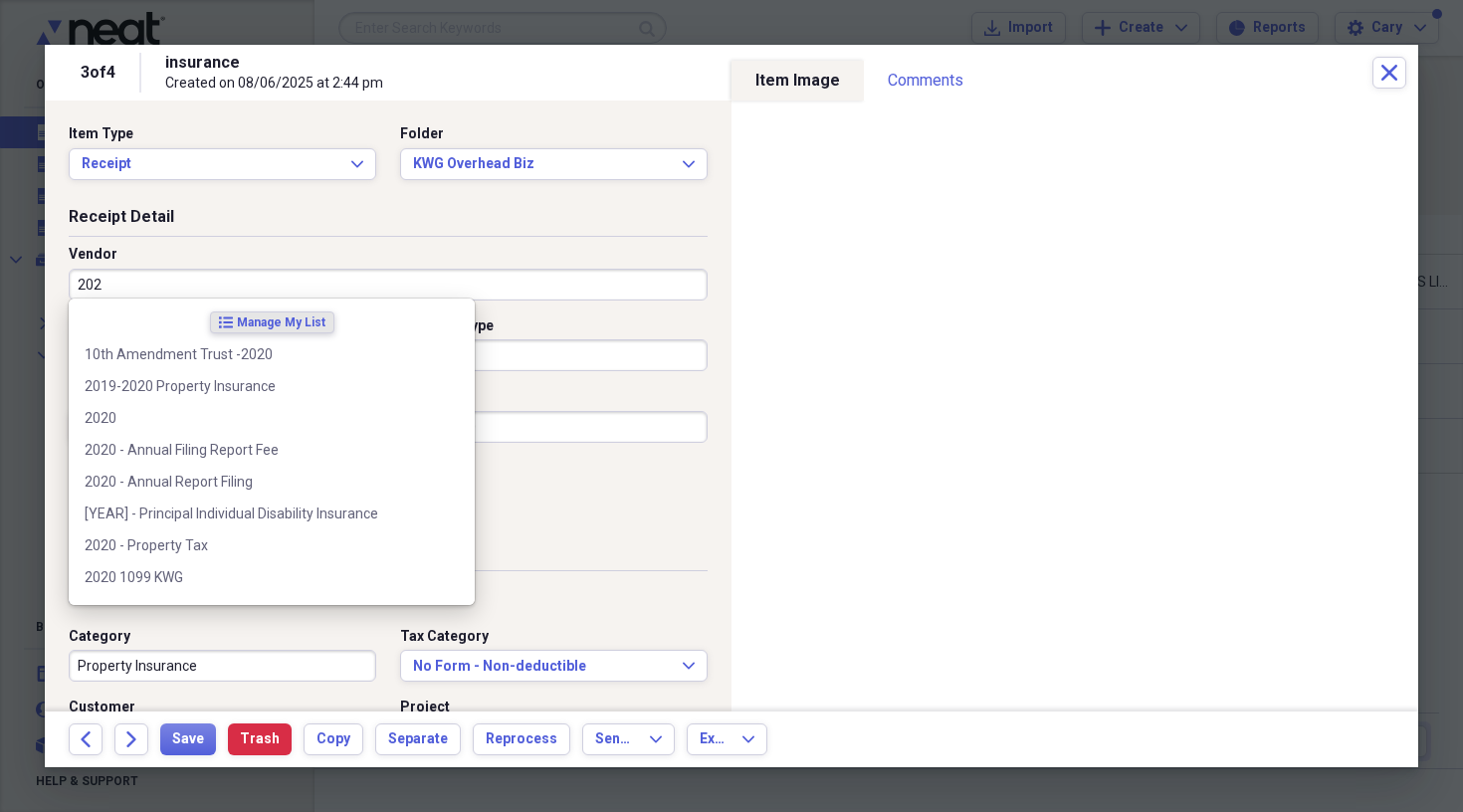 type on "2025" 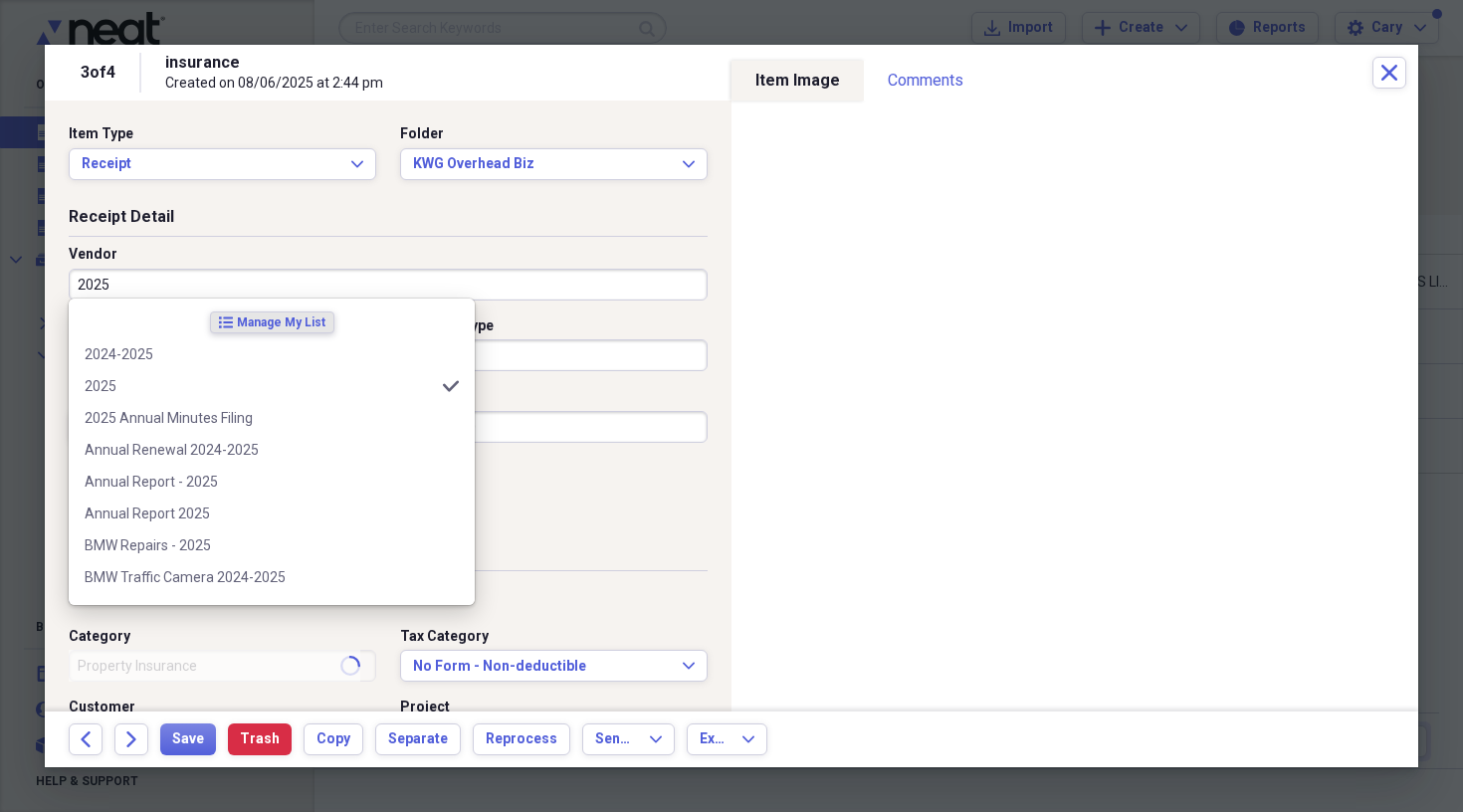 type on "2025" 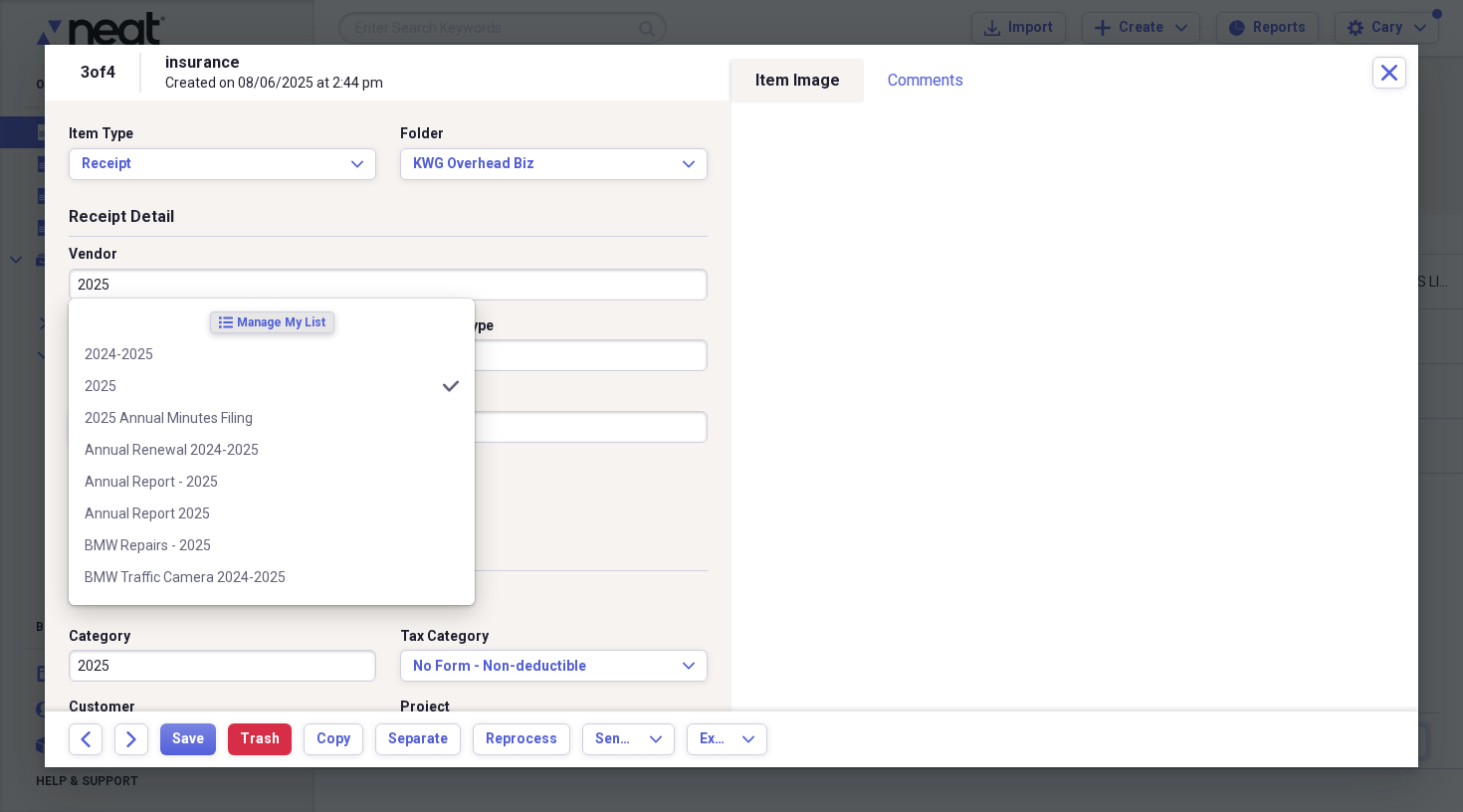 type on "2025" 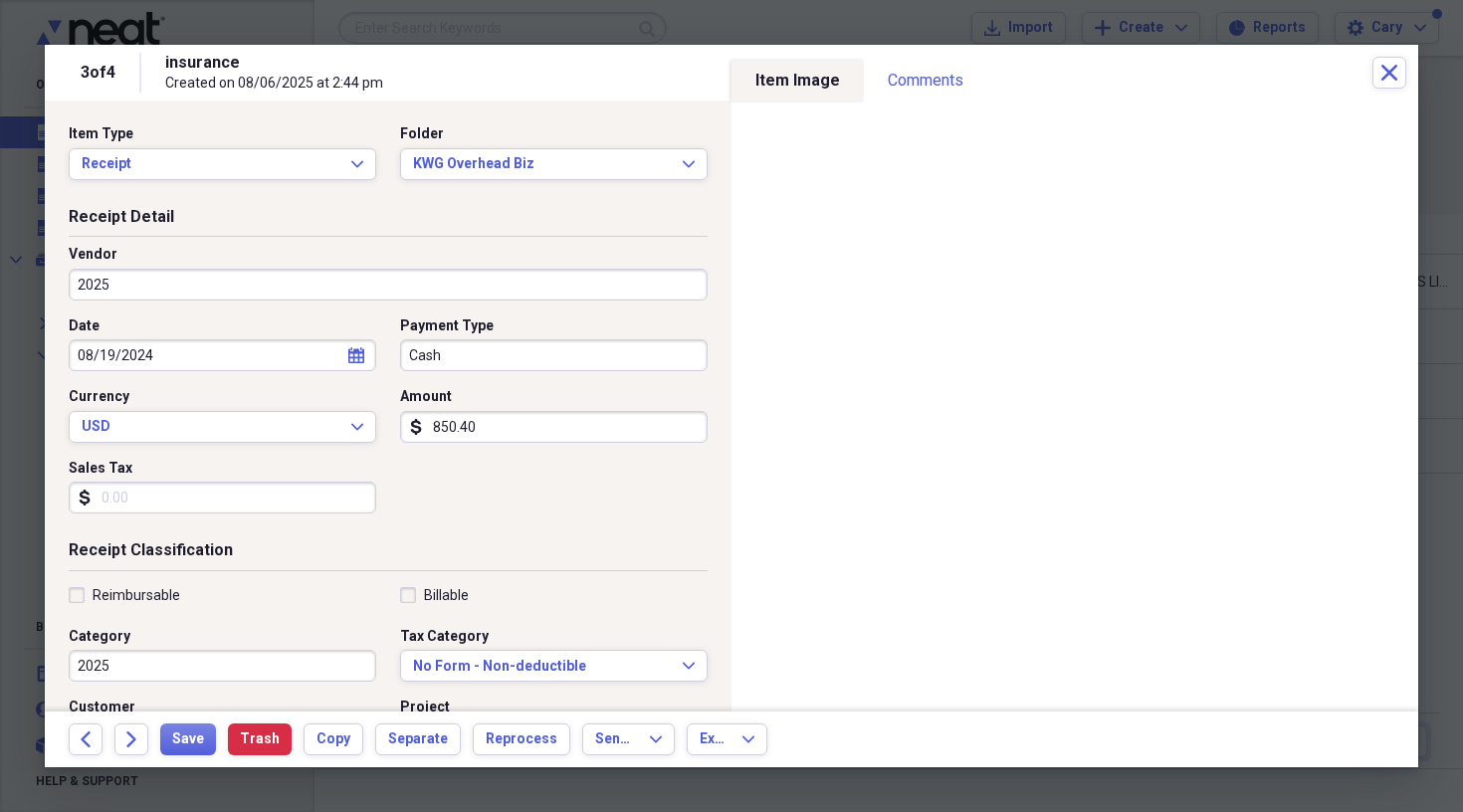 click on "Vendor" at bounding box center (388, 255) 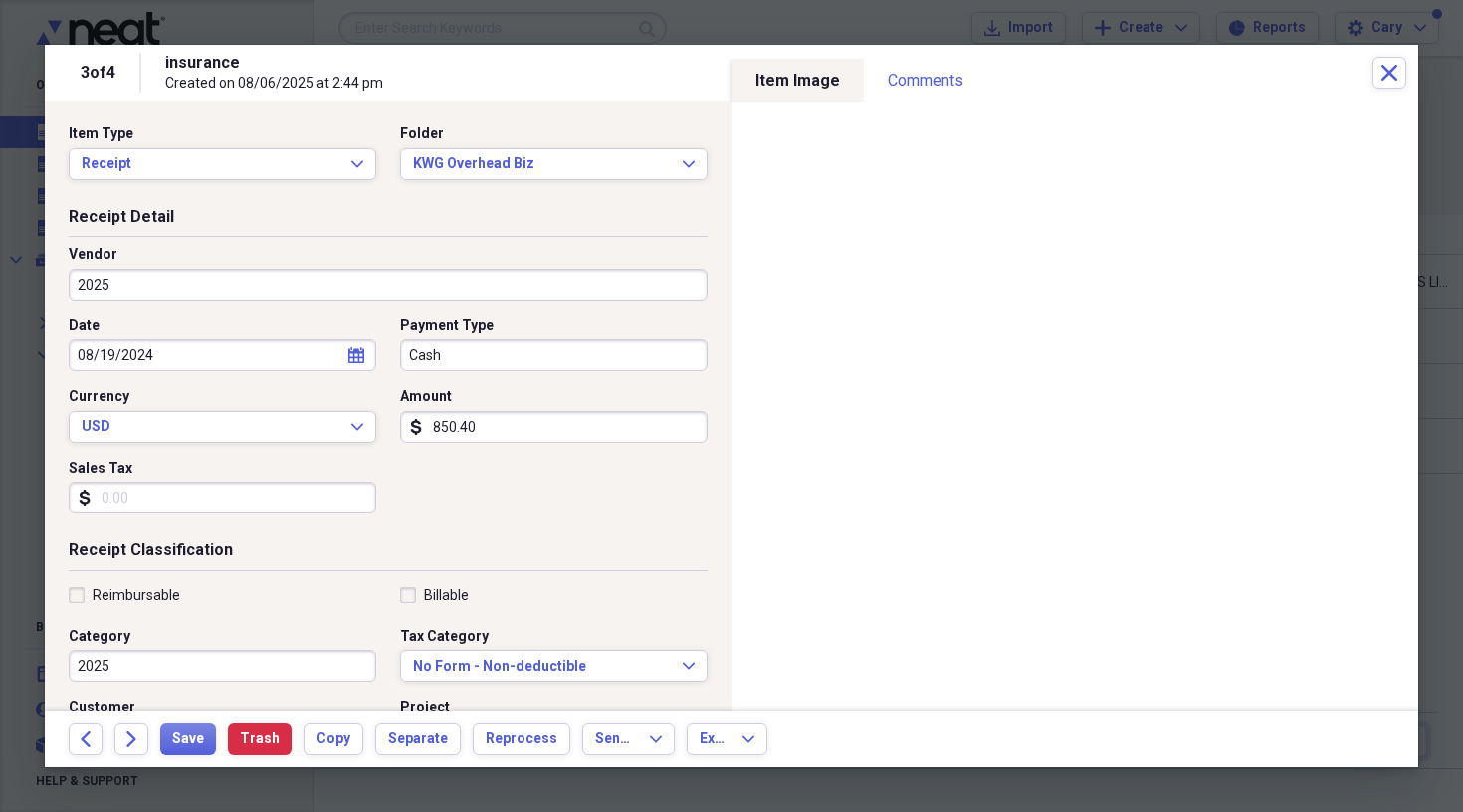 click 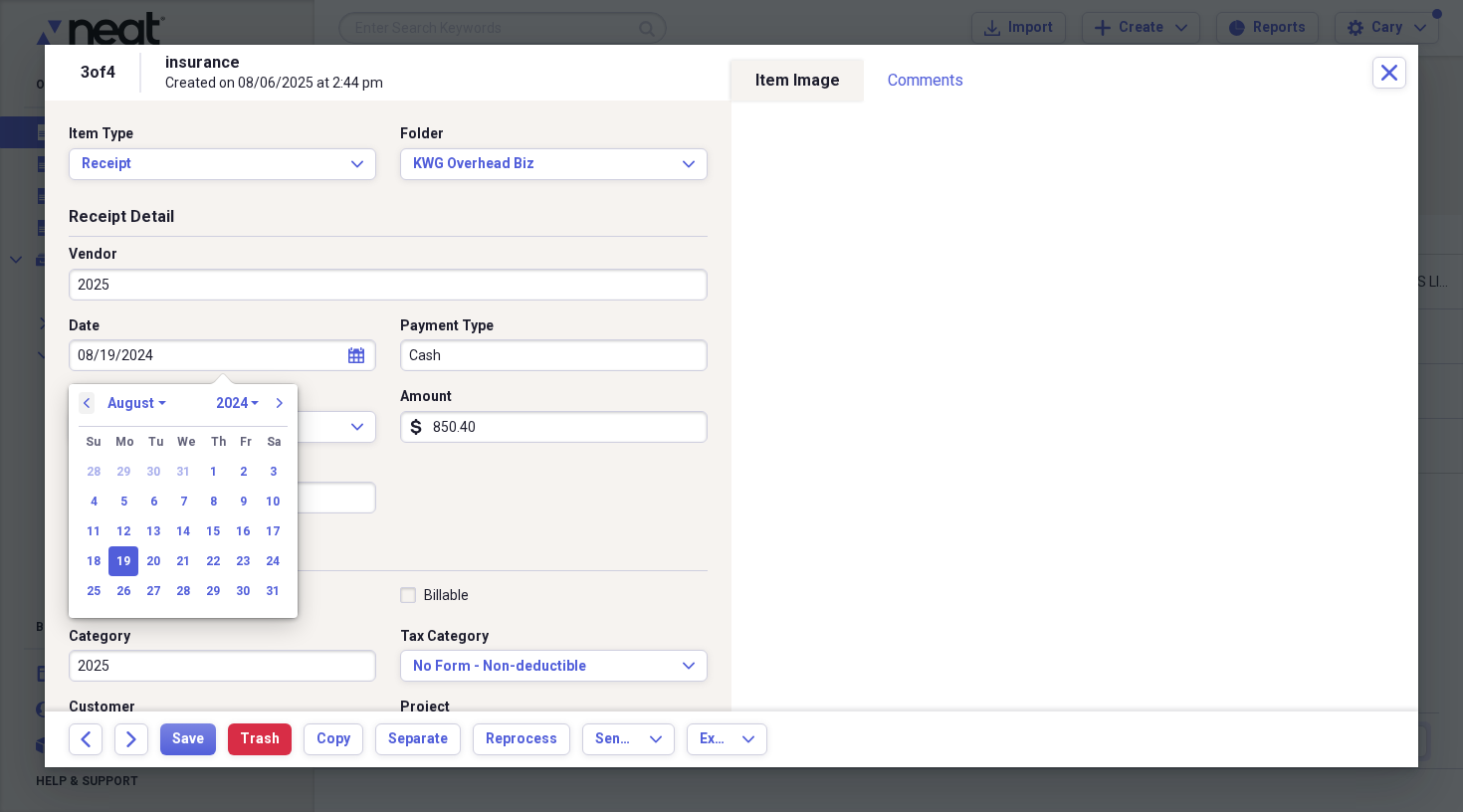 click on "previous" at bounding box center [87, 403] 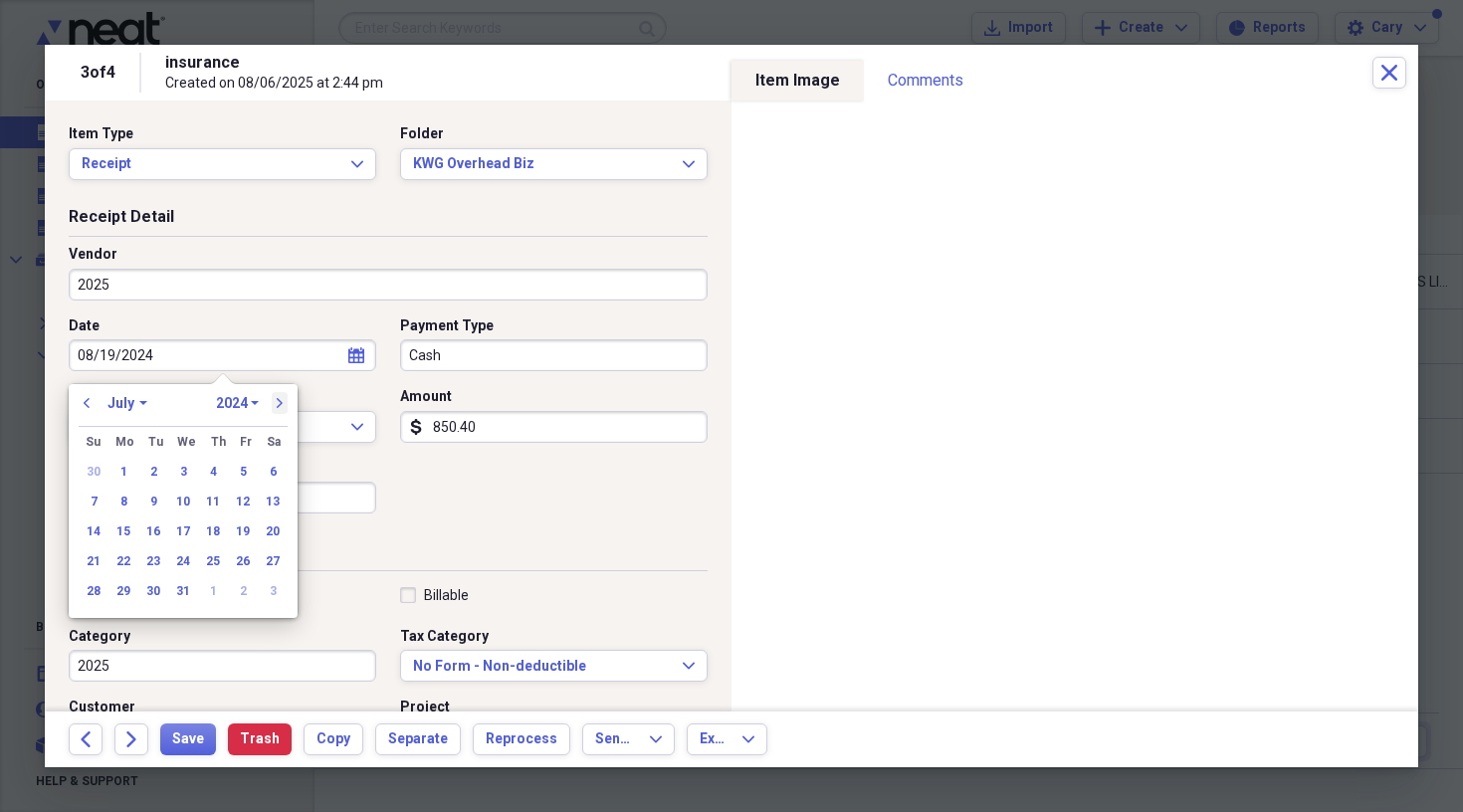 click on "next" at bounding box center (280, 403) 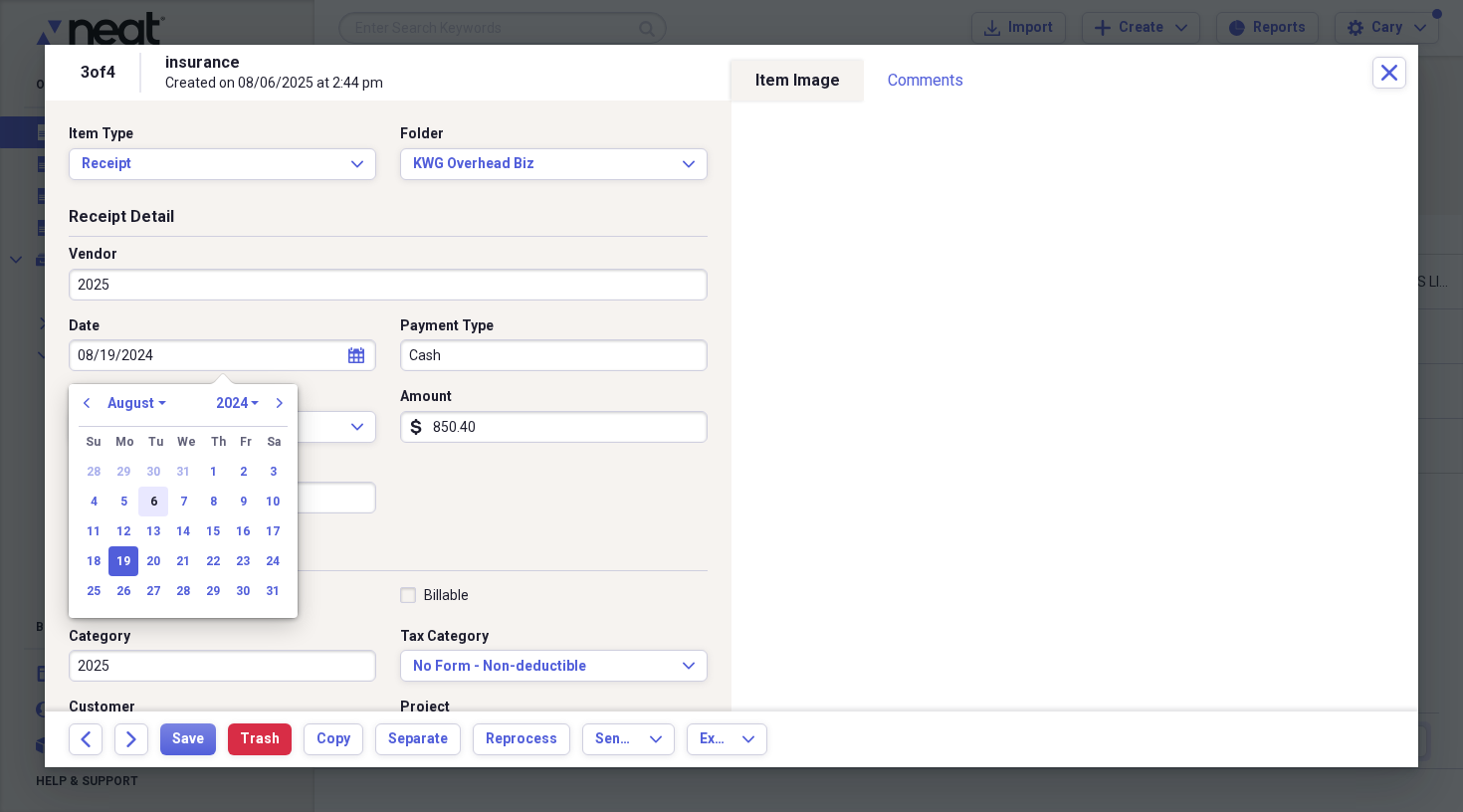 click on "6" at bounding box center [153, 502] 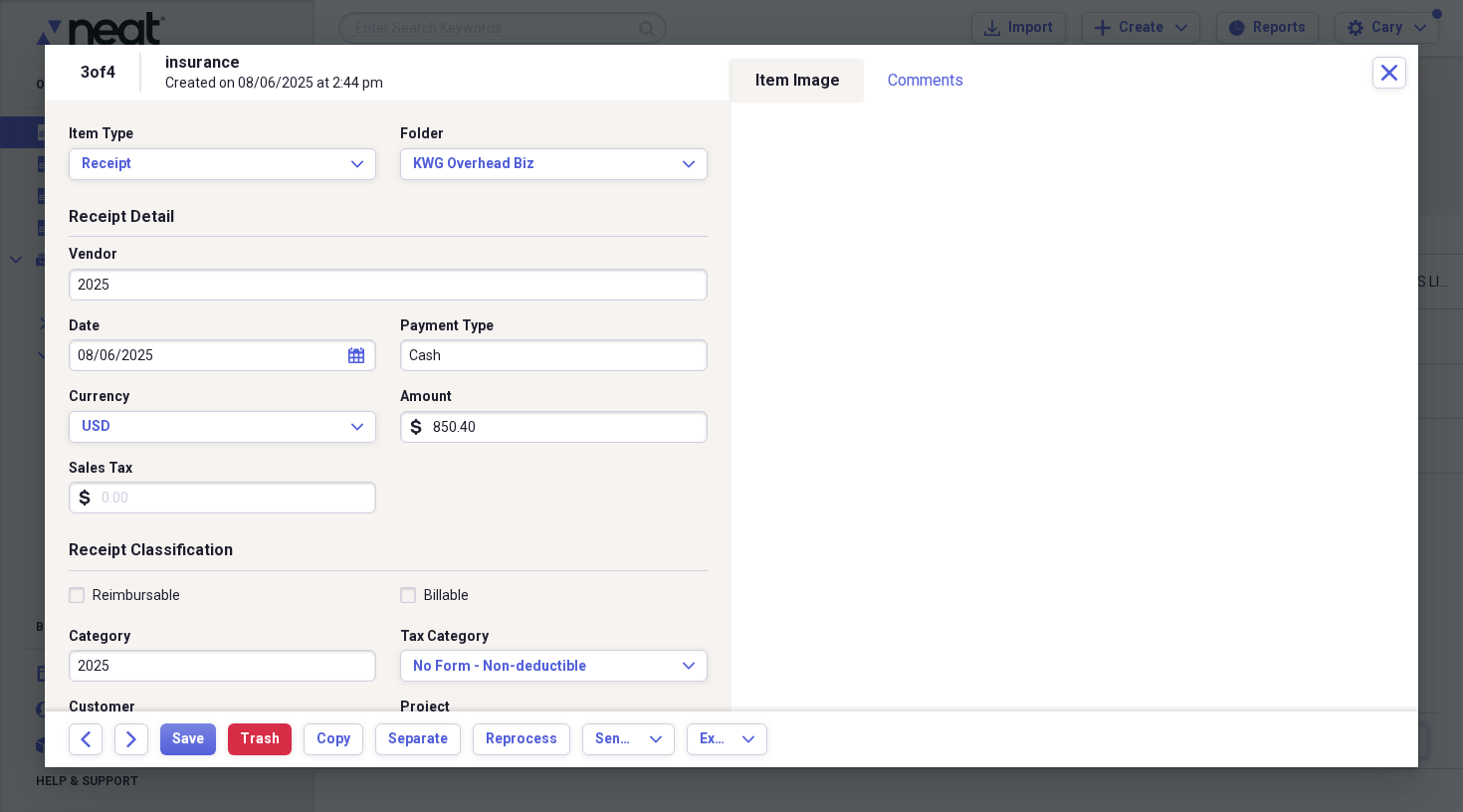type on "08/06/2025" 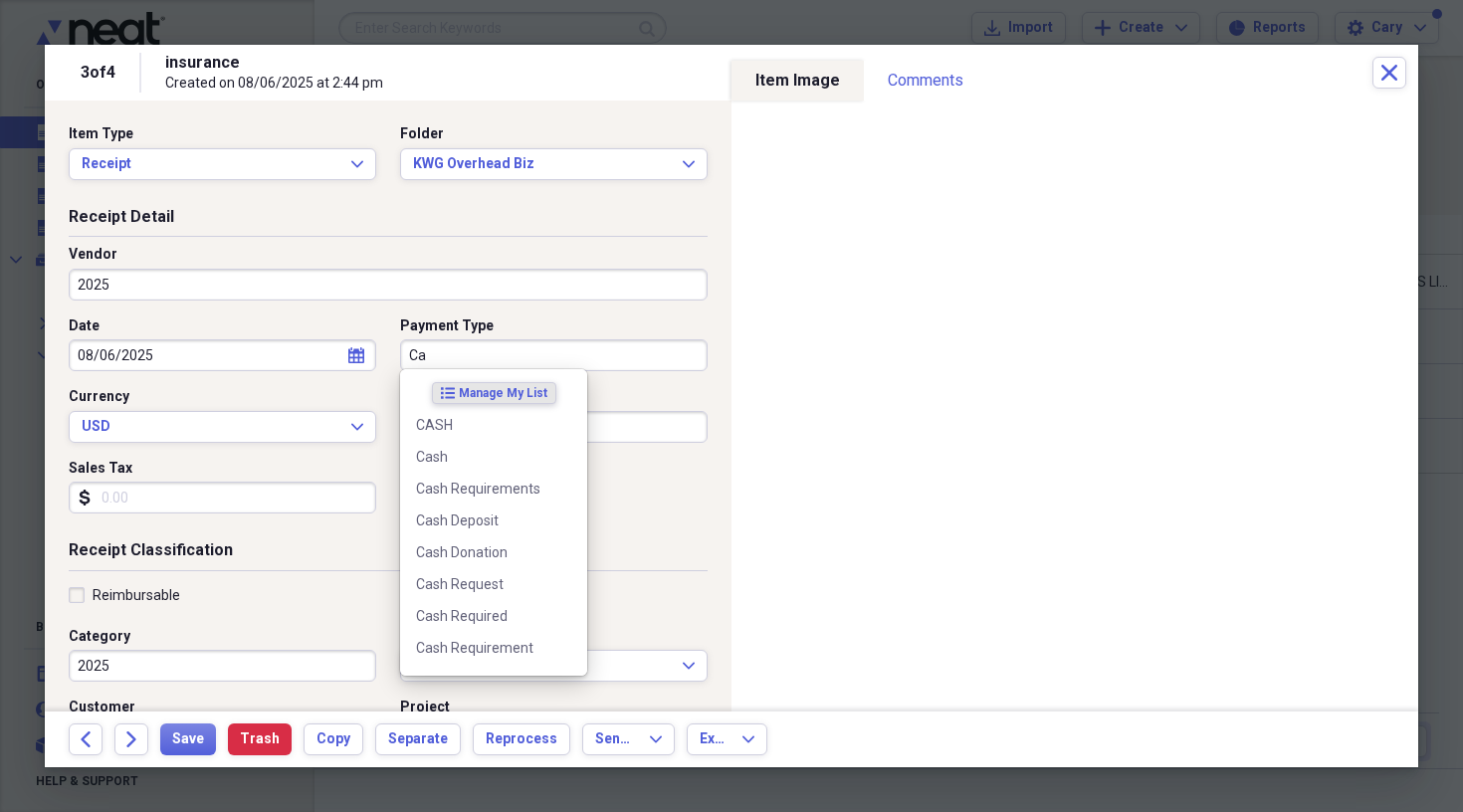 type on "C" 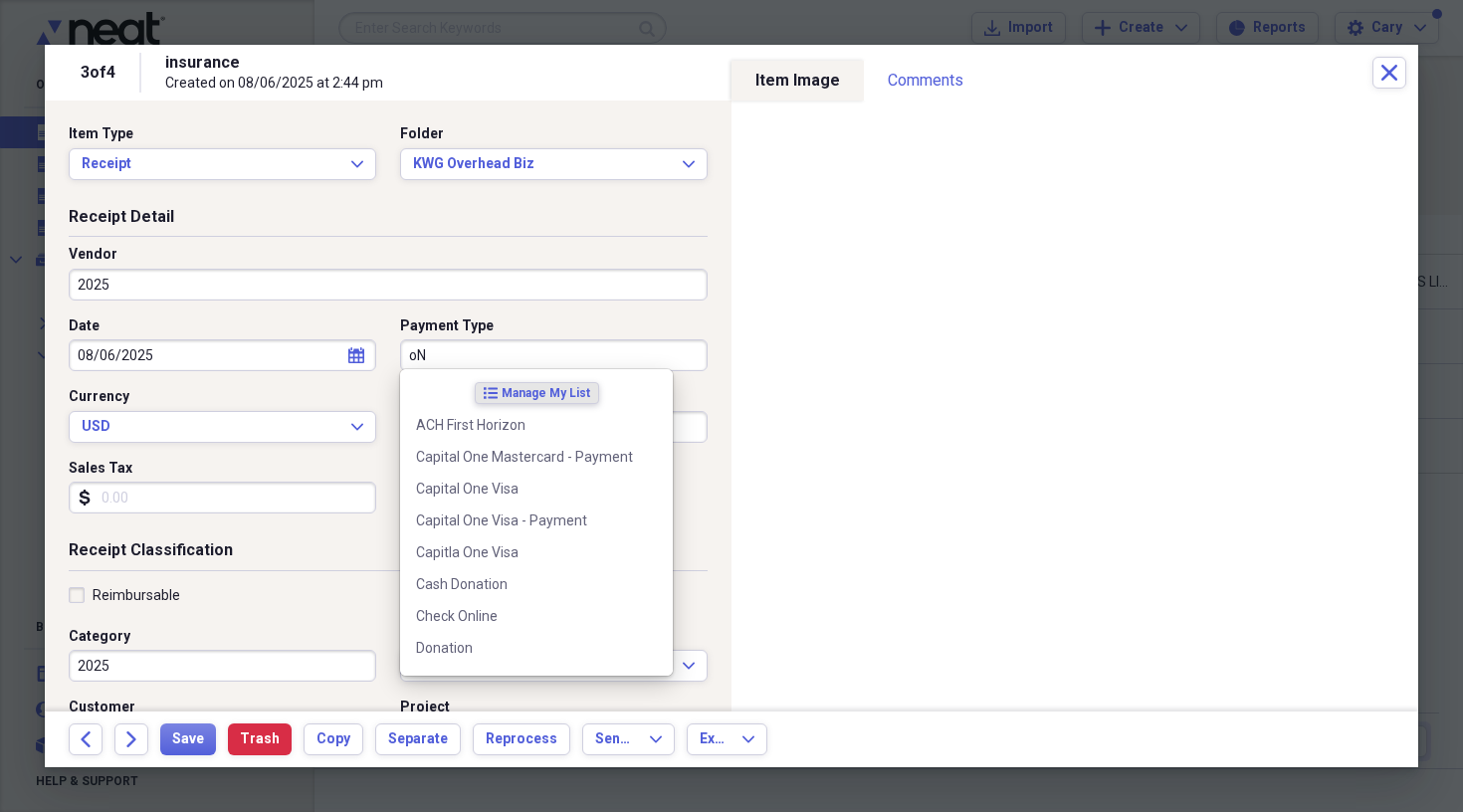 type on "o" 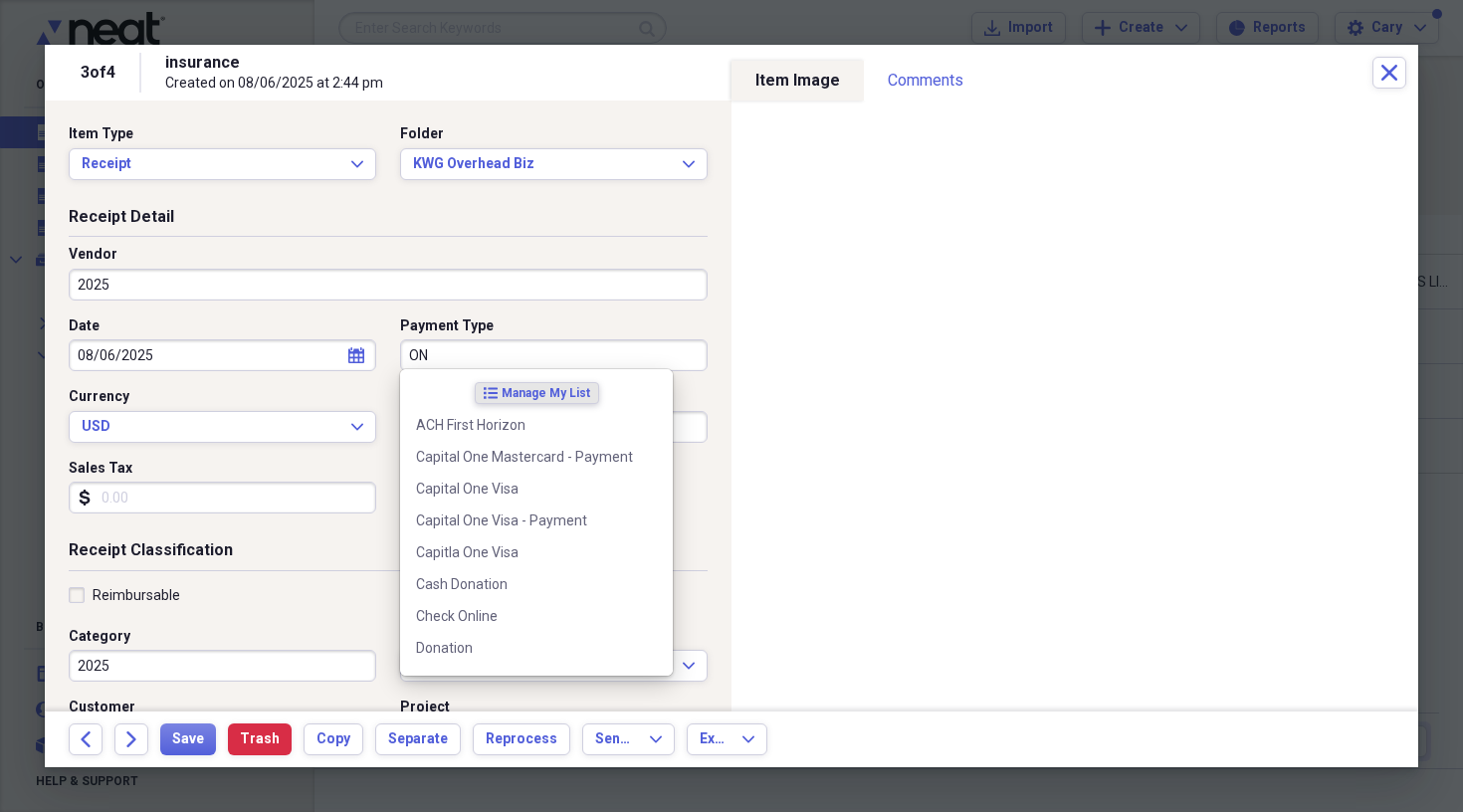 type on "O" 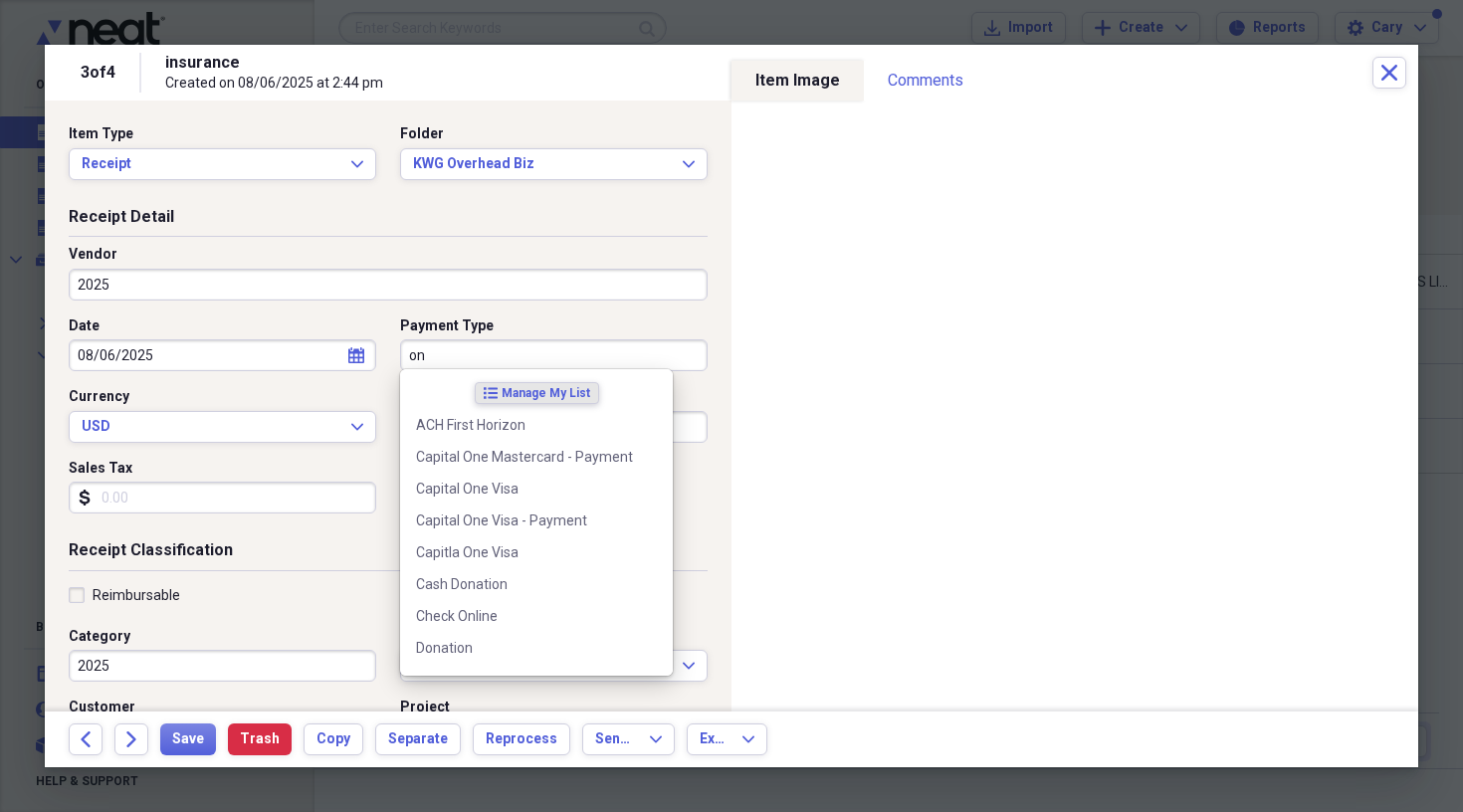 type on "o" 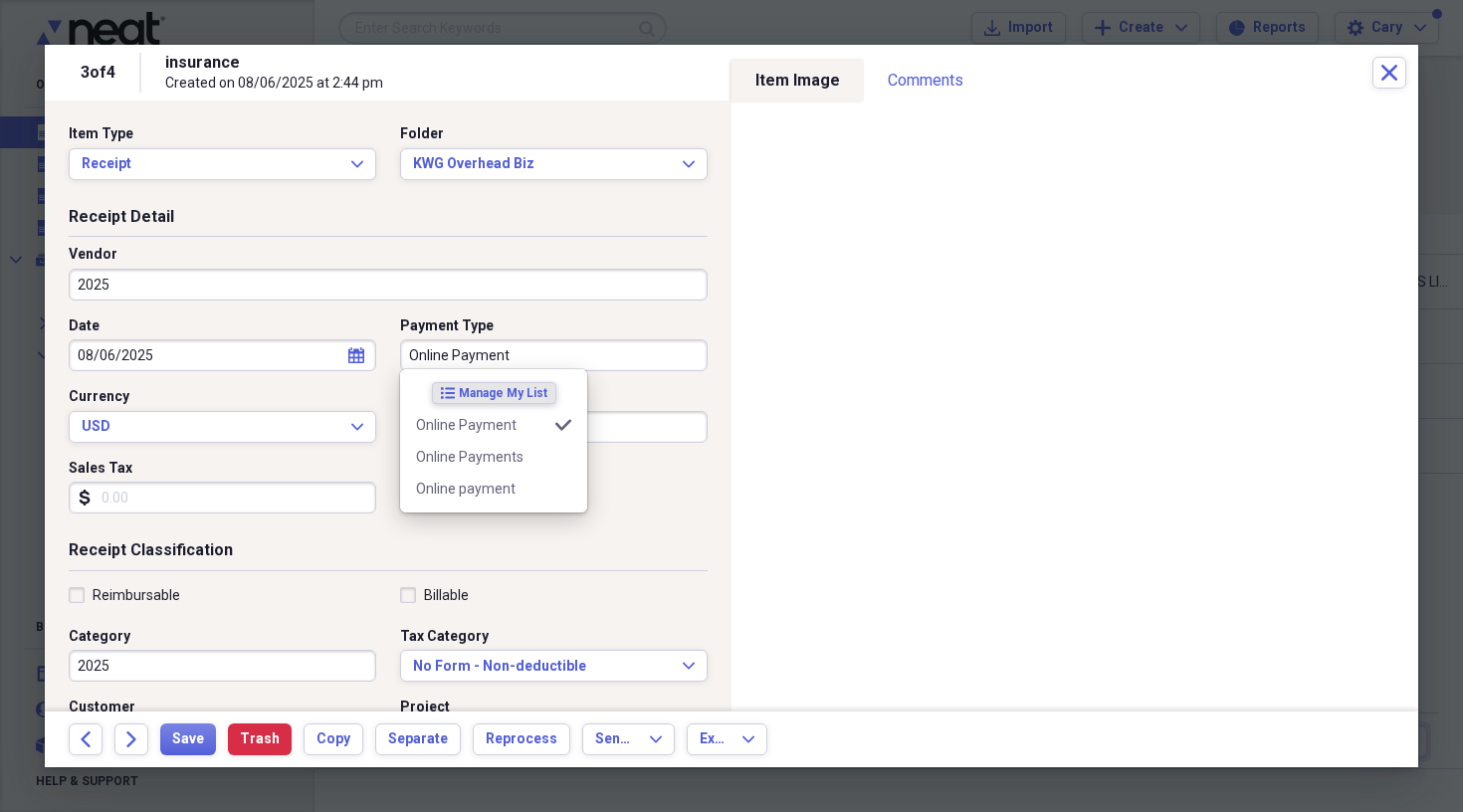 type on "Online Payment" 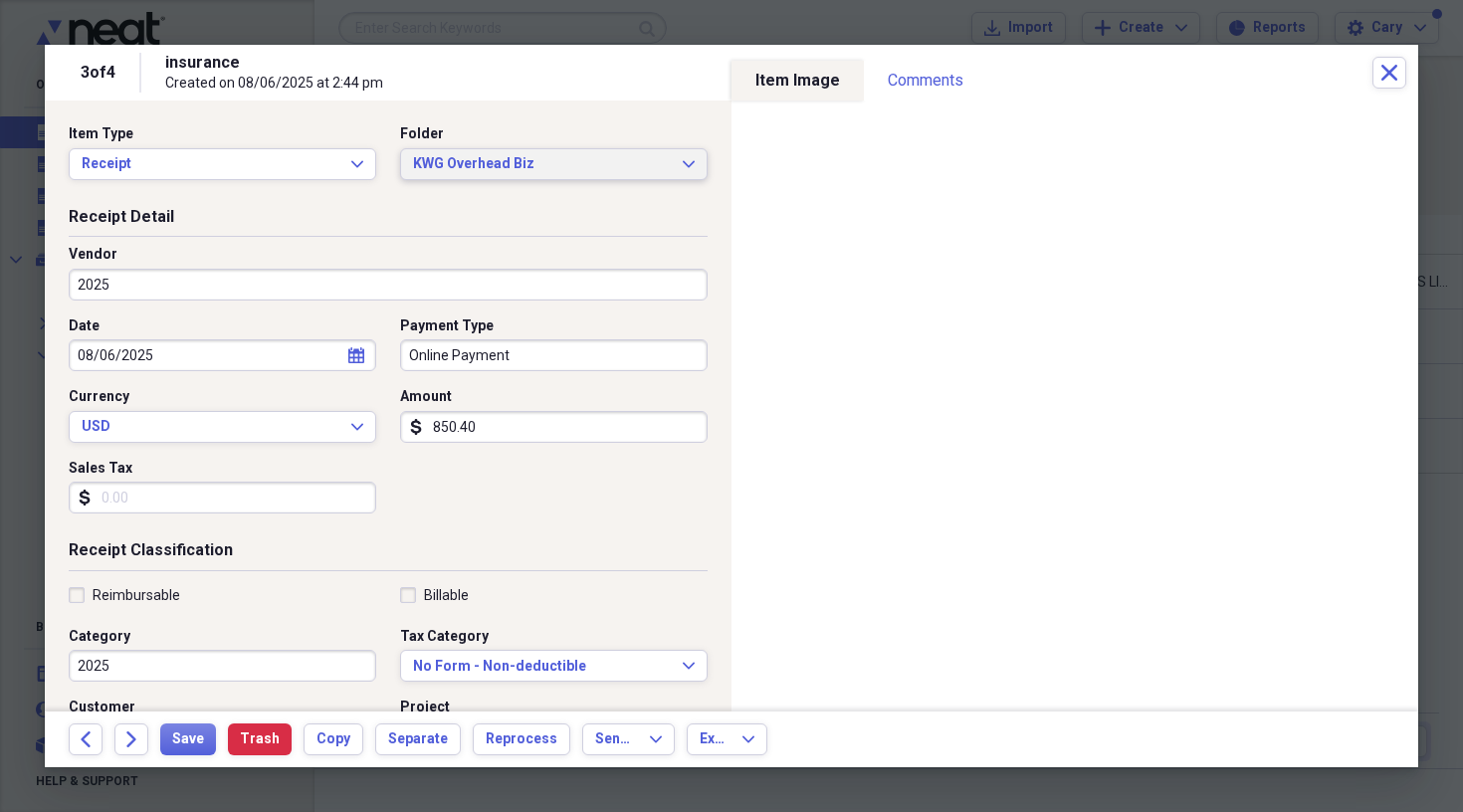 click on "KWG Overhead Biz" at bounding box center (541, 164) 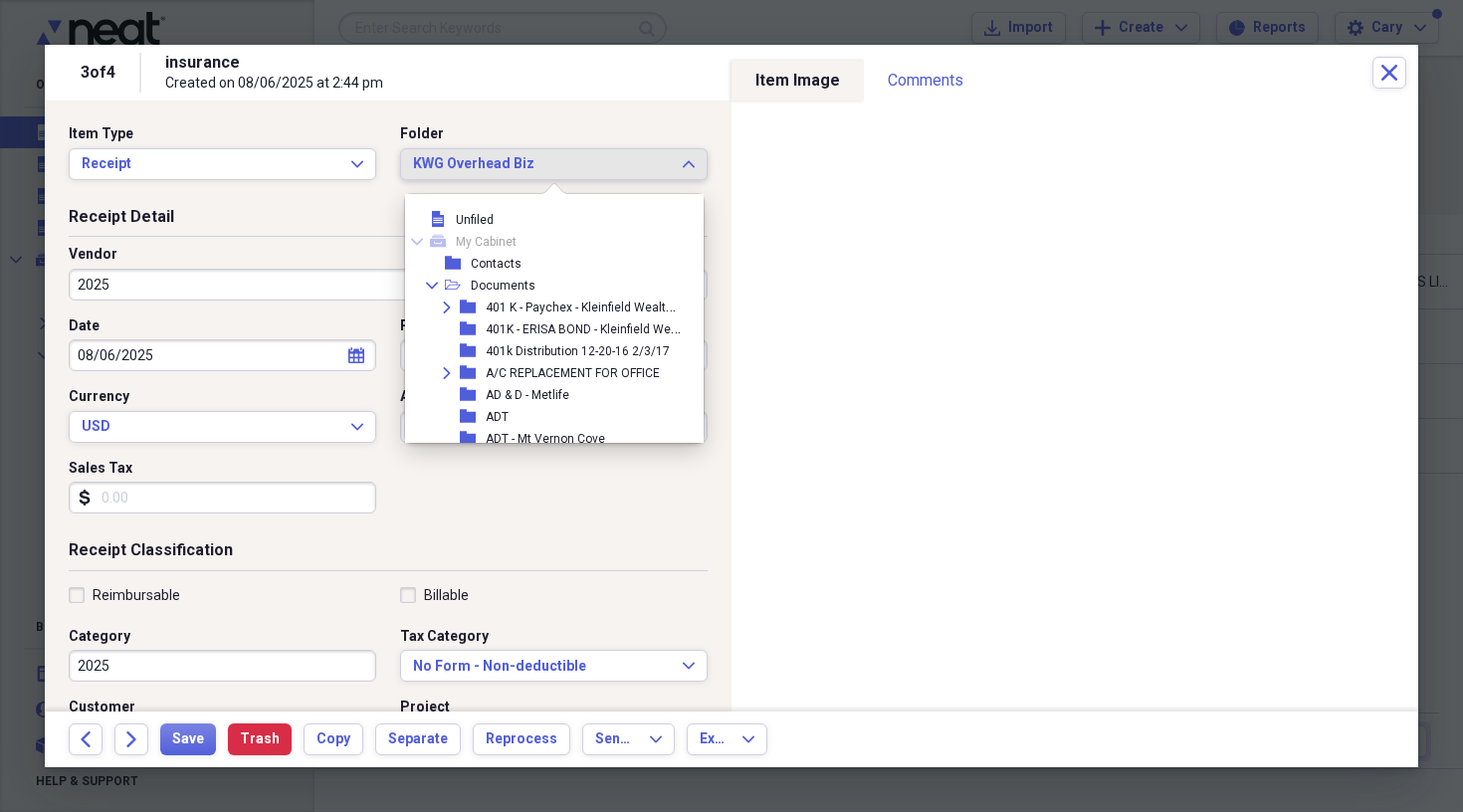 scroll, scrollTop: 0, scrollLeft: 0, axis: both 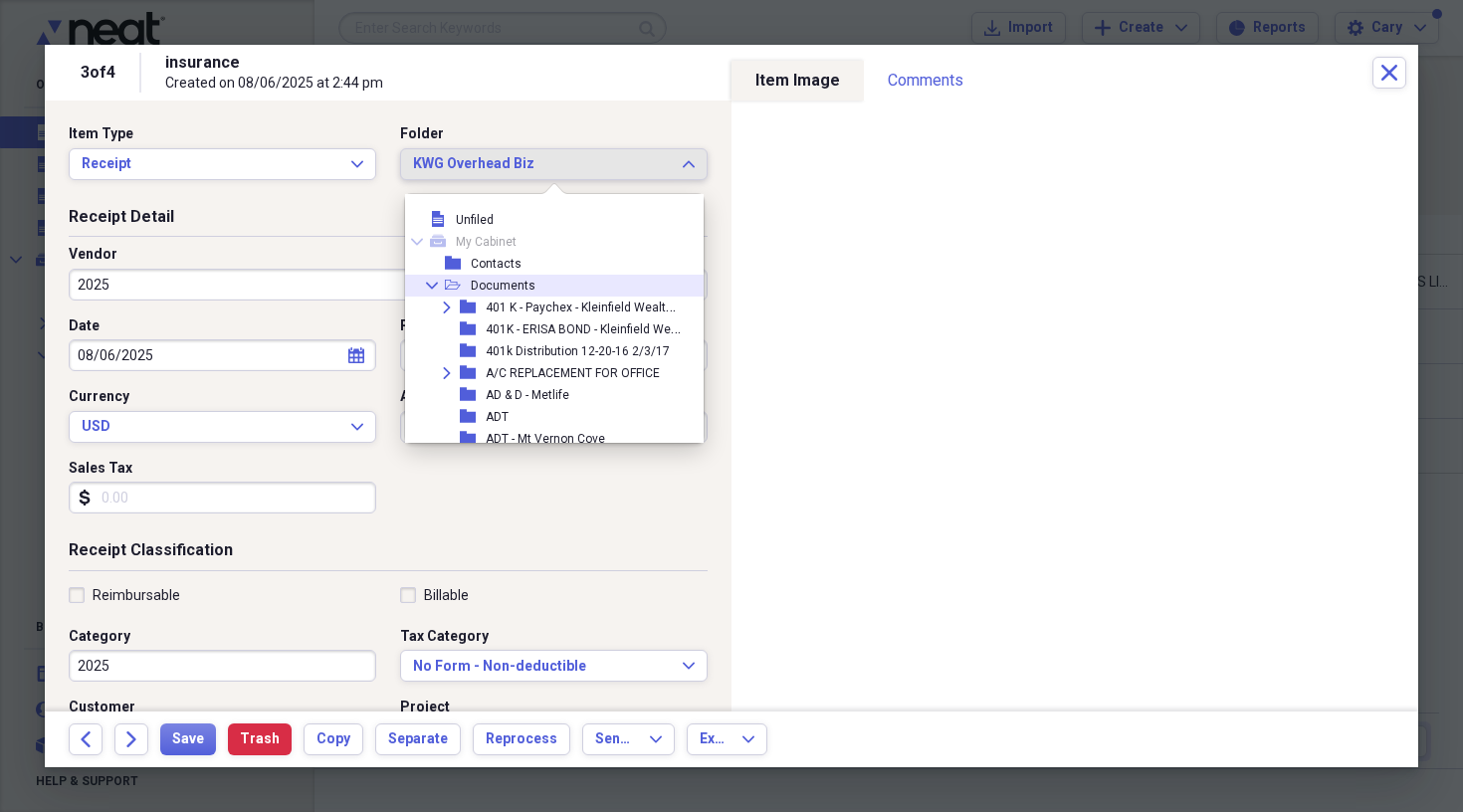 click 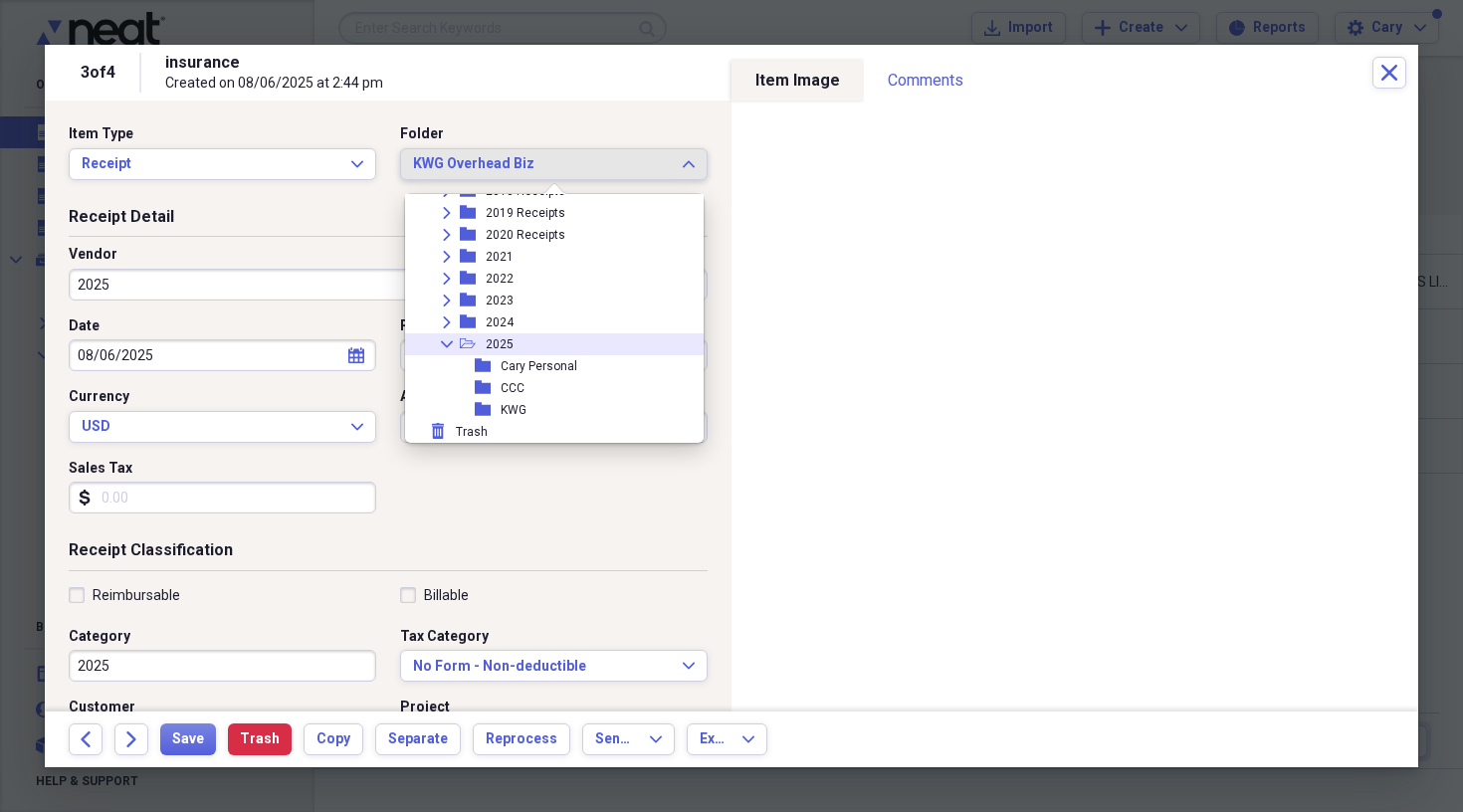 scroll, scrollTop: 160, scrollLeft: 0, axis: vertical 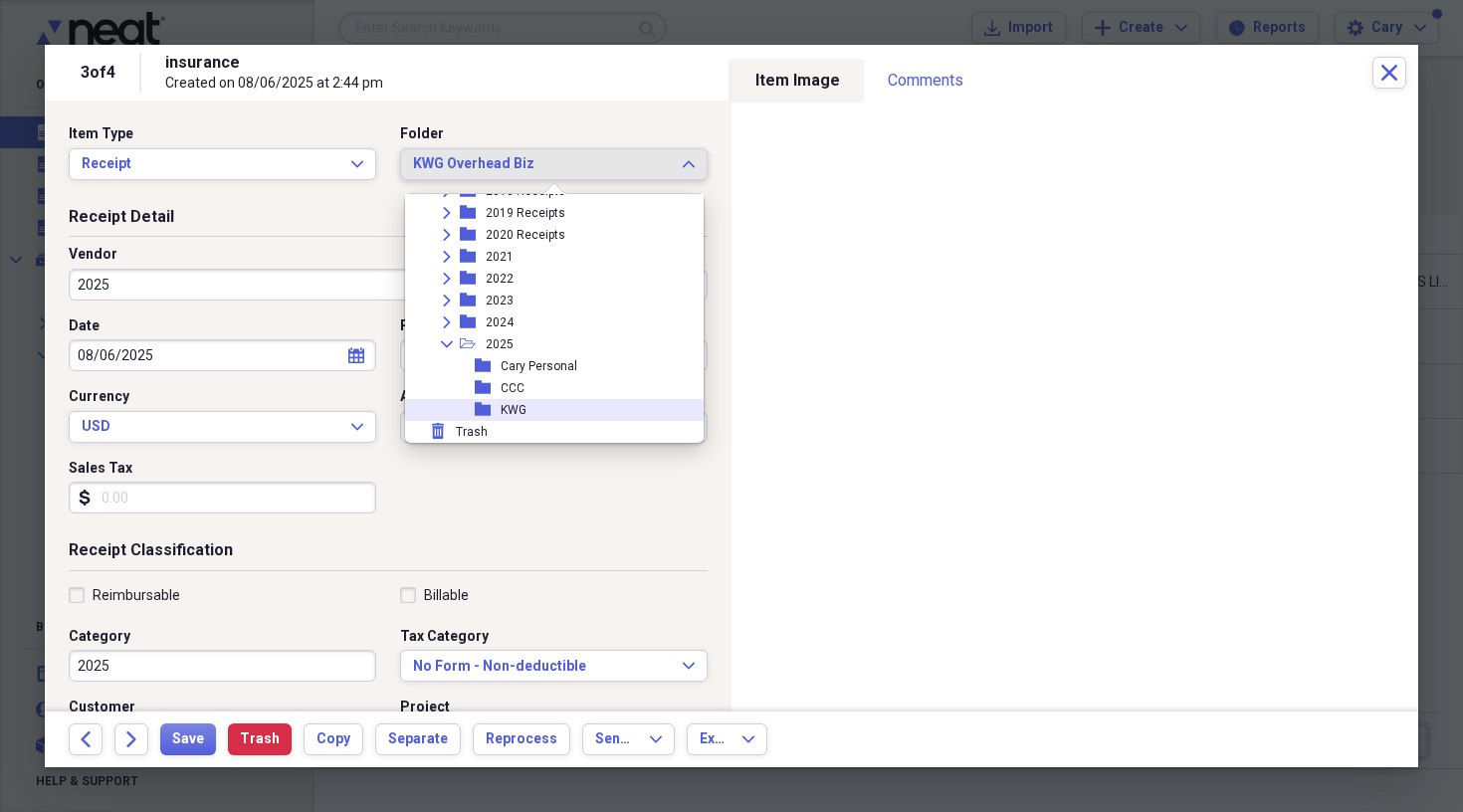 click on "KWG" at bounding box center (514, 410) 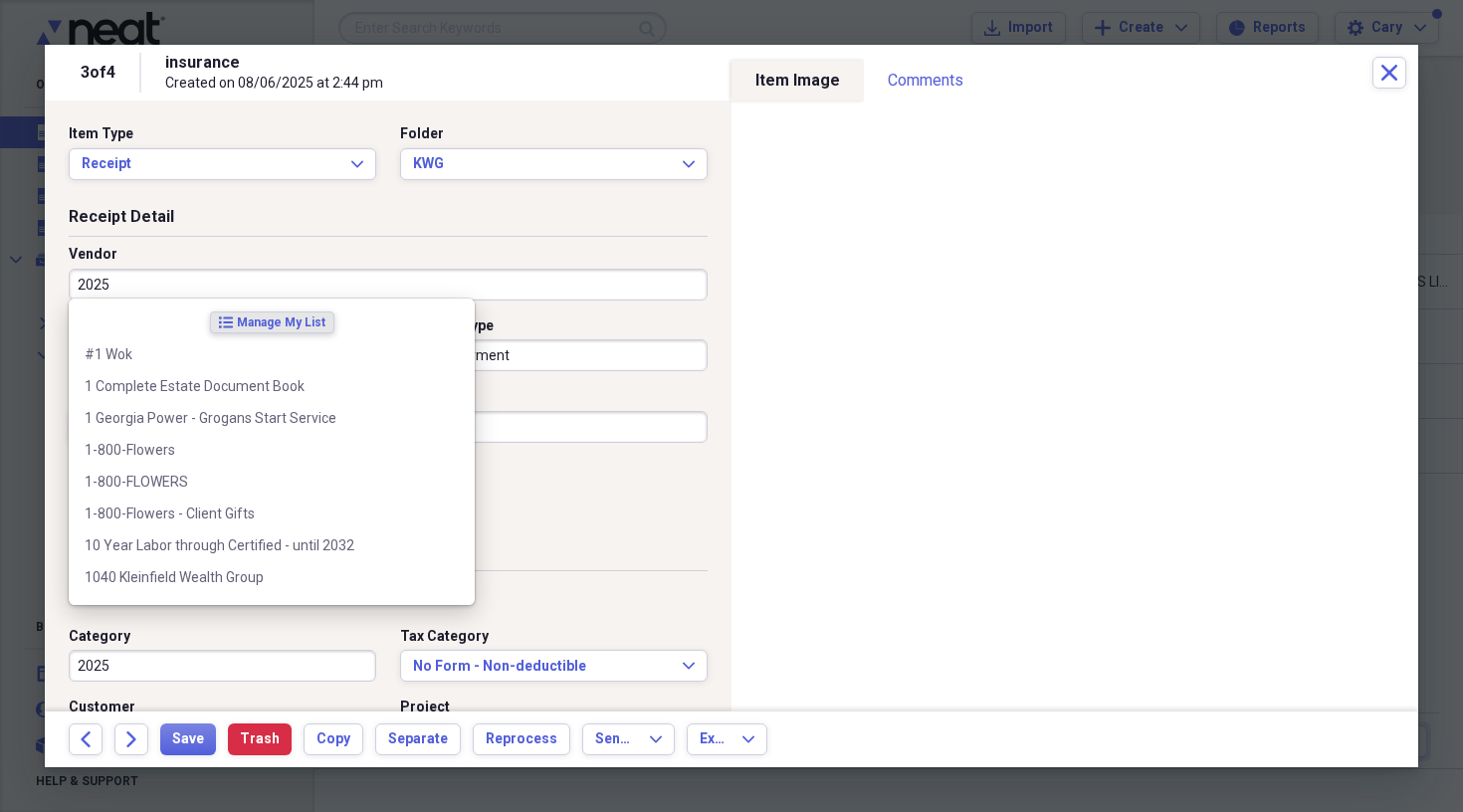 click on "2025" at bounding box center [388, 285] 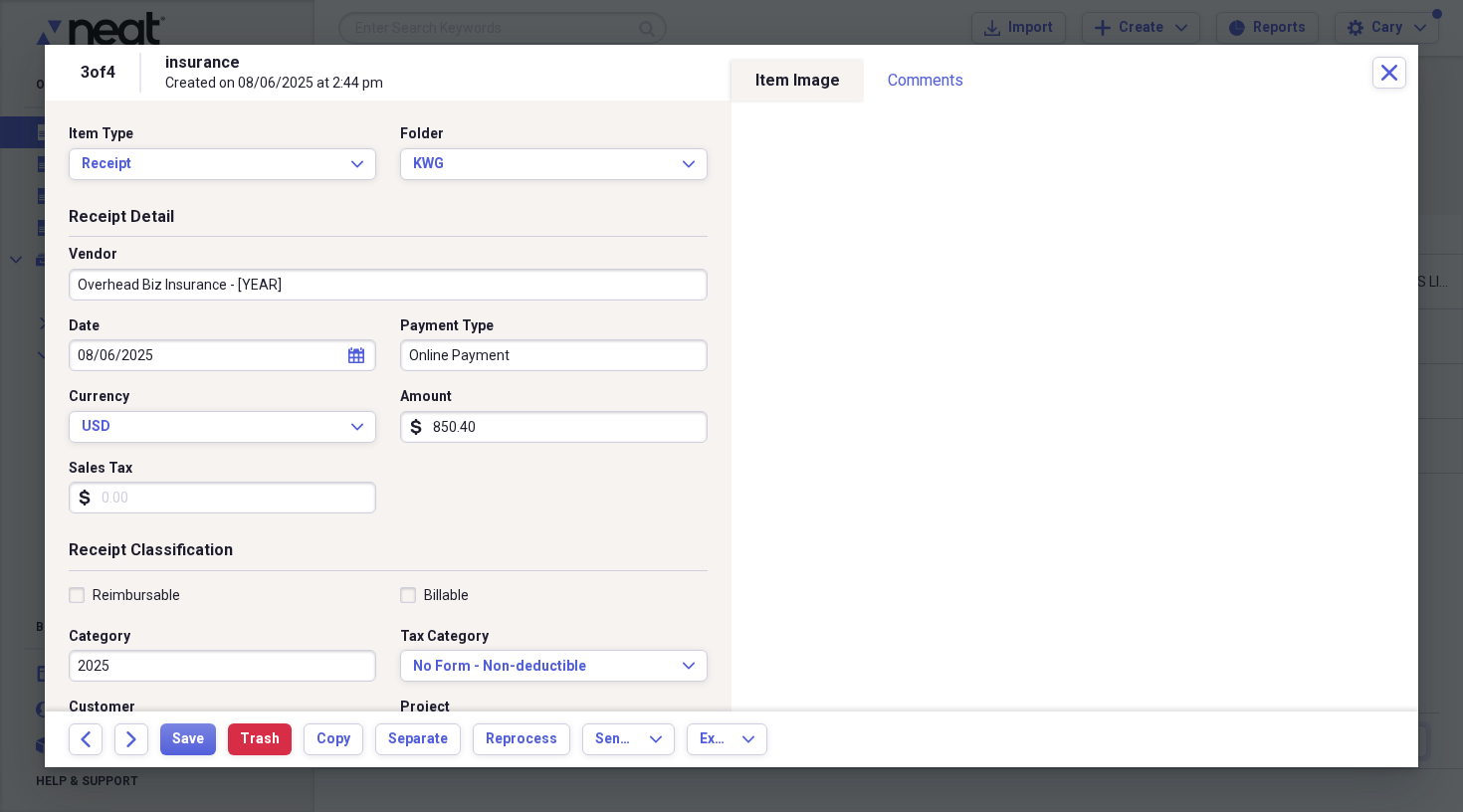 click on "Overhead Biz Insurance - [YEAR]" at bounding box center [388, 285] 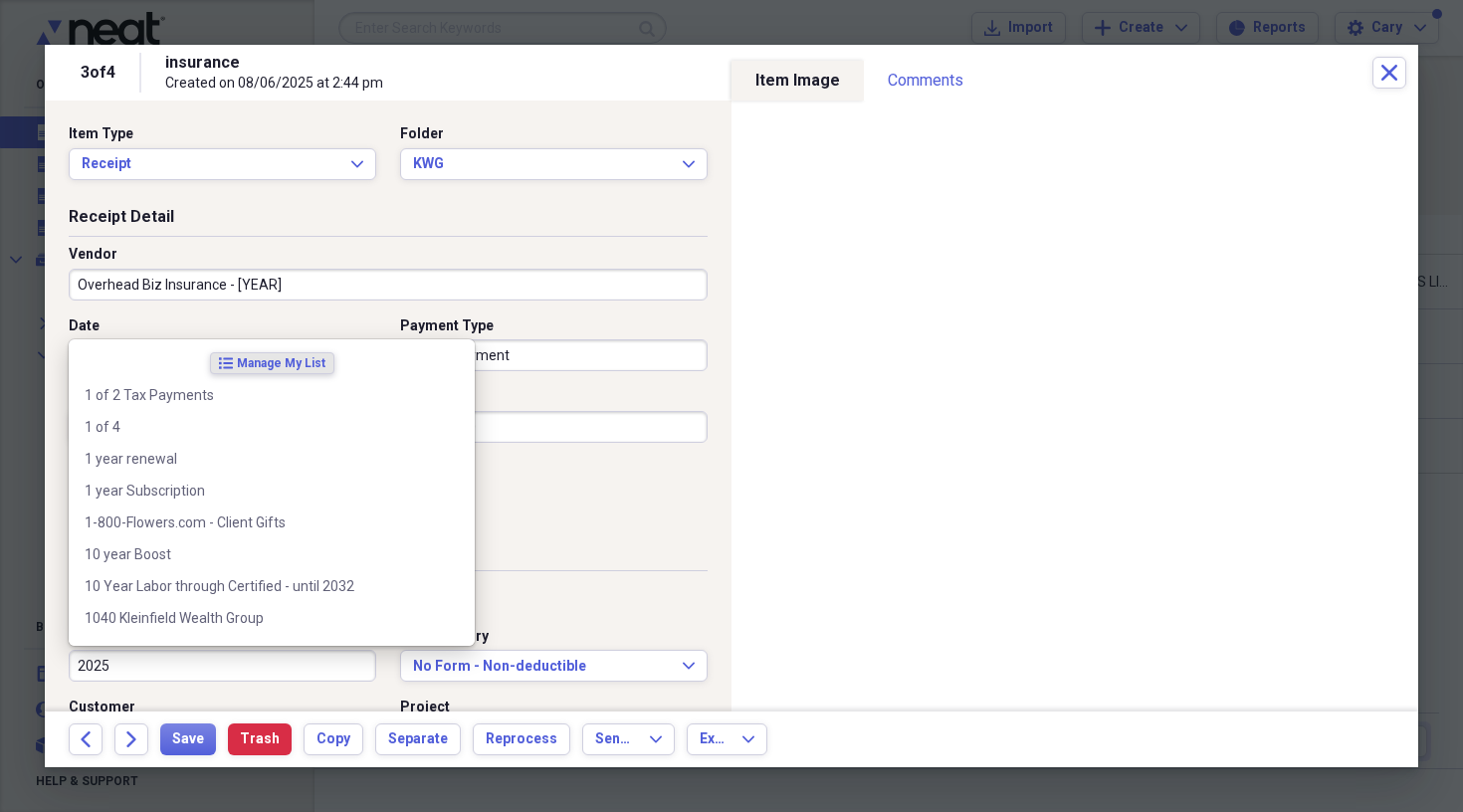 click on "2025" at bounding box center [222, 666] 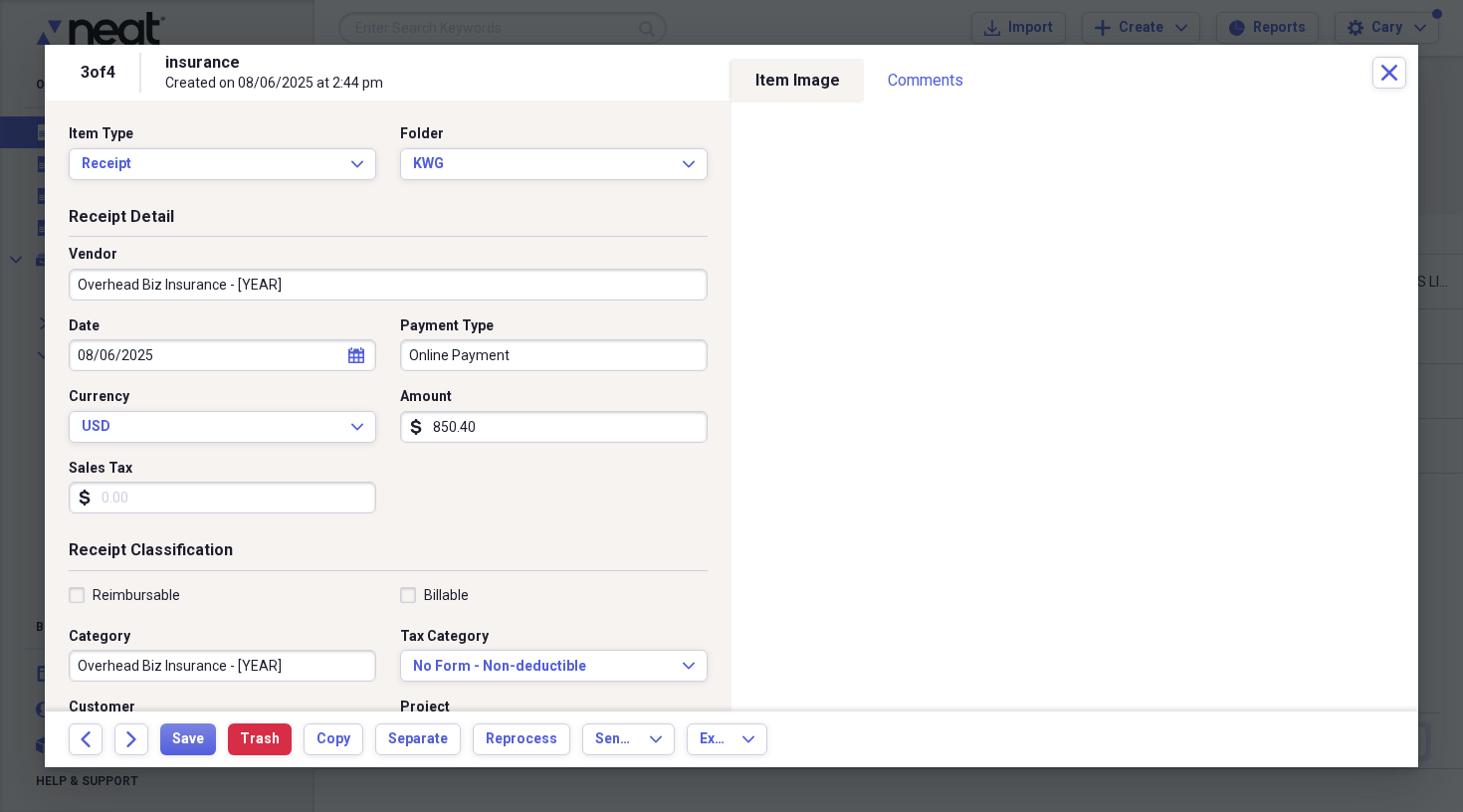 type on "Overhead Biz Insurance - [YEAR]" 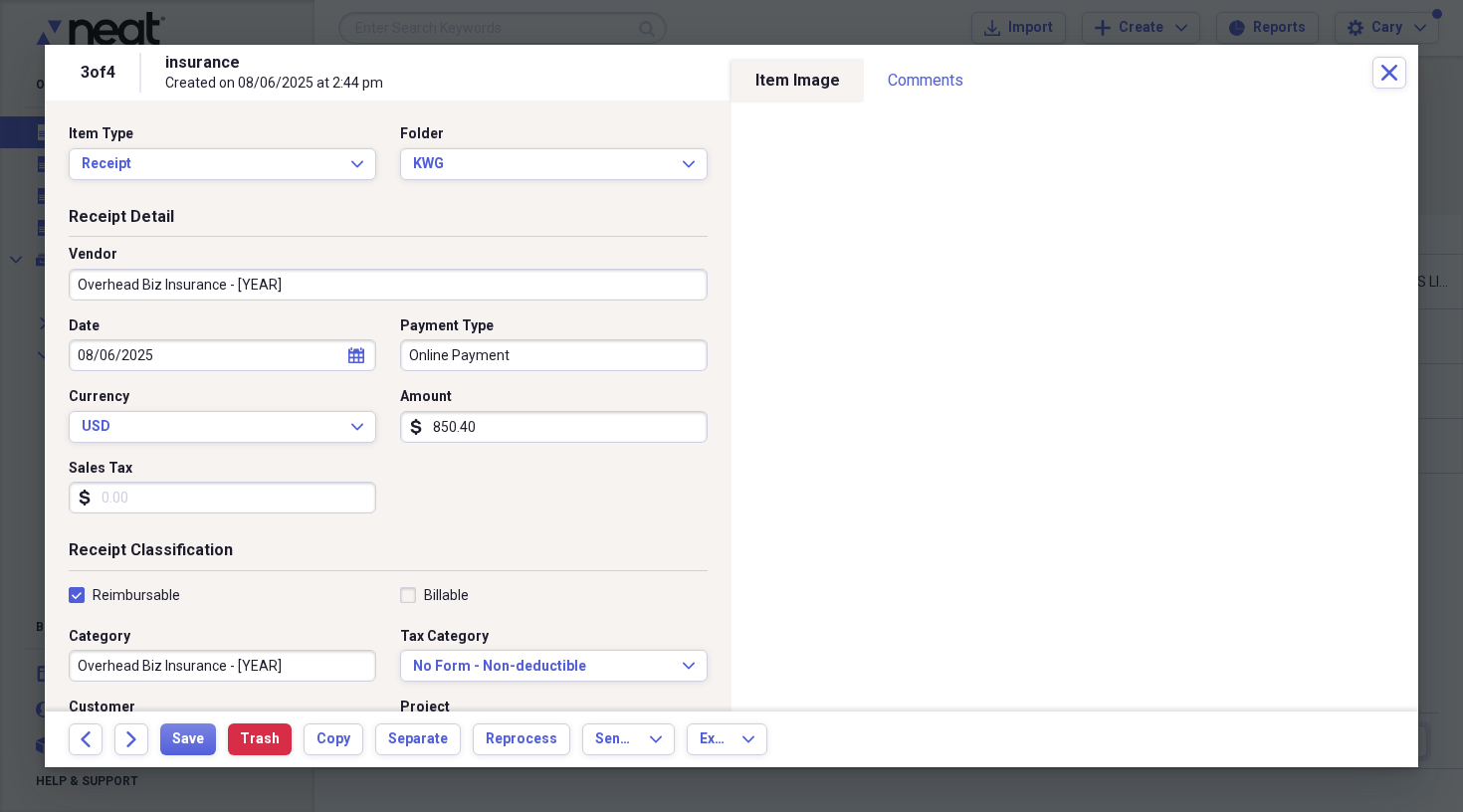 checkbox on "true" 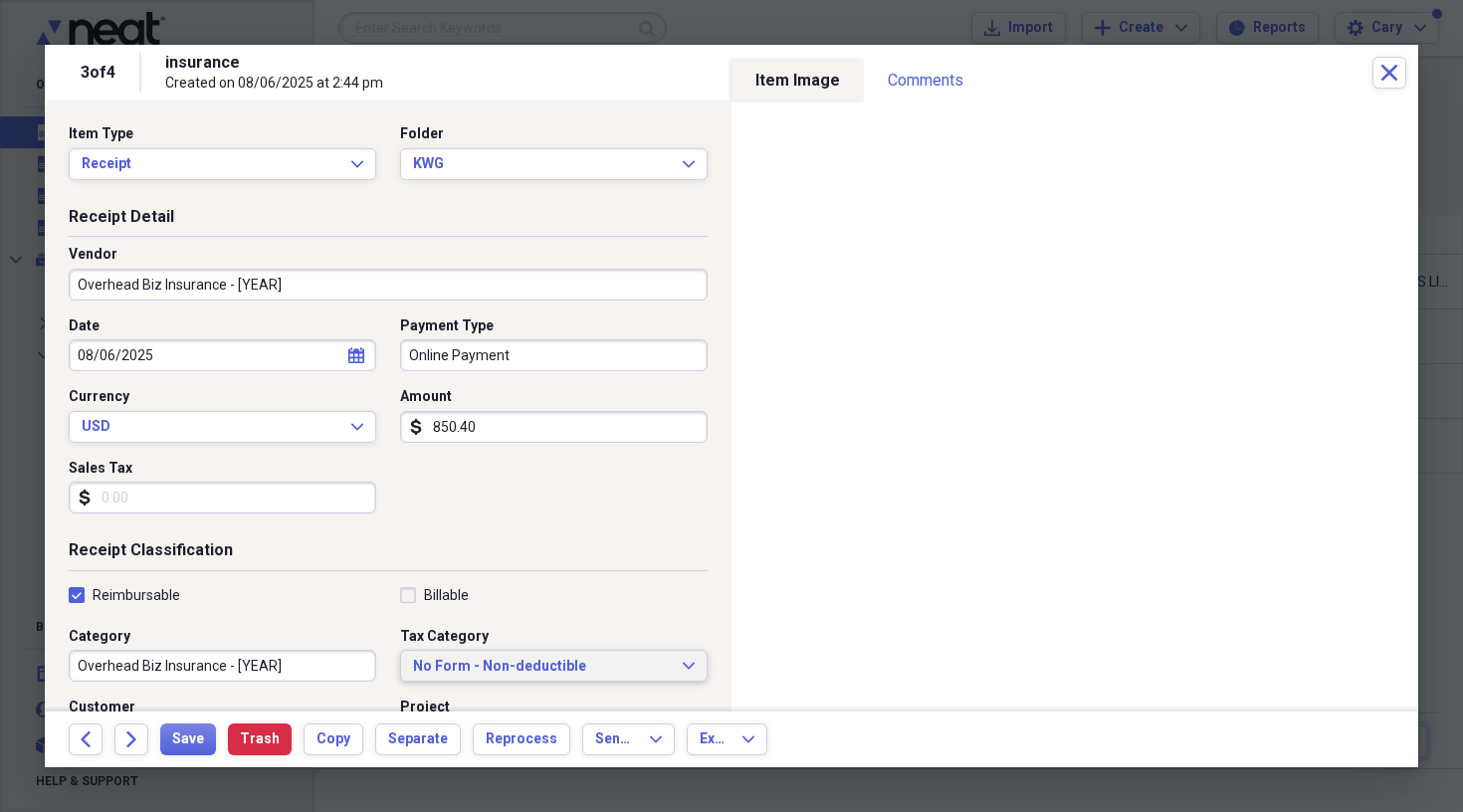 click on "No Form - Non-deductible" at bounding box center (541, 667) 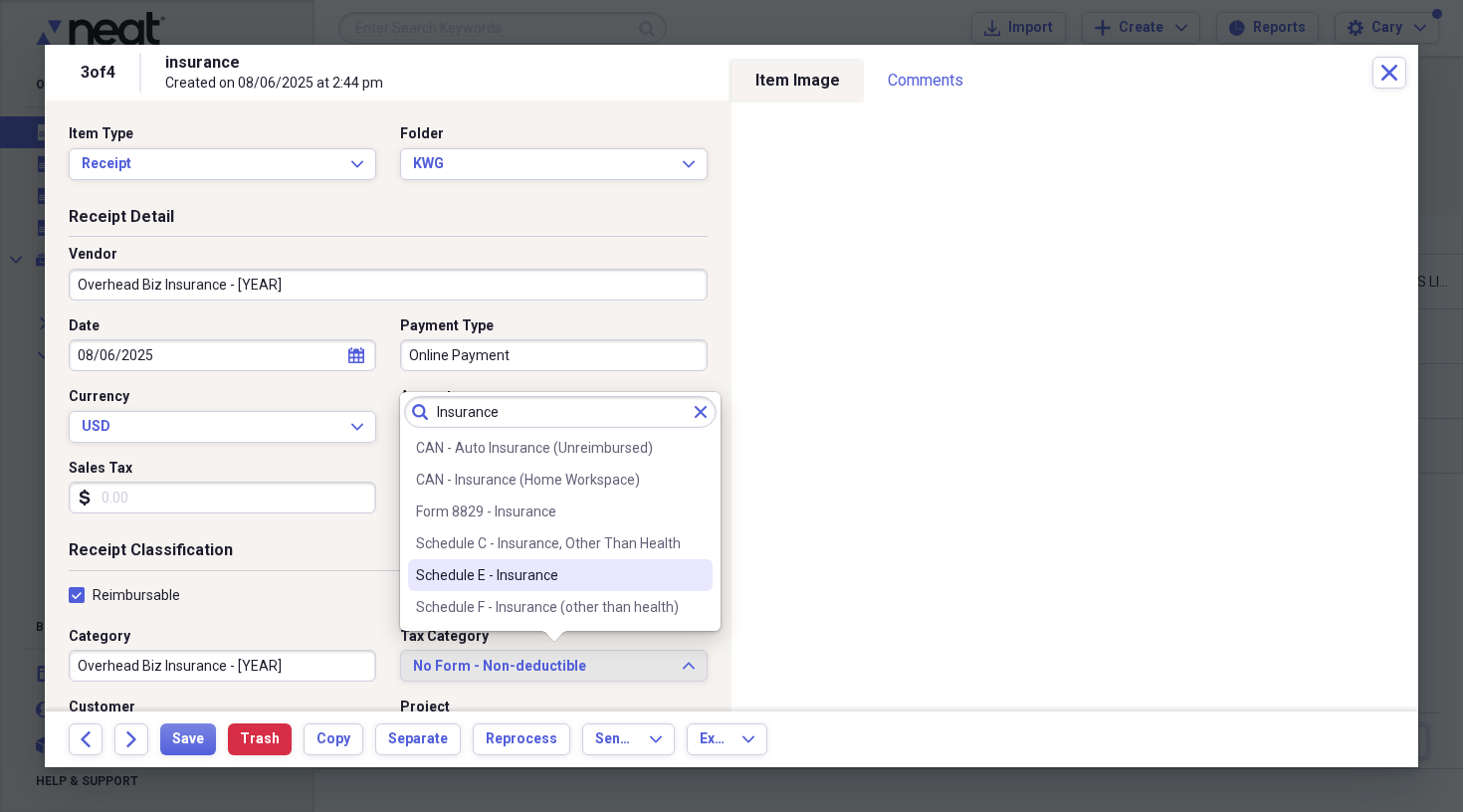 type on "Insurance" 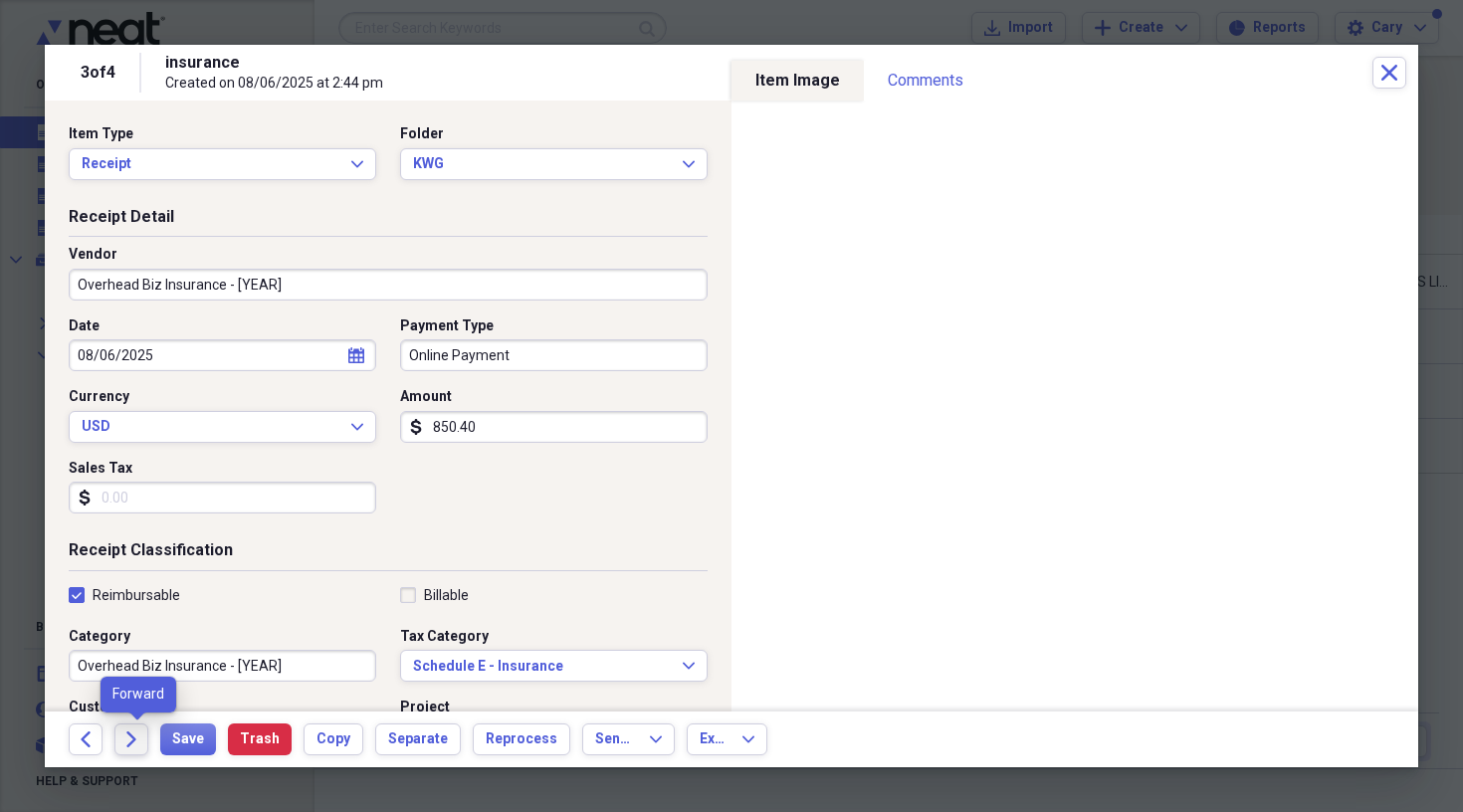 click on "Forward" at bounding box center [131, 739] 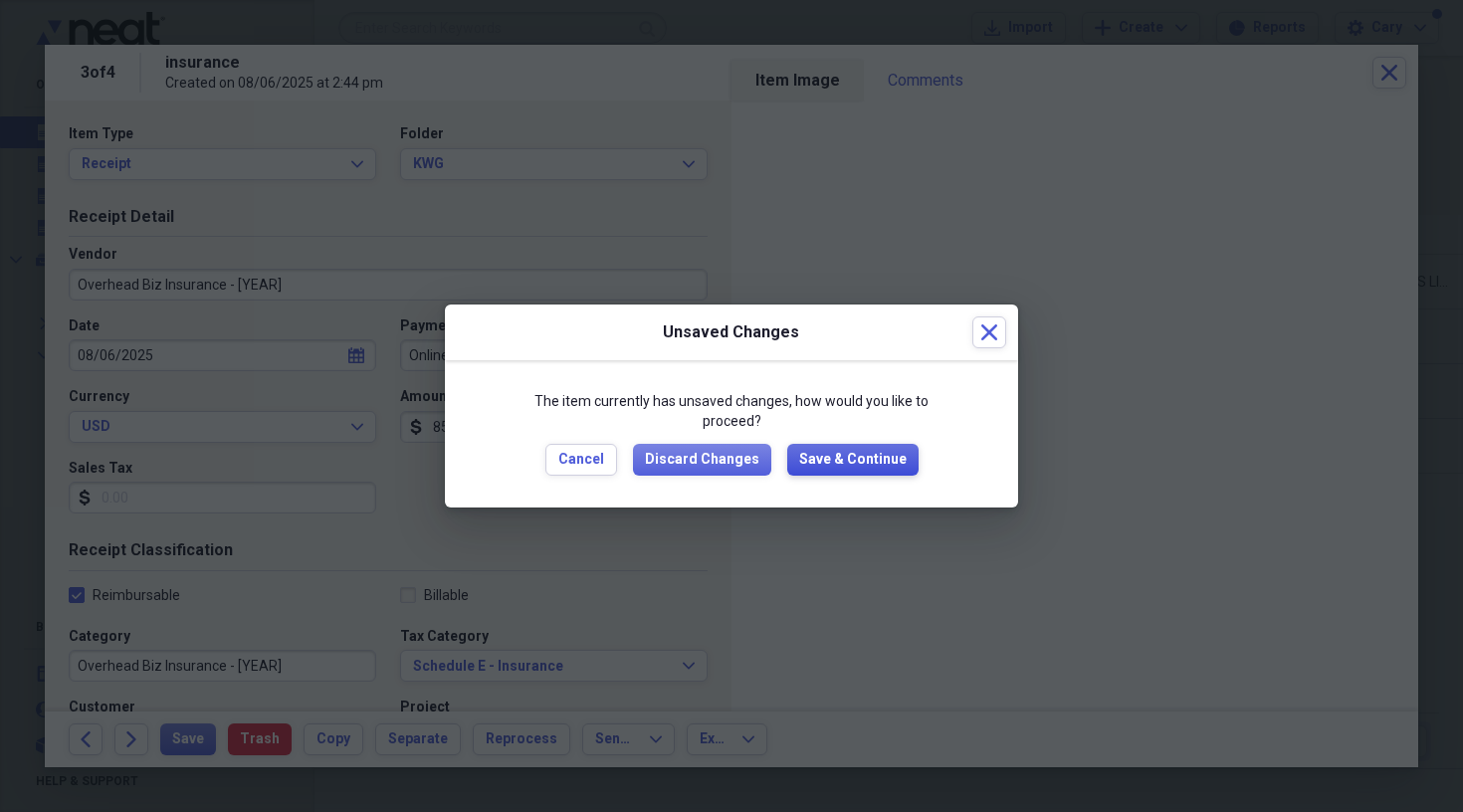 click on "Save & Continue" at bounding box center [853, 460] 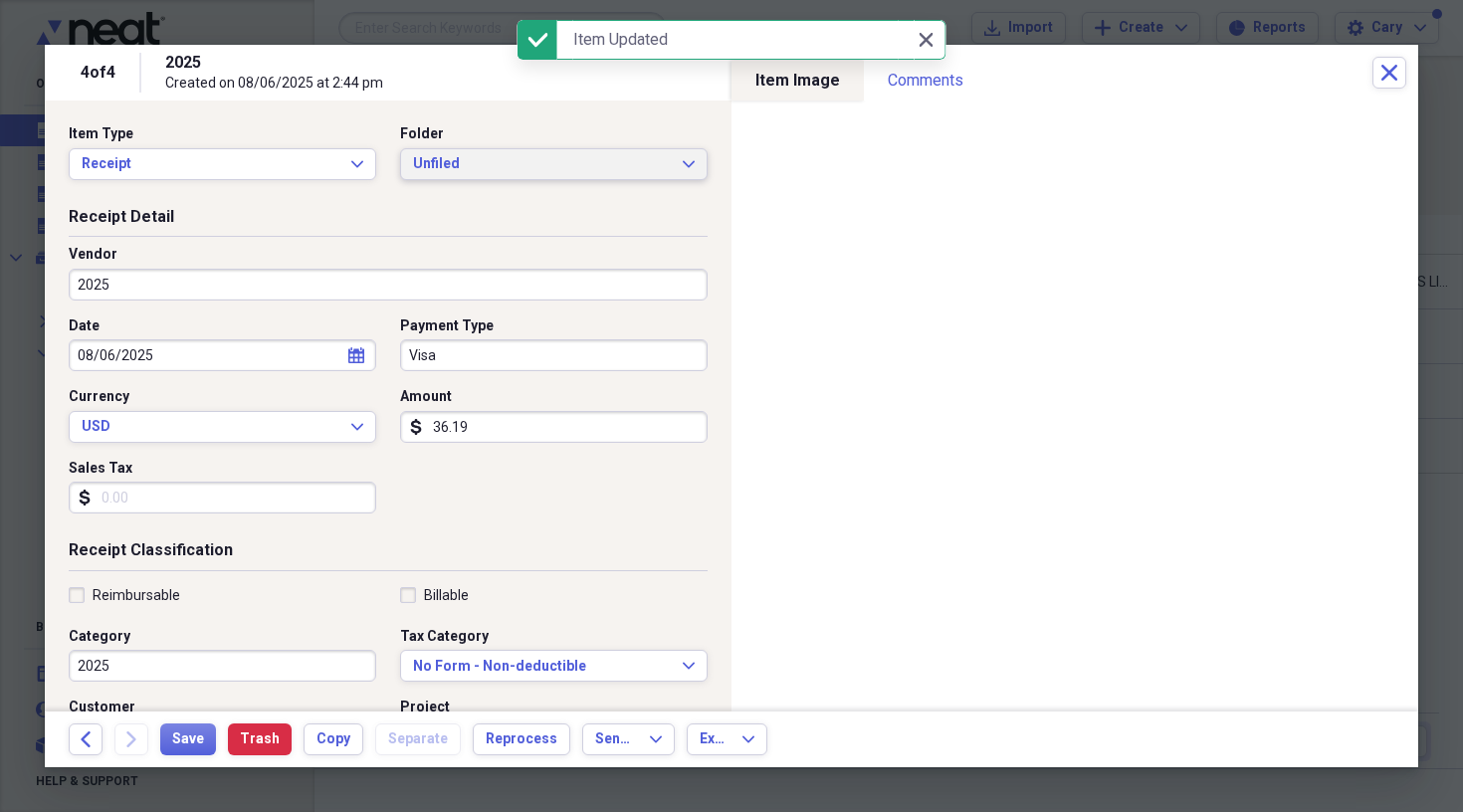 click on "Unfiled" at bounding box center [541, 164] 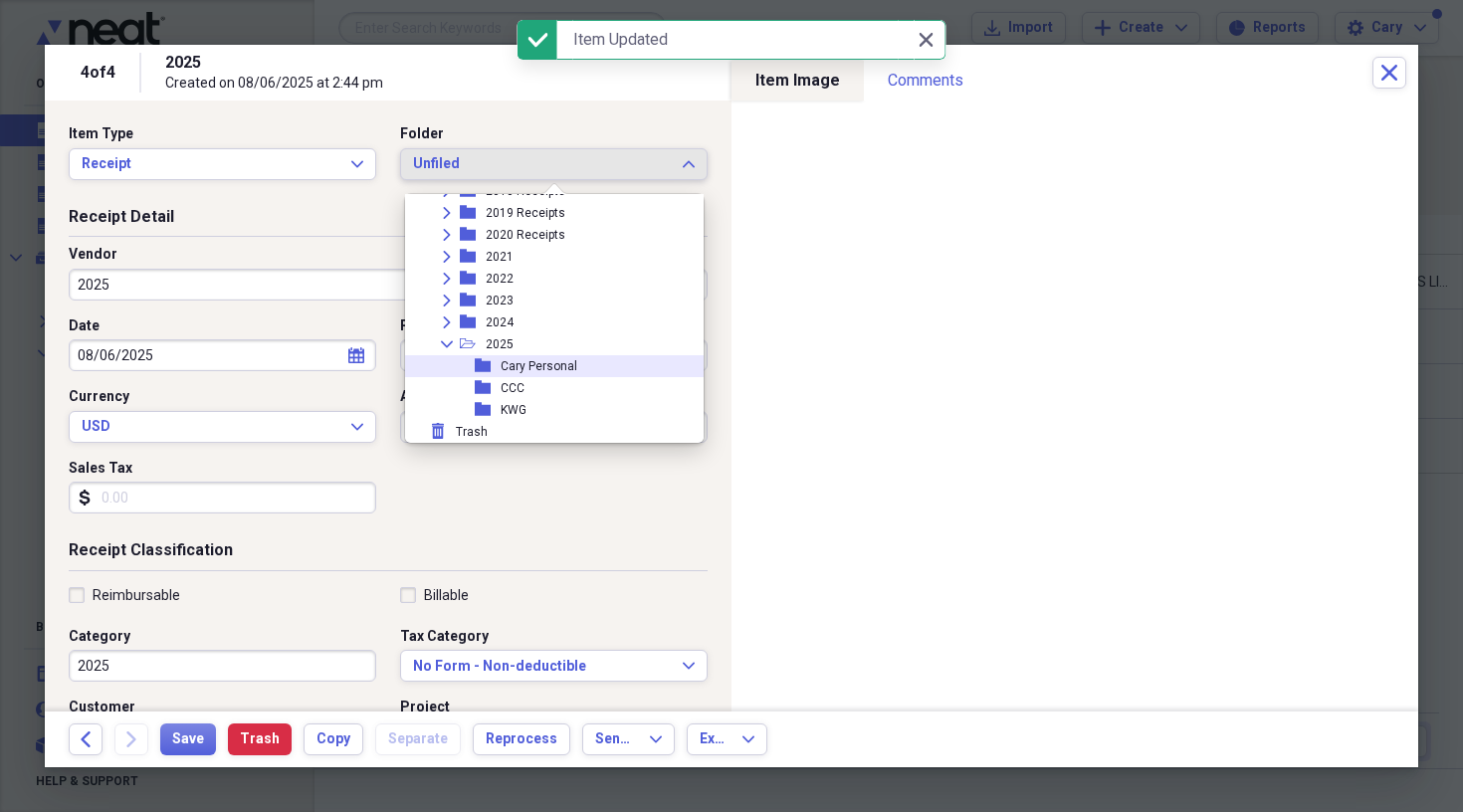 scroll, scrollTop: 160, scrollLeft: 0, axis: vertical 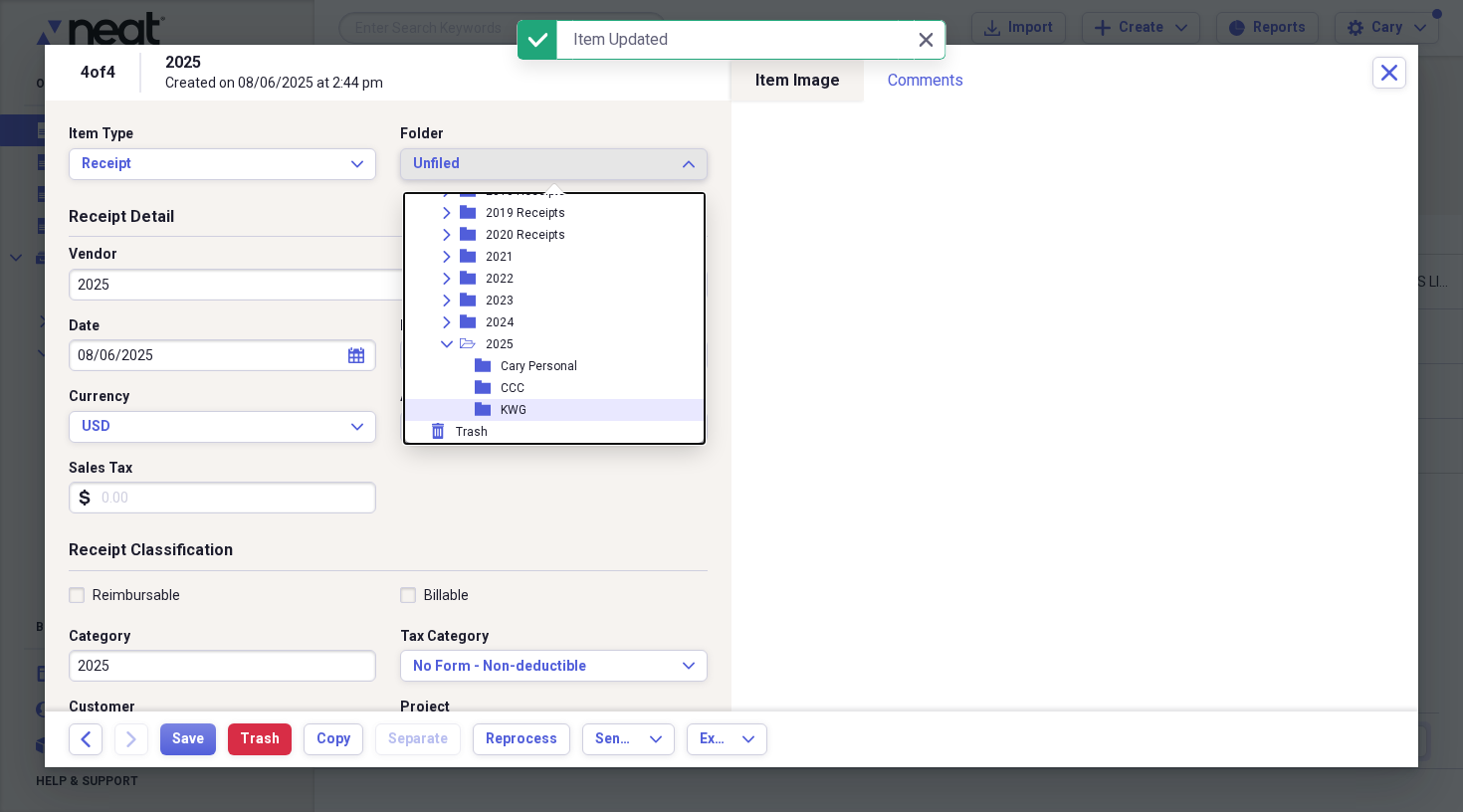 click on "KWG" at bounding box center [514, 410] 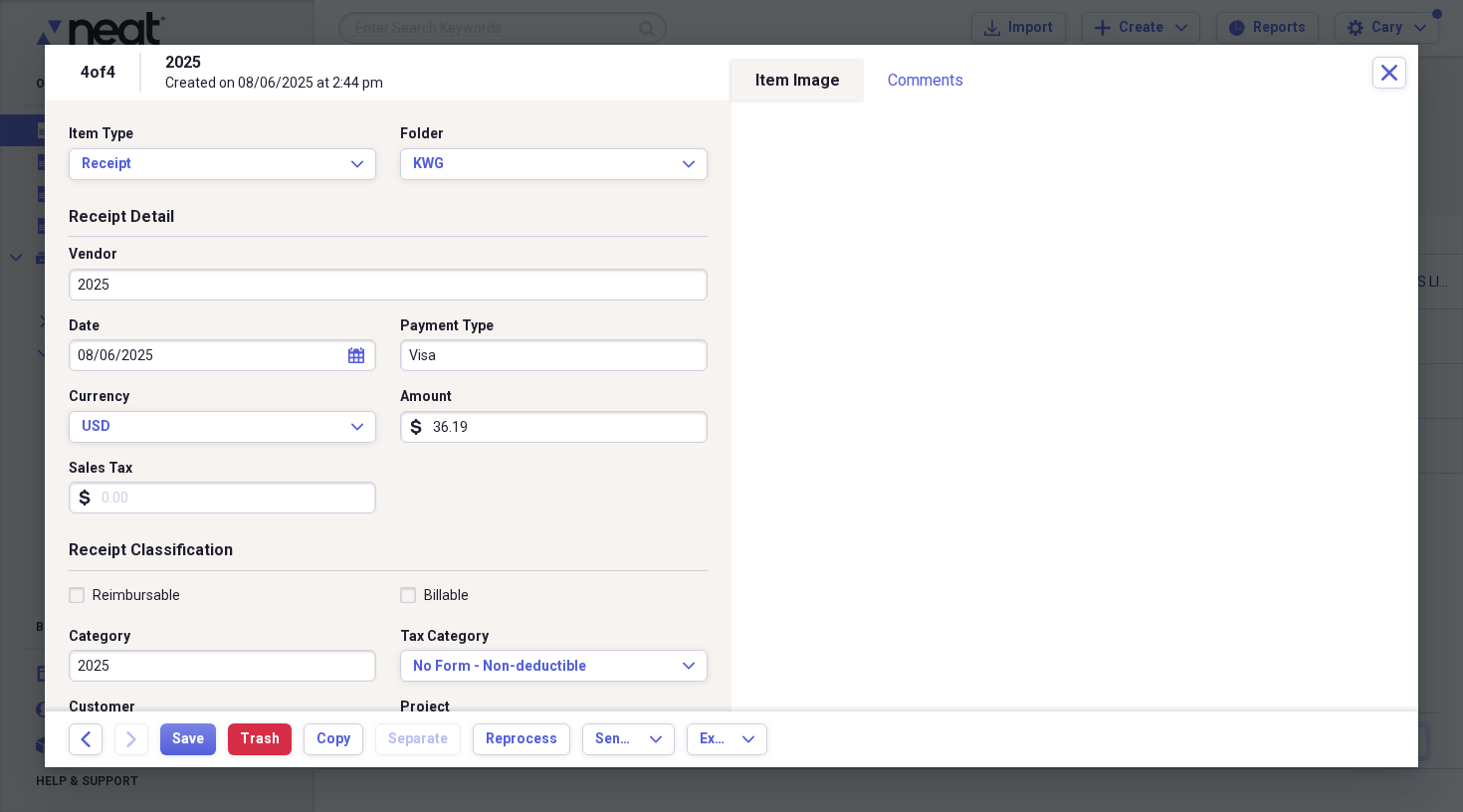 click on "2025" at bounding box center [388, 285] 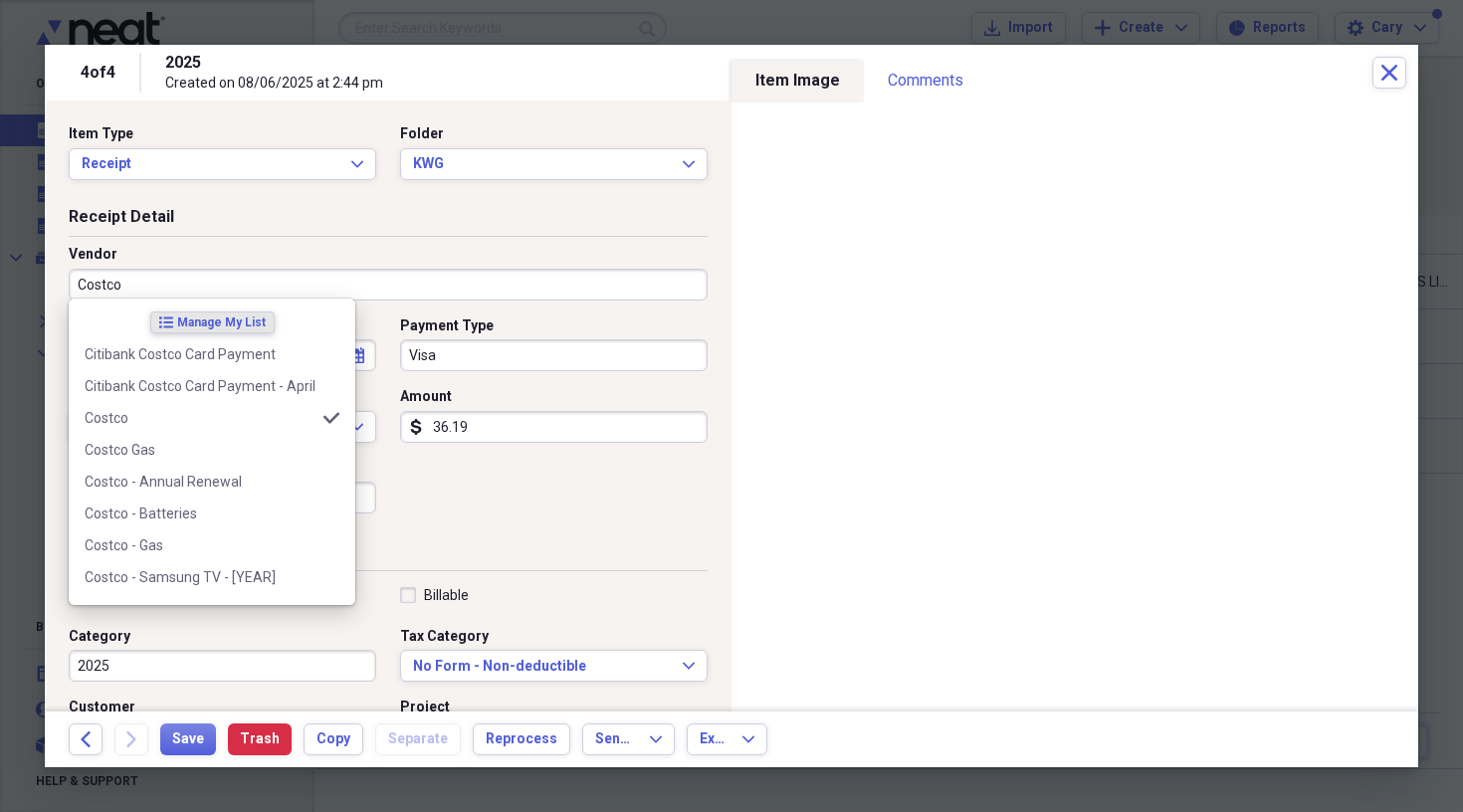 type on "Costco" 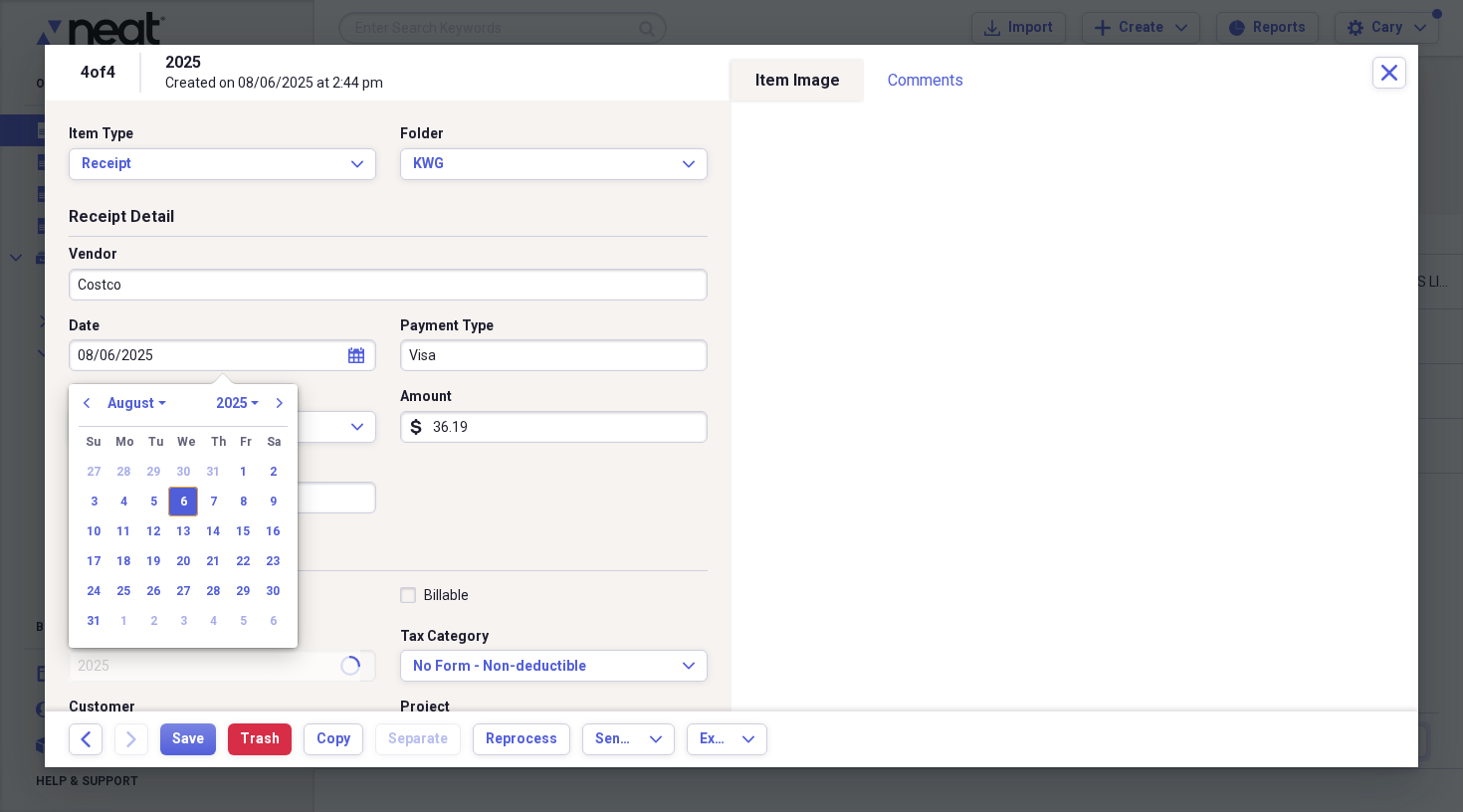 type on "Office Supplies" 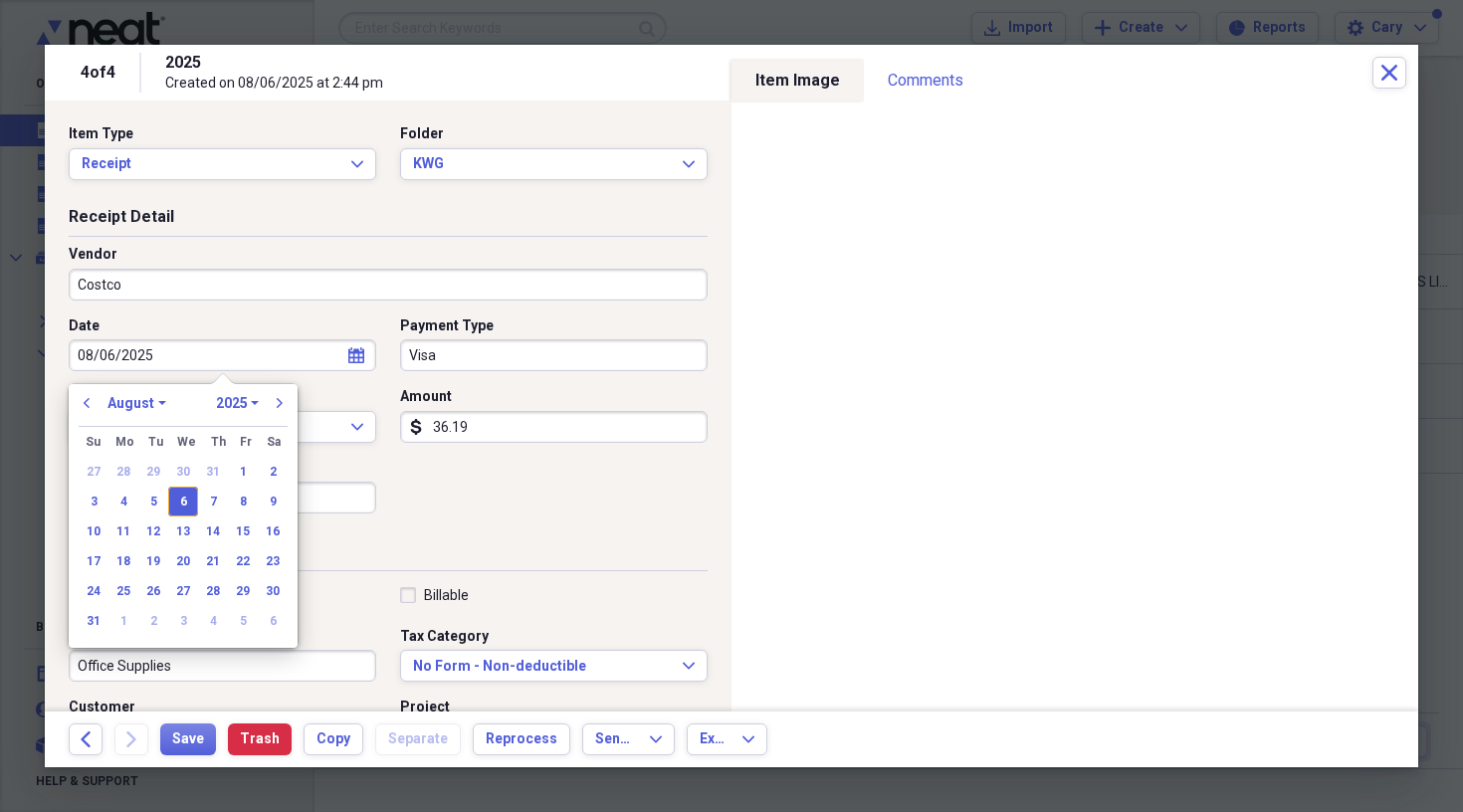 click on "Visa" at bounding box center (553, 355) 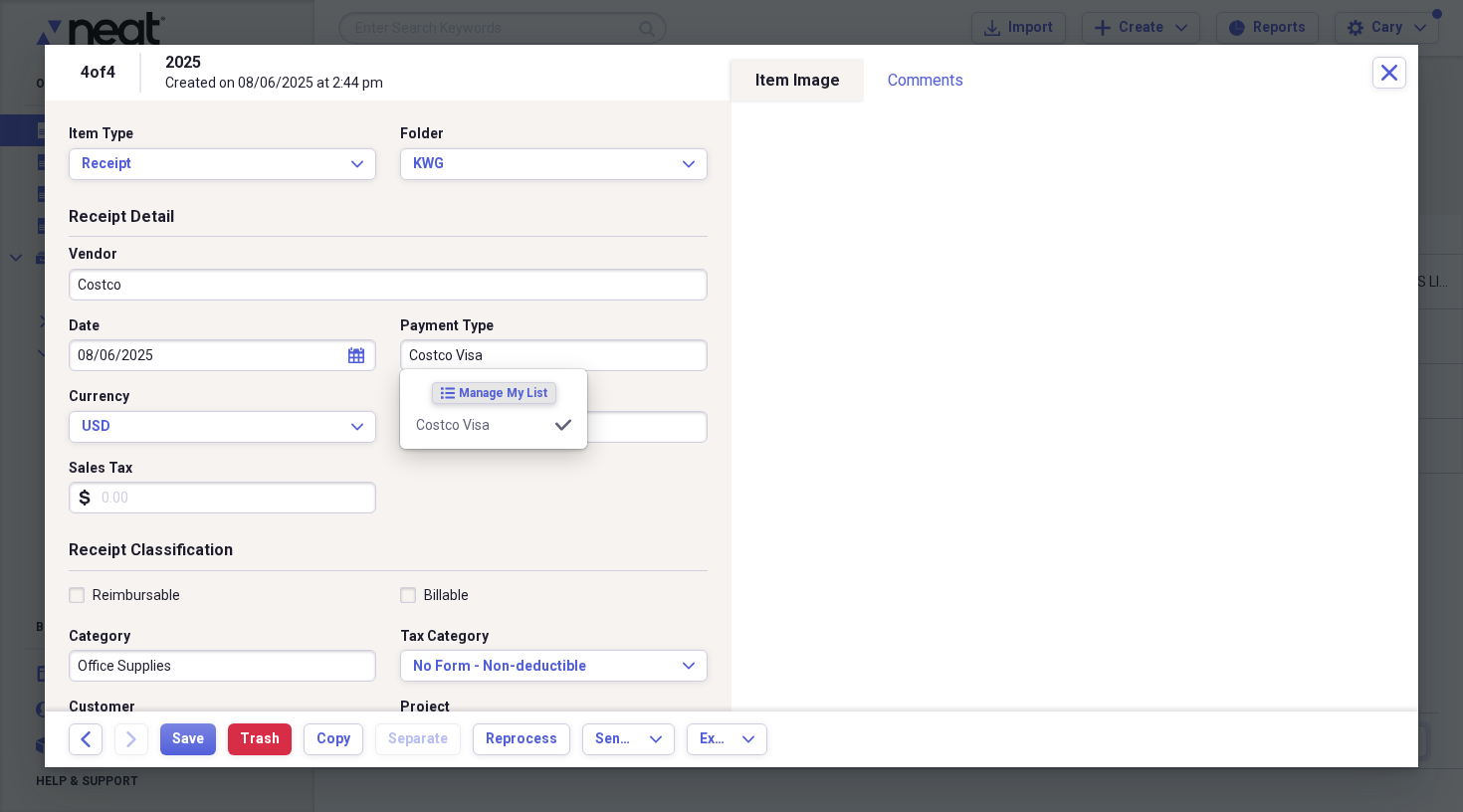 type on "Costco Visa" 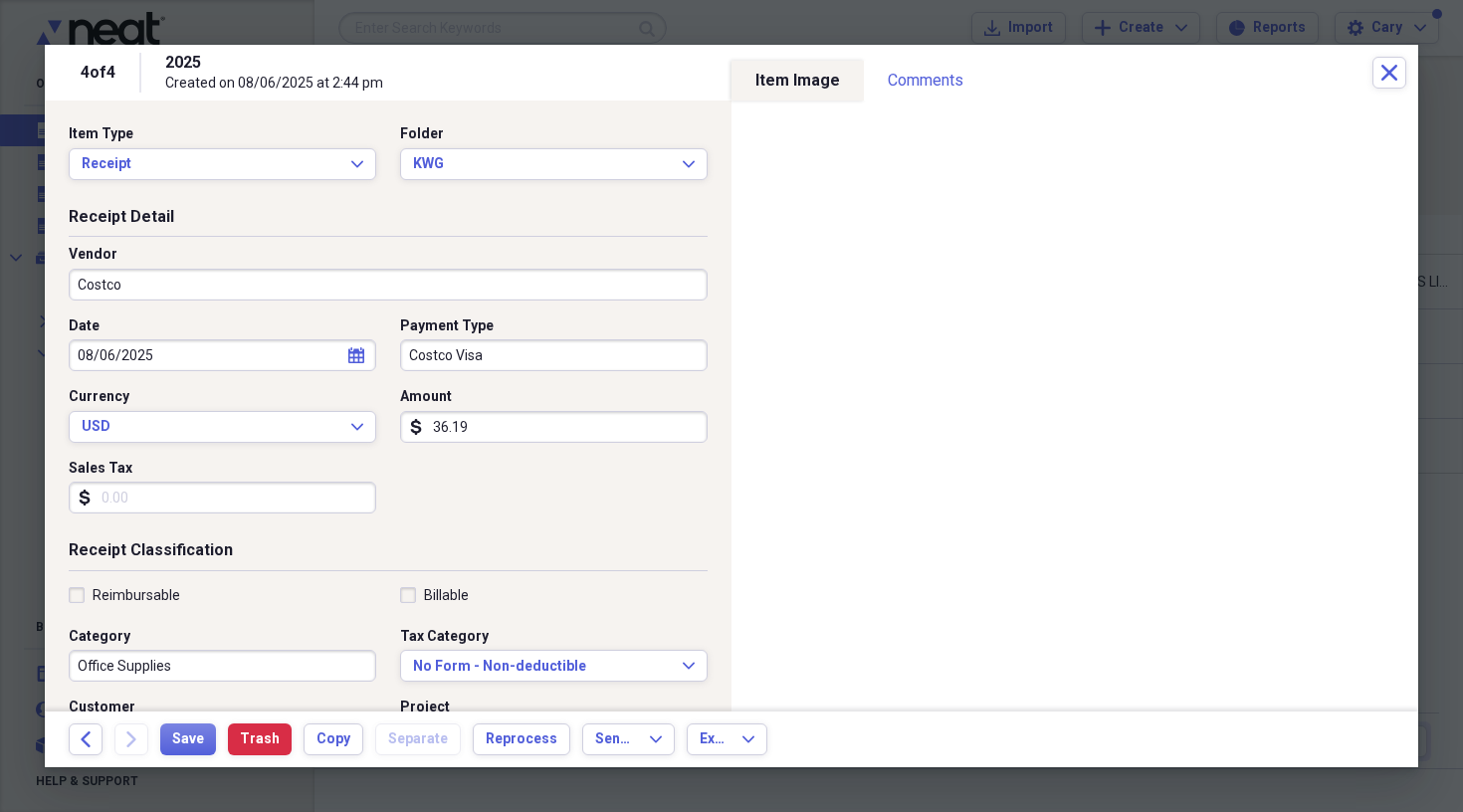 drag, startPoint x: 79, startPoint y: 593, endPoint x: 92, endPoint y: 593, distance: 13 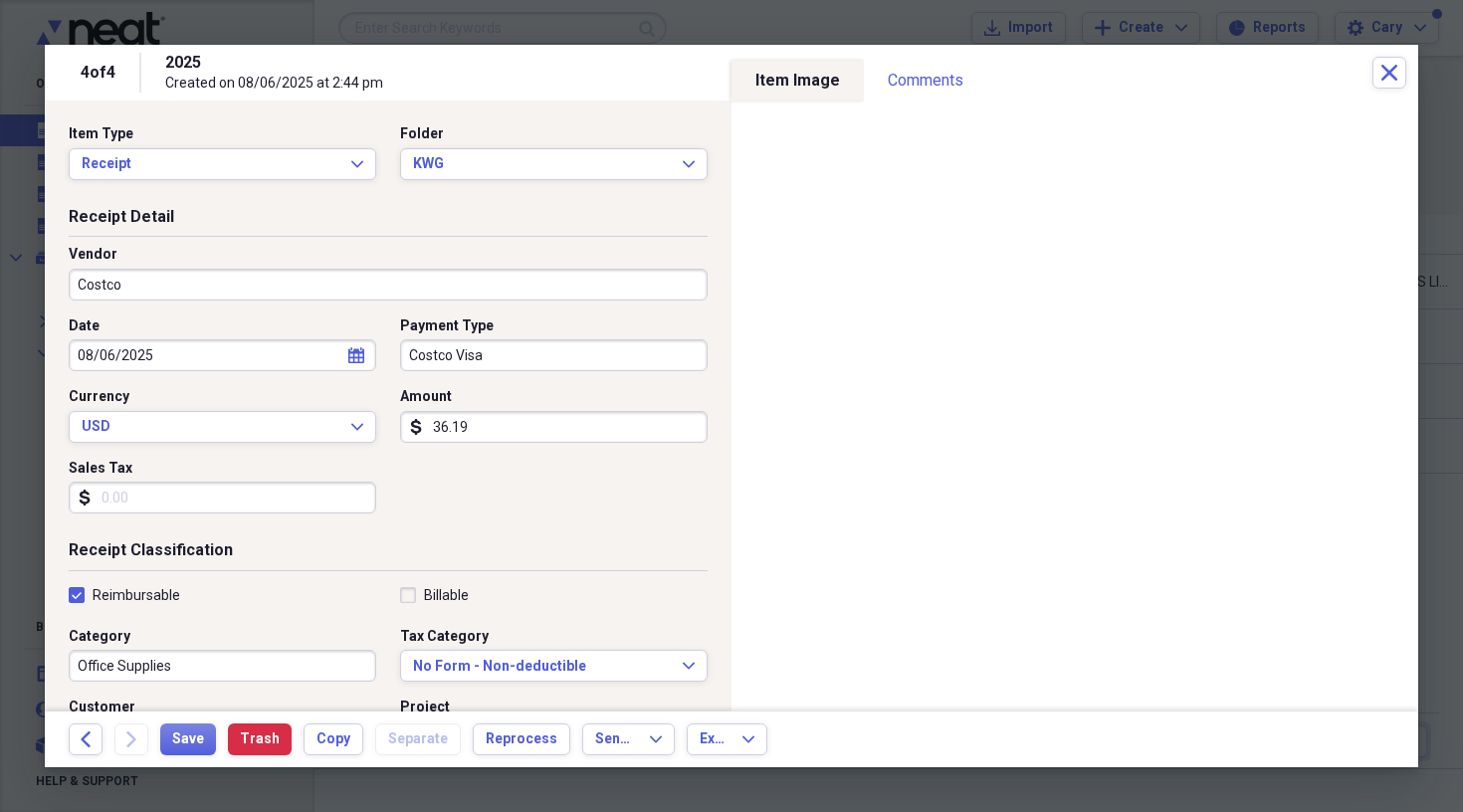 checkbox on "true" 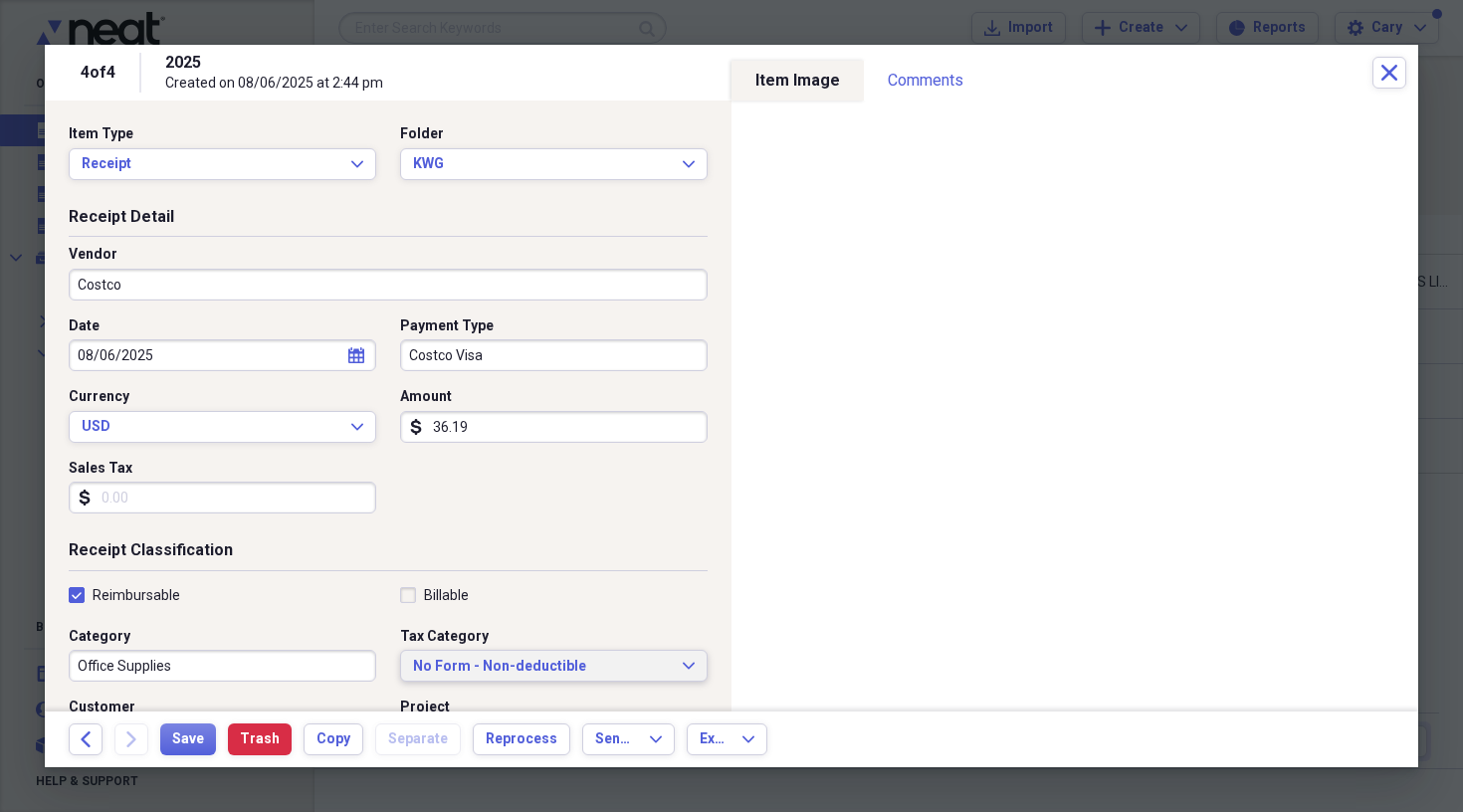 click on "No Form - Non-deductible" at bounding box center [541, 667] 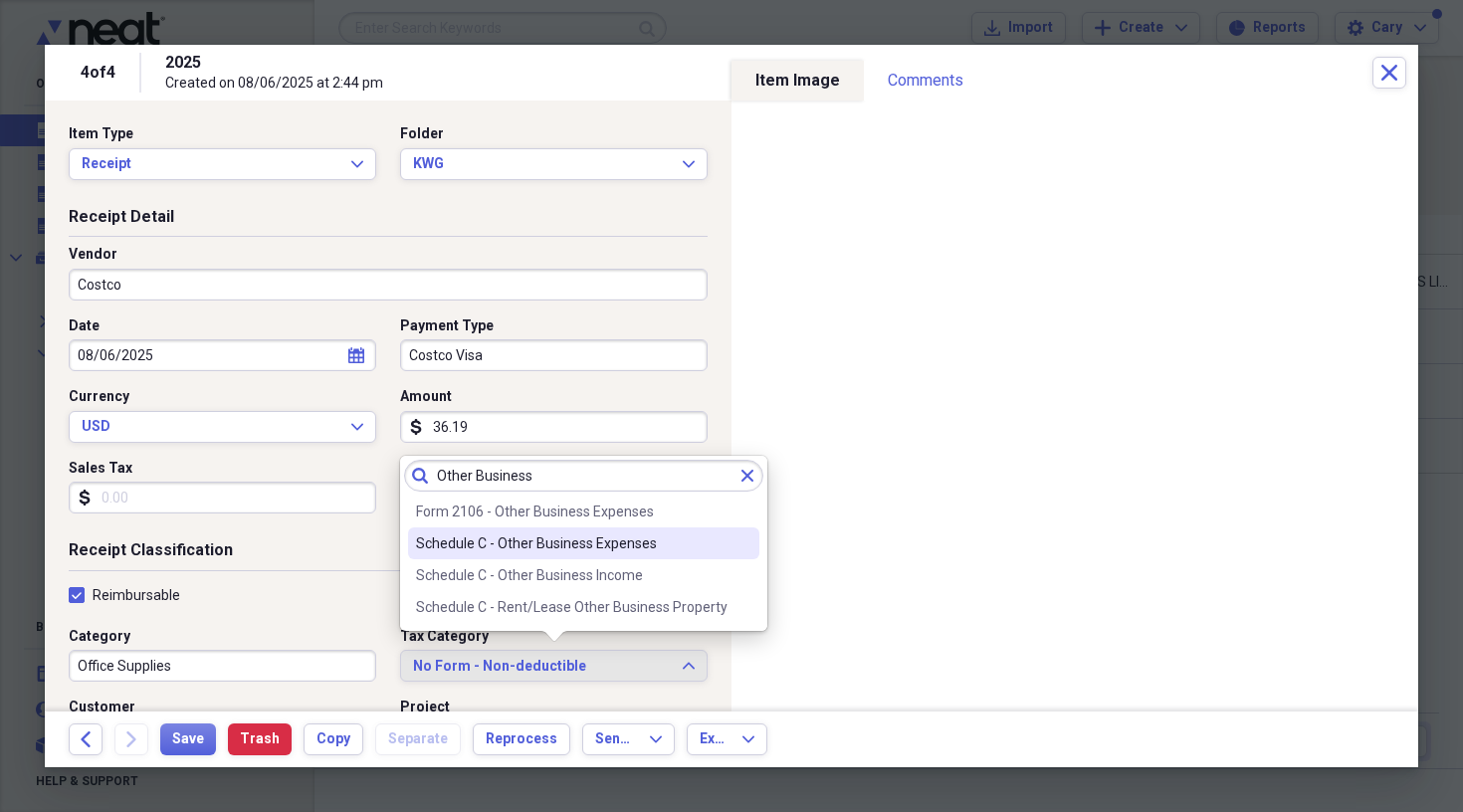 type on "Other Business" 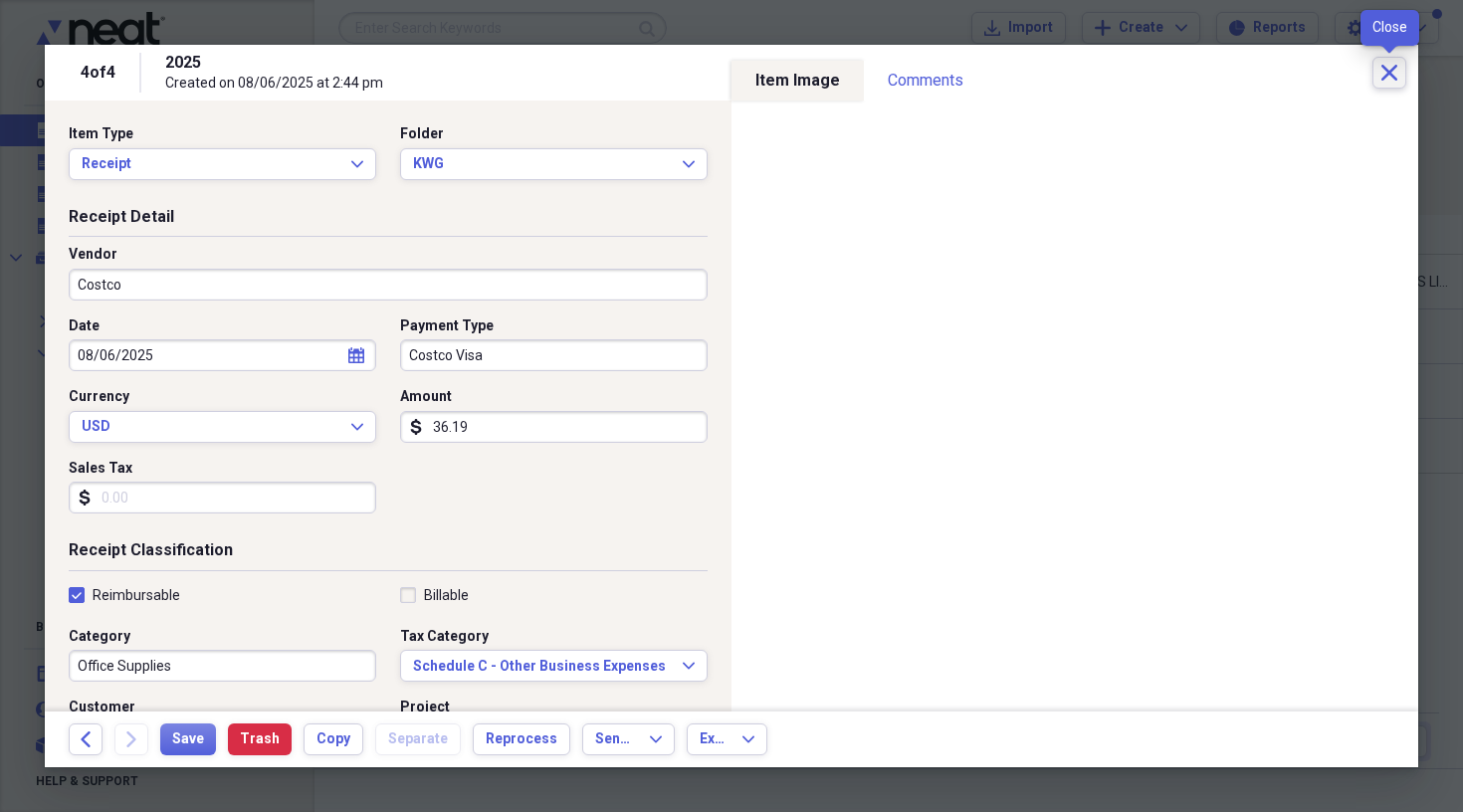 click on "Close" 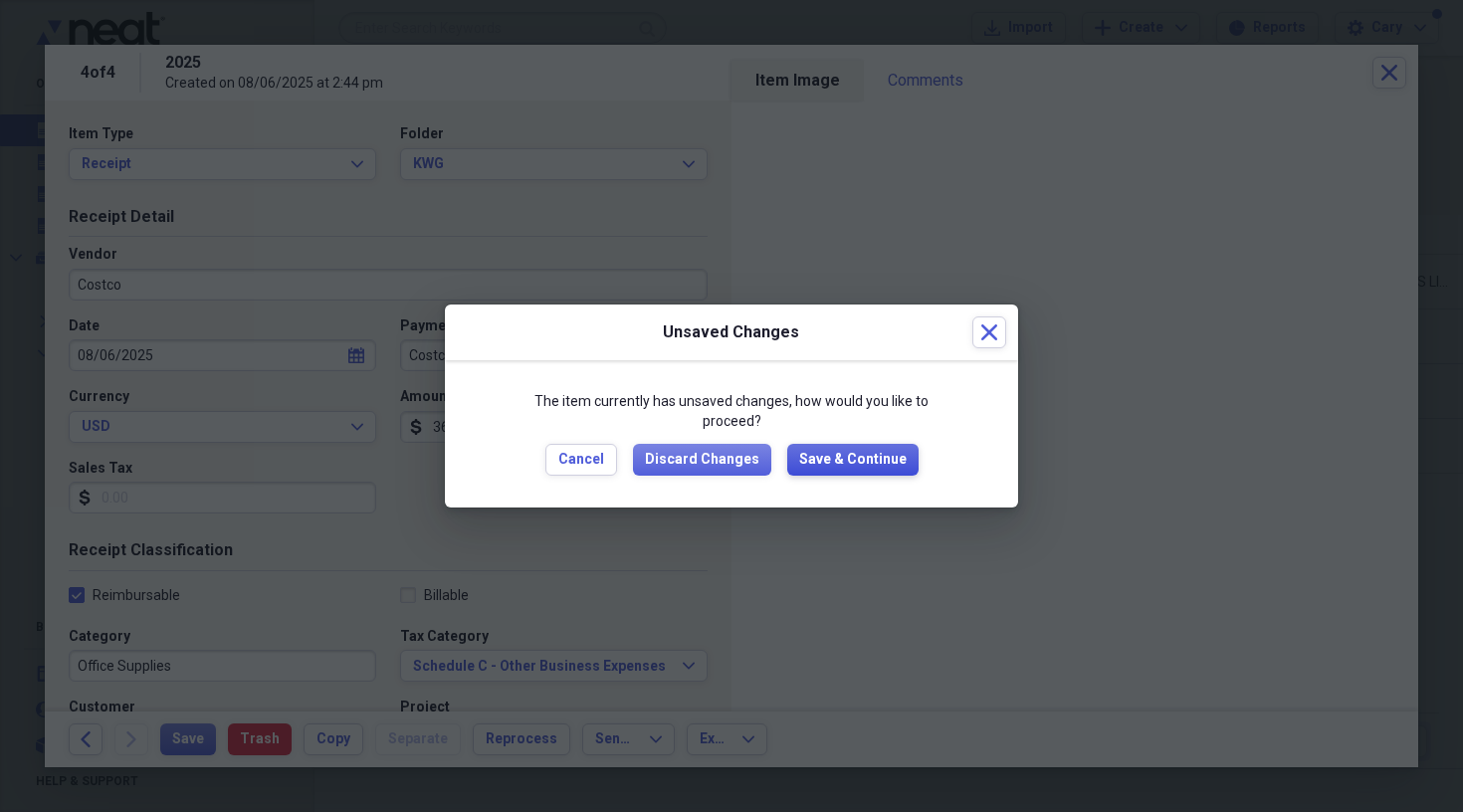 click on "Save & Continue" at bounding box center (853, 460) 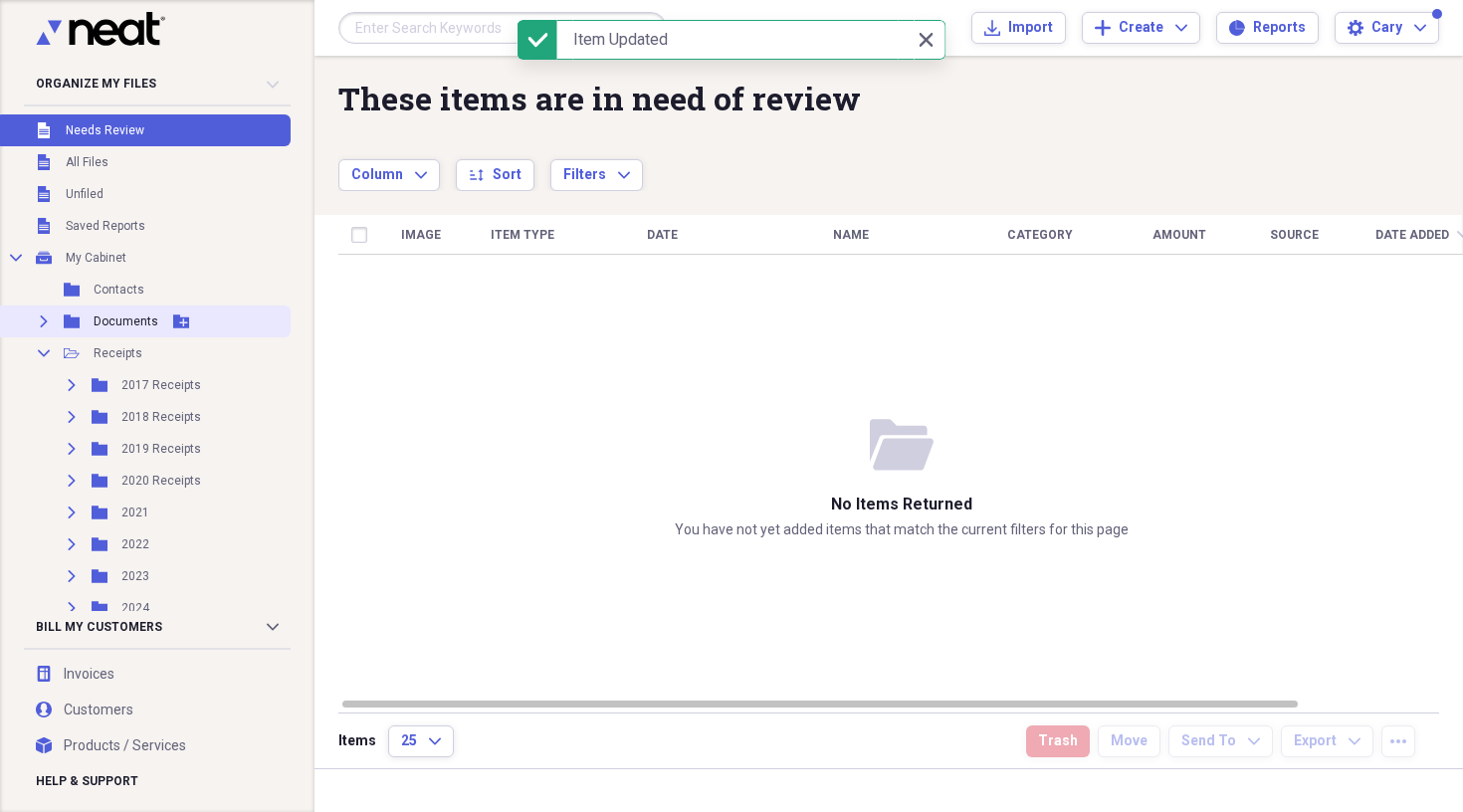 click 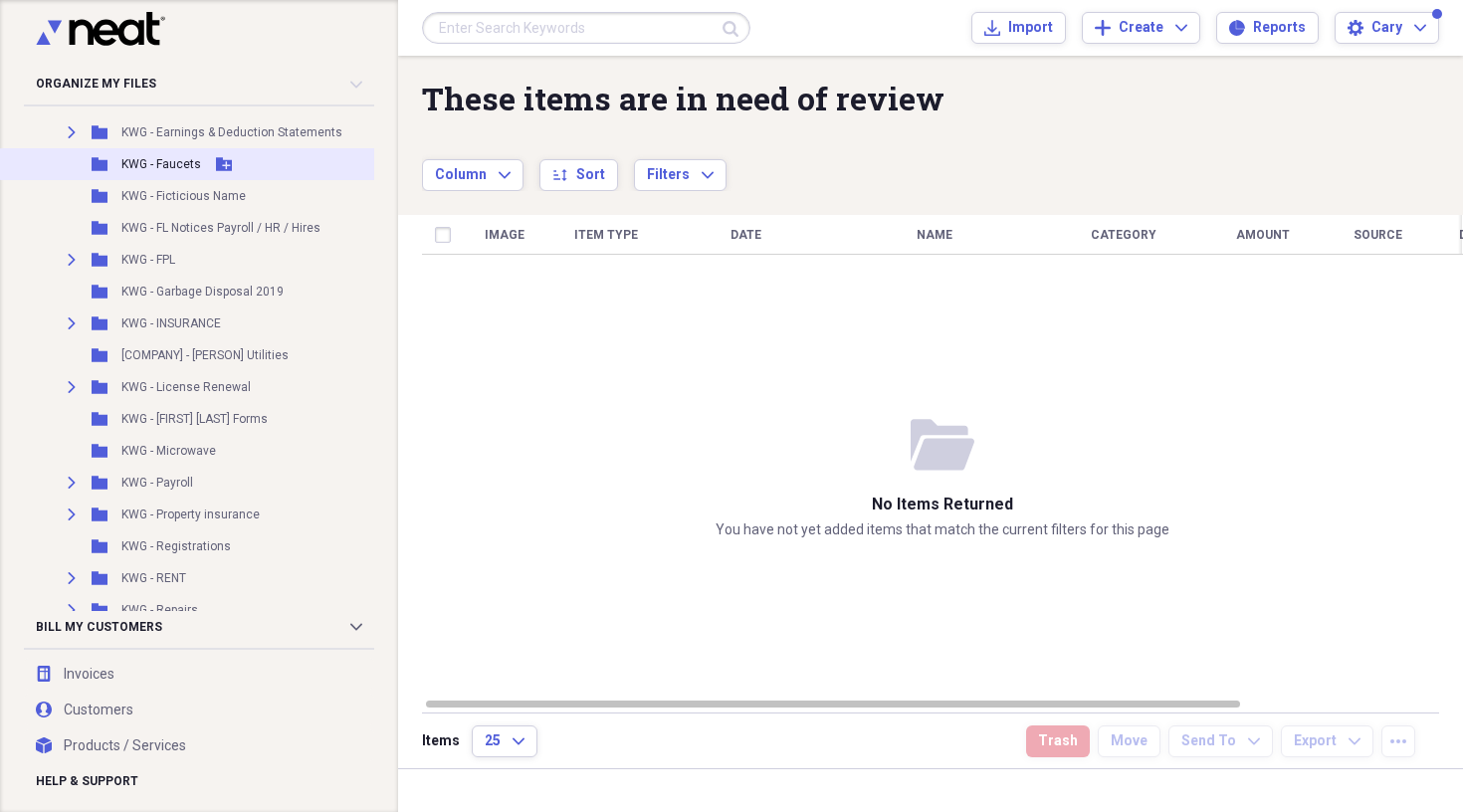 scroll, scrollTop: 7036, scrollLeft: 0, axis: vertical 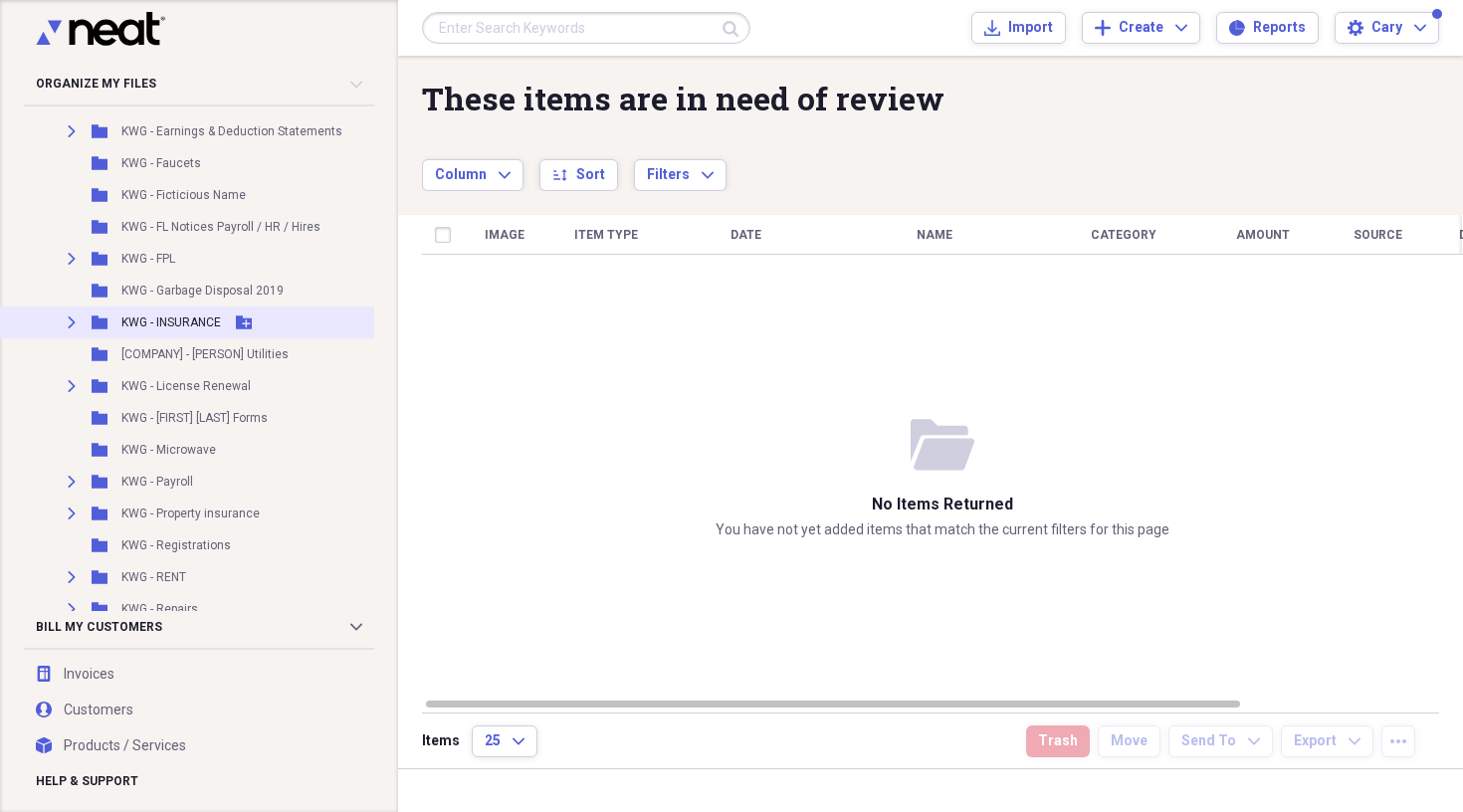 click 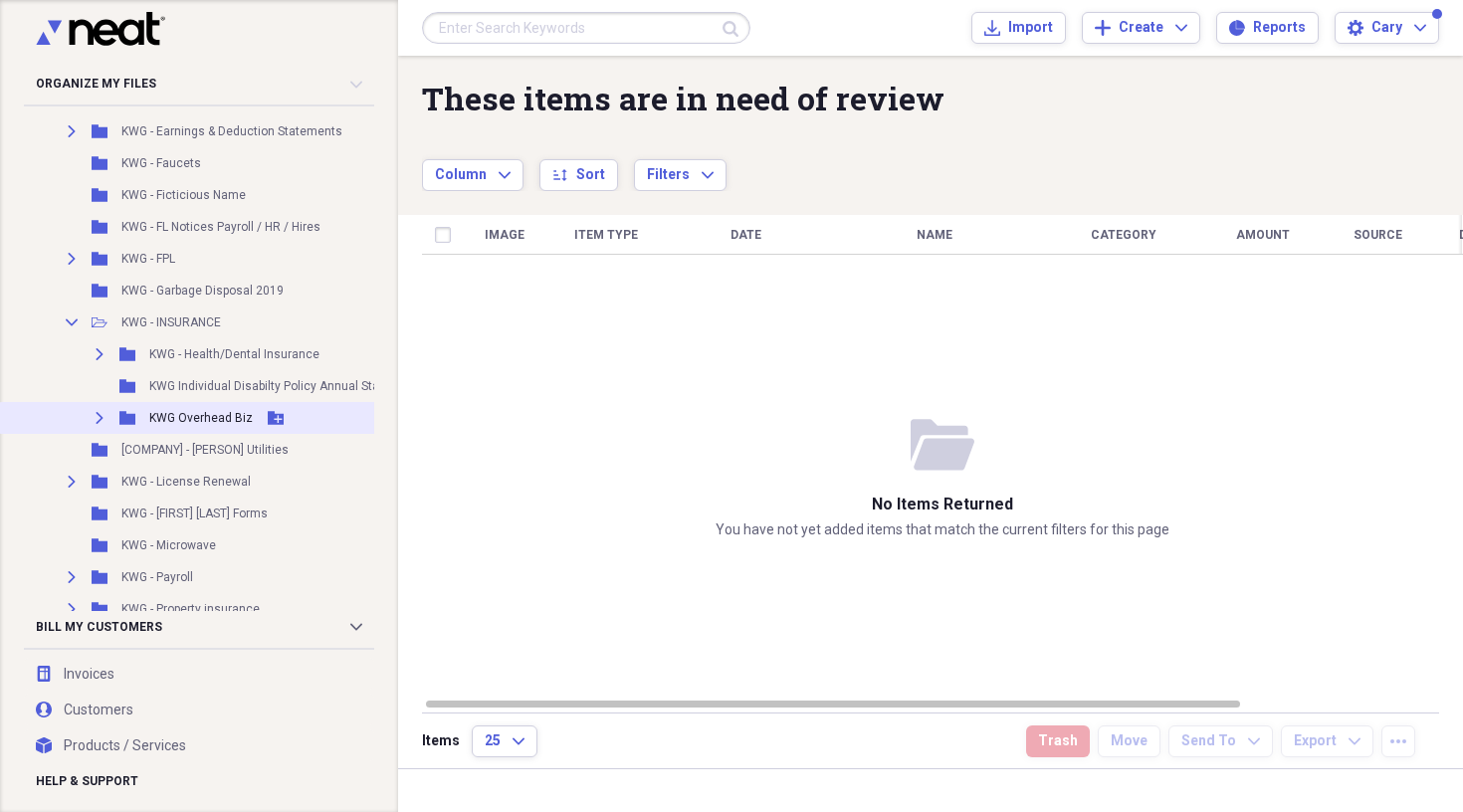 click 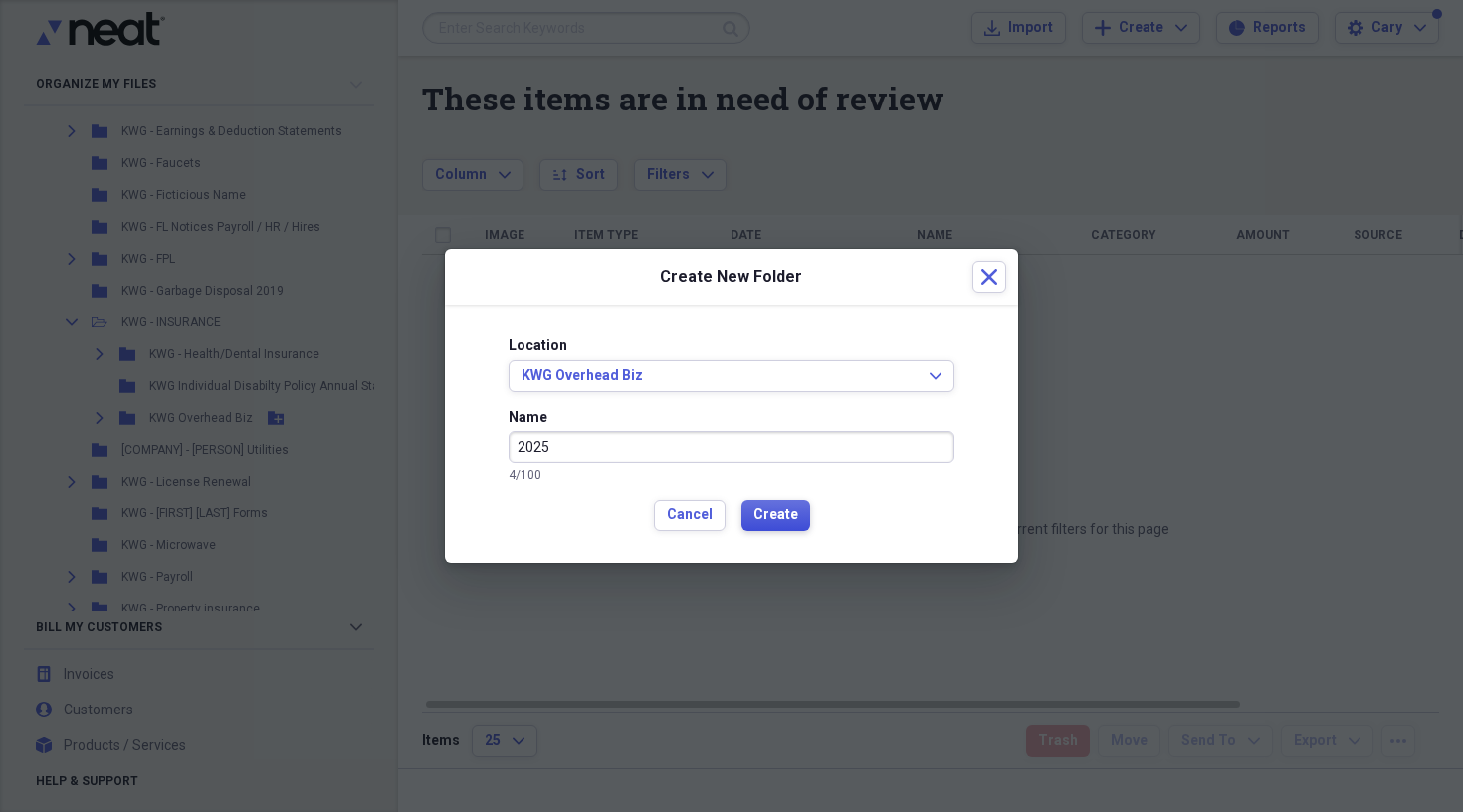 type on "2025" 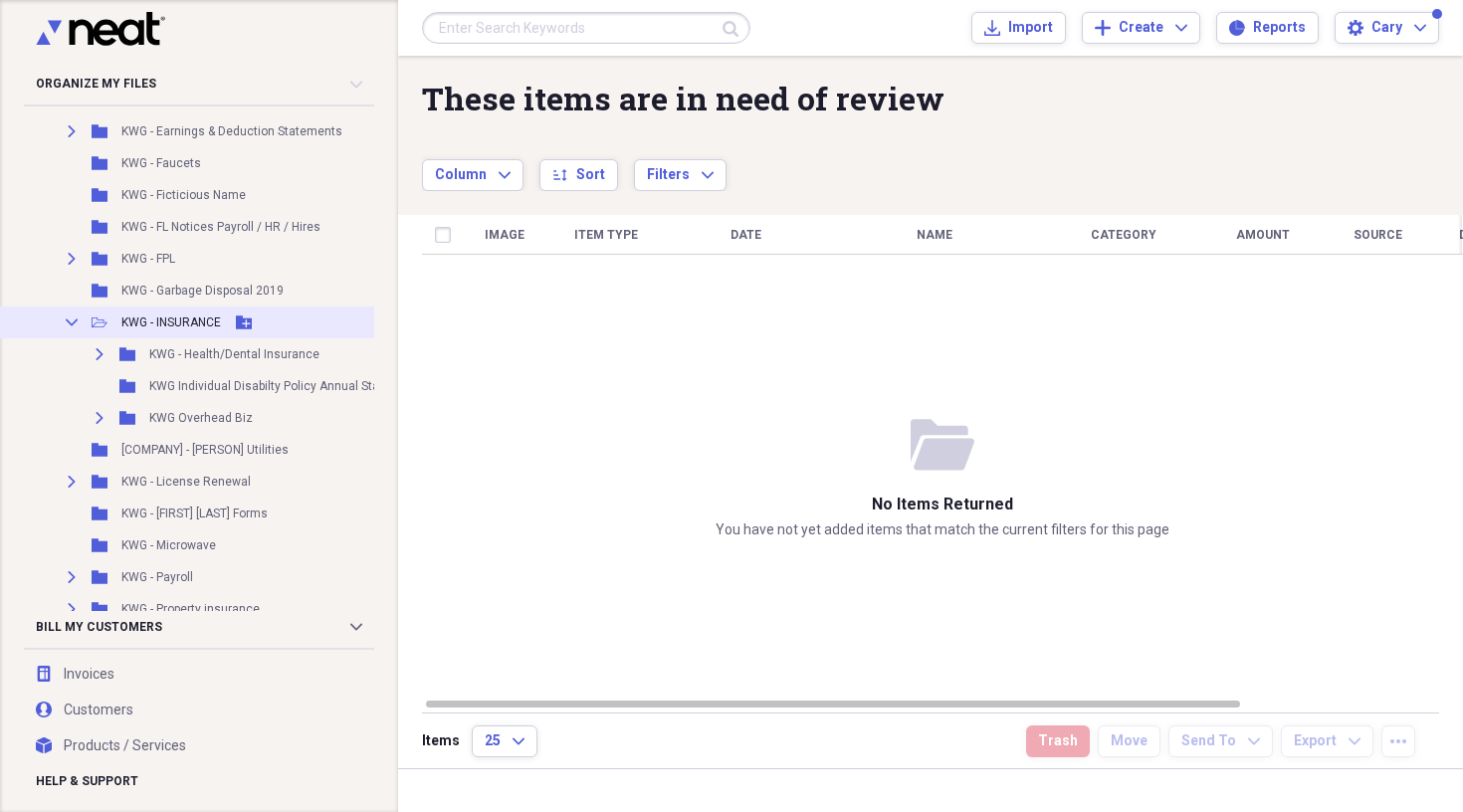 click 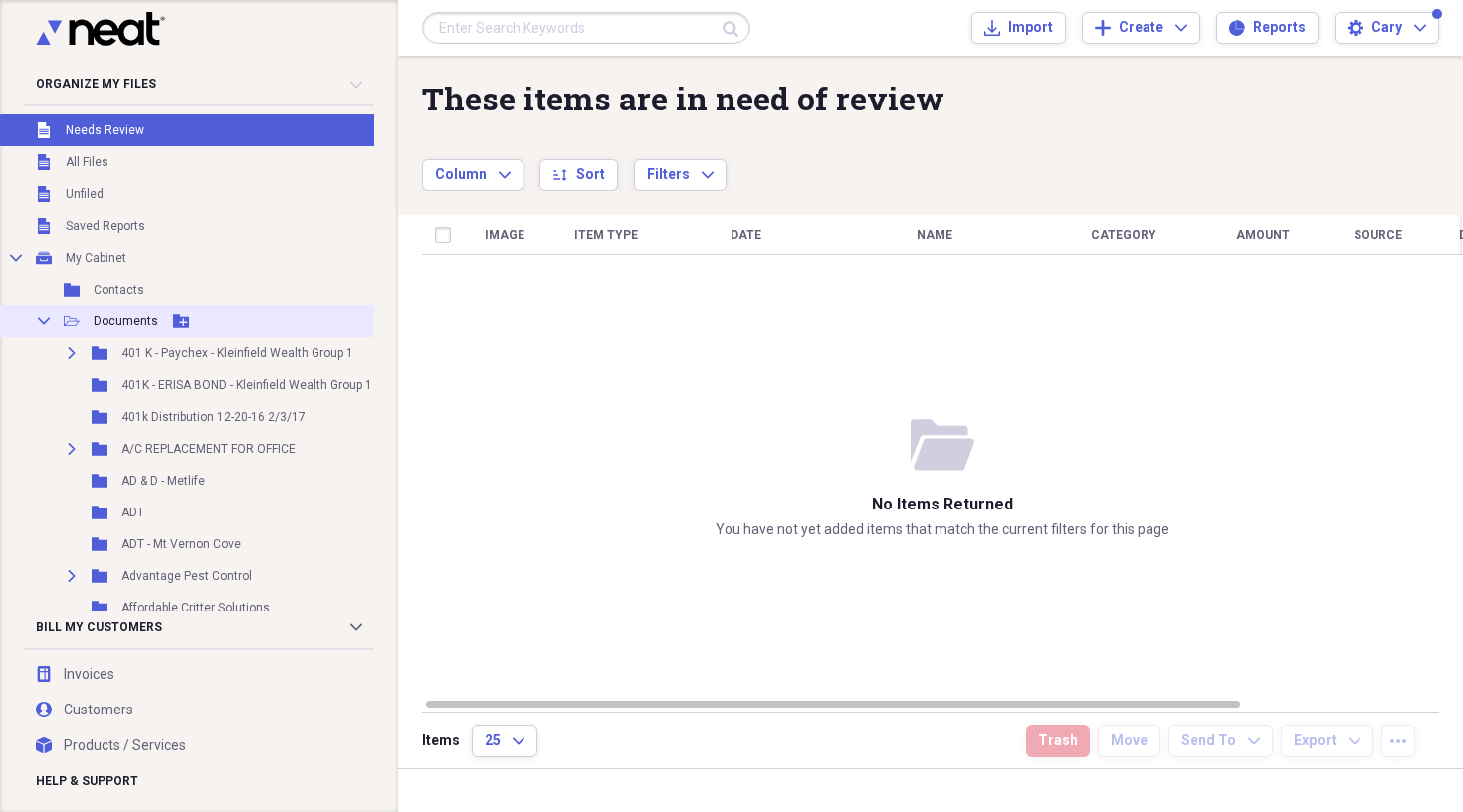 scroll, scrollTop: 0, scrollLeft: 0, axis: both 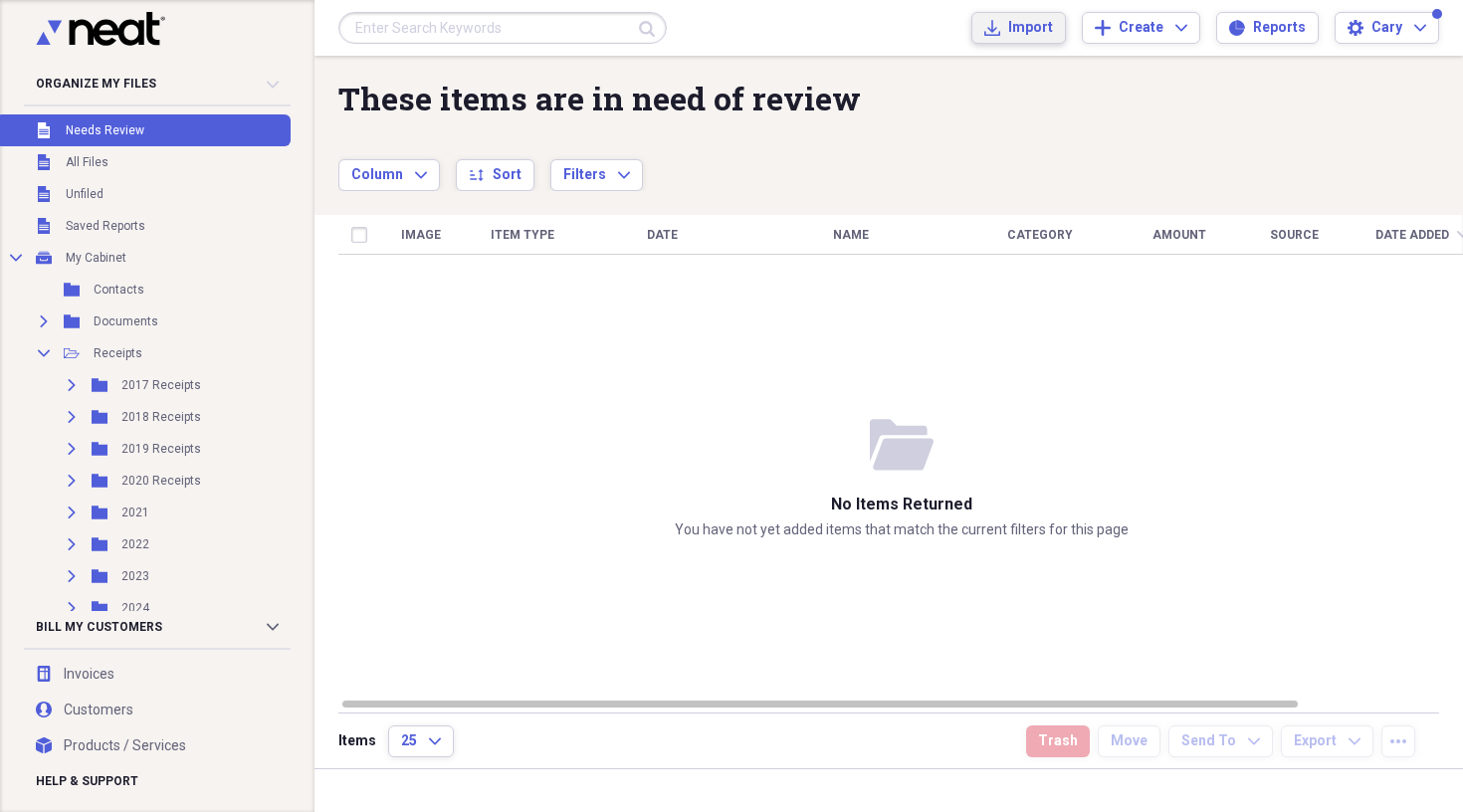 click on "Import" at bounding box center (1030, 28) 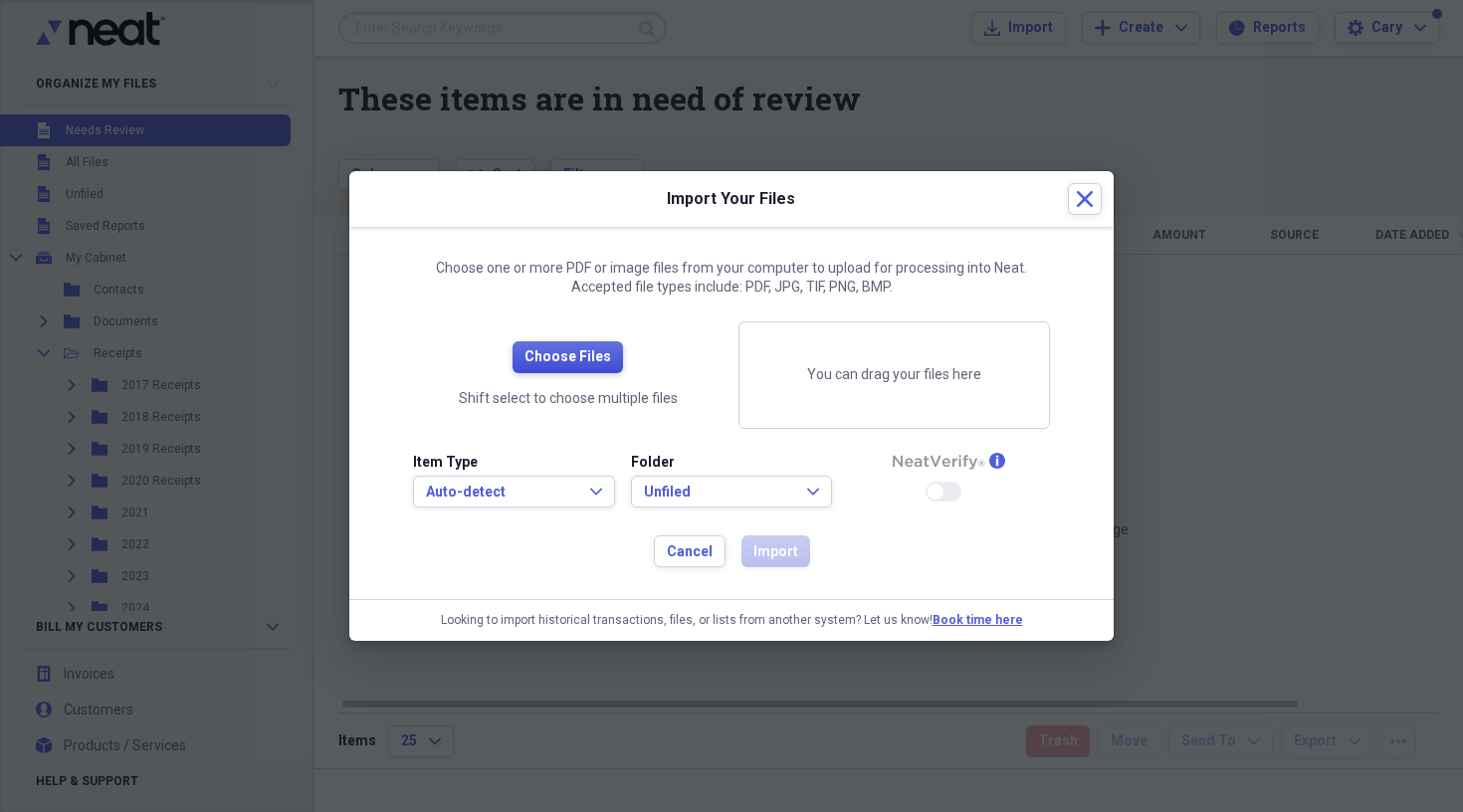 click on "Choose Files" at bounding box center (567, 357) 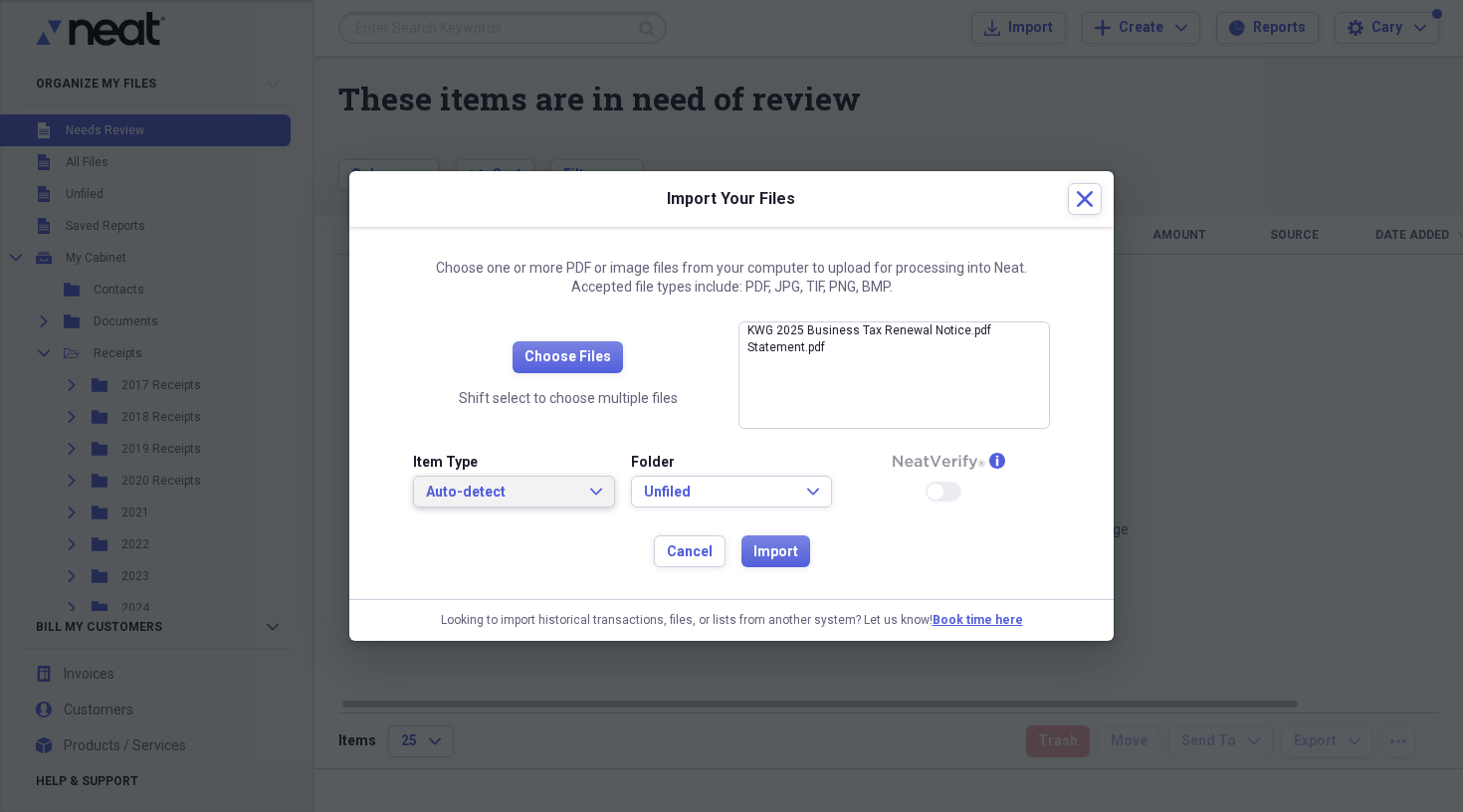 click on "Auto-detect" at bounding box center [502, 493] 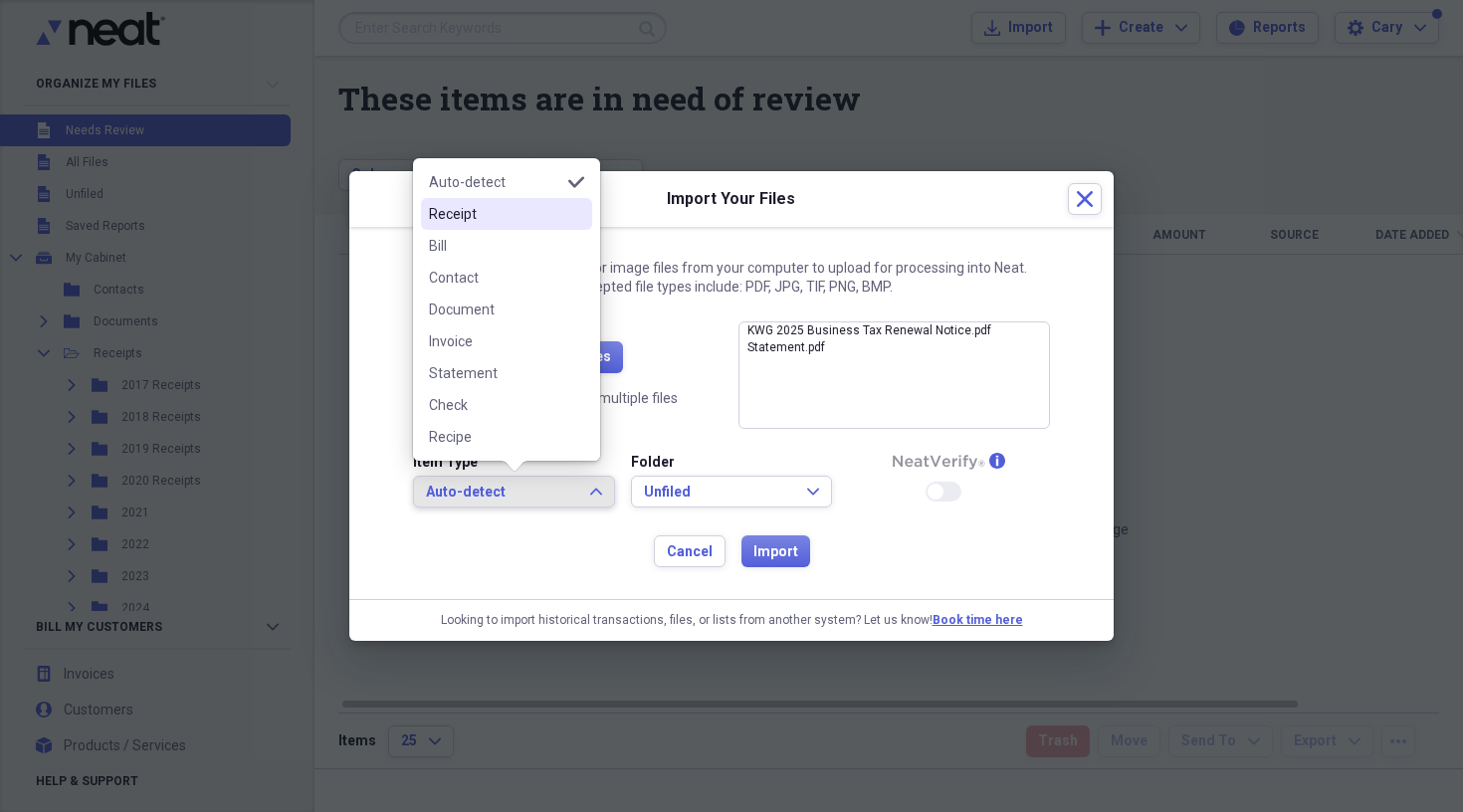 click on "Receipt" at bounding box center [507, 214] 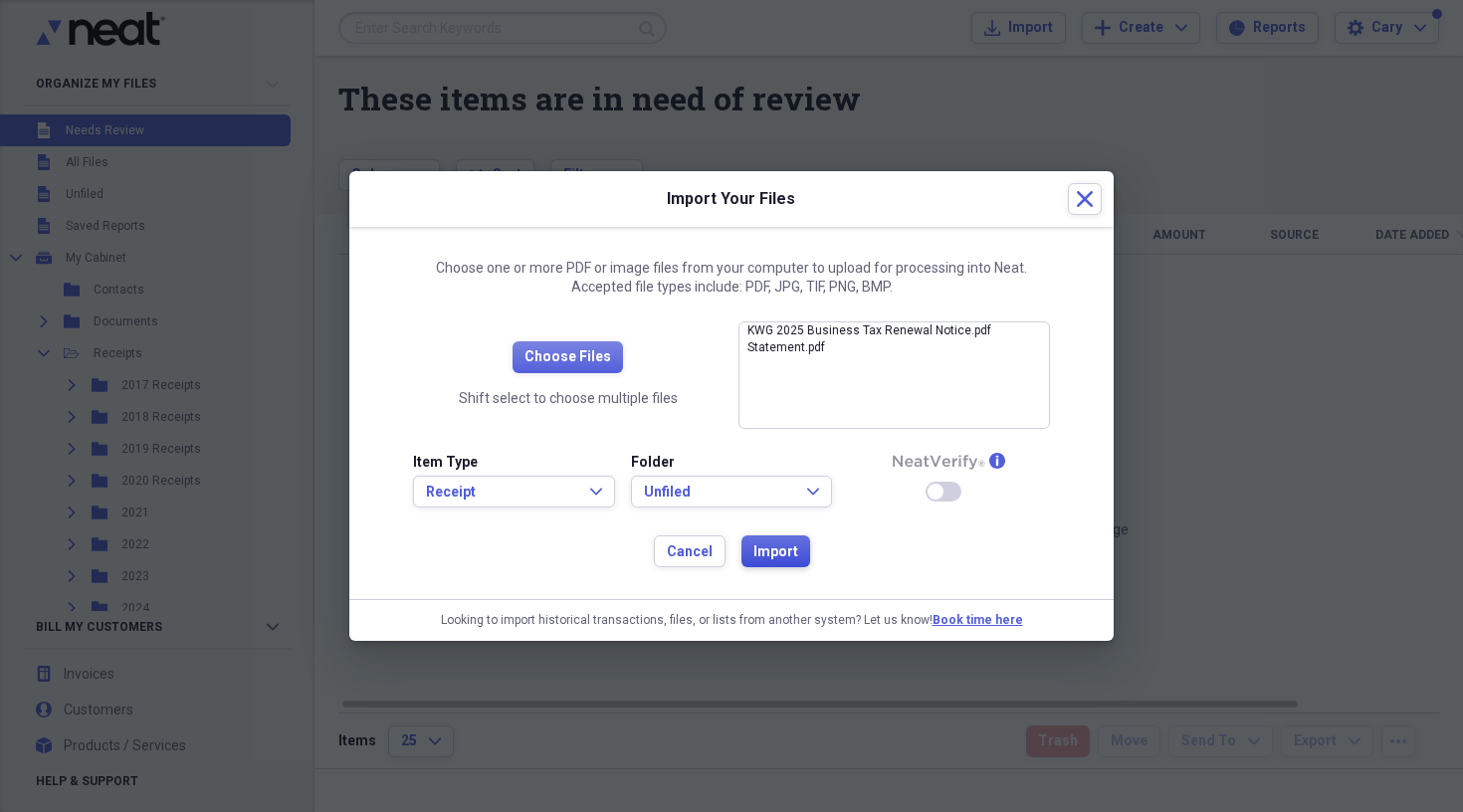 click on "Import" at bounding box center (775, 552) 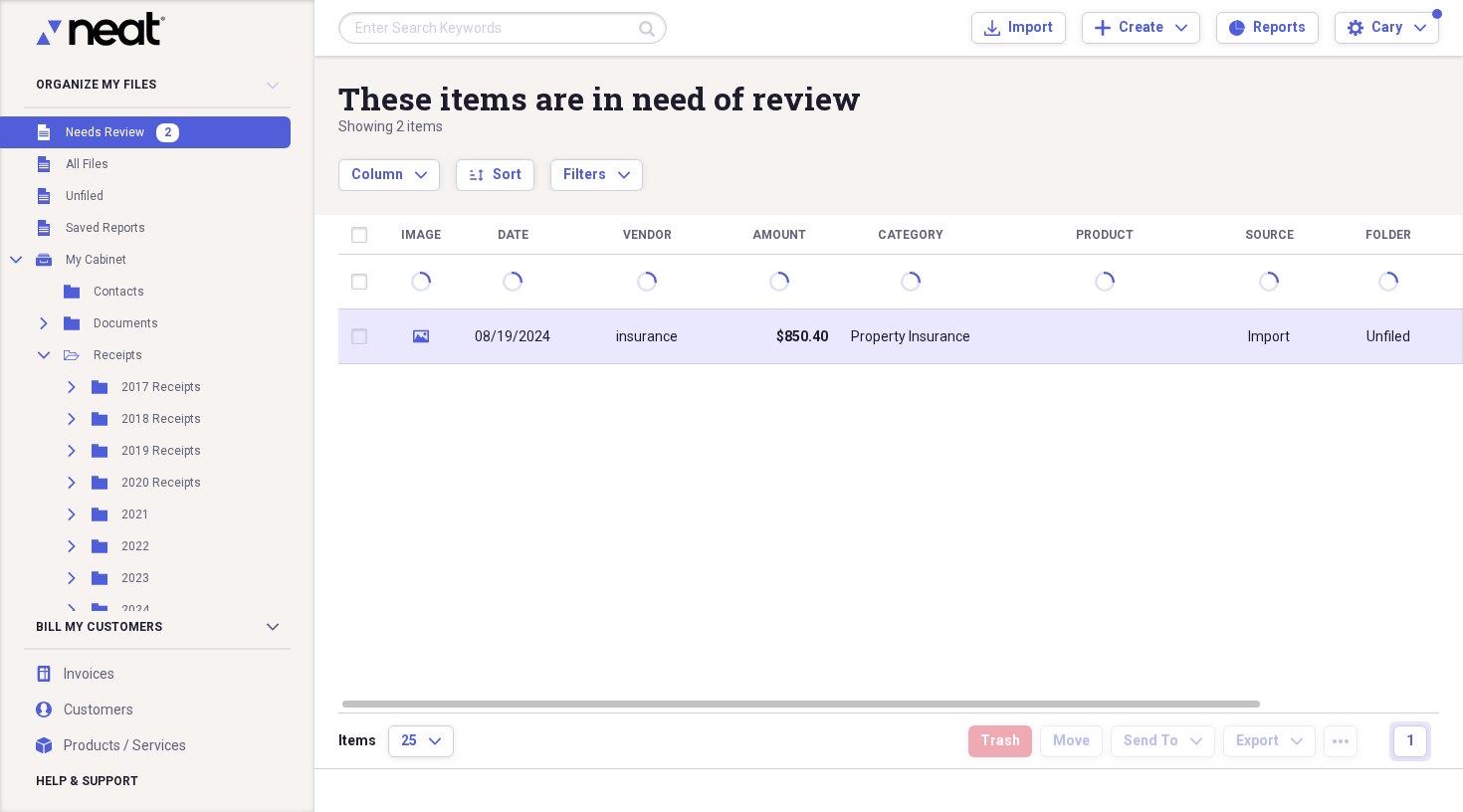 click on "08/19/2024" at bounding box center (513, 336) 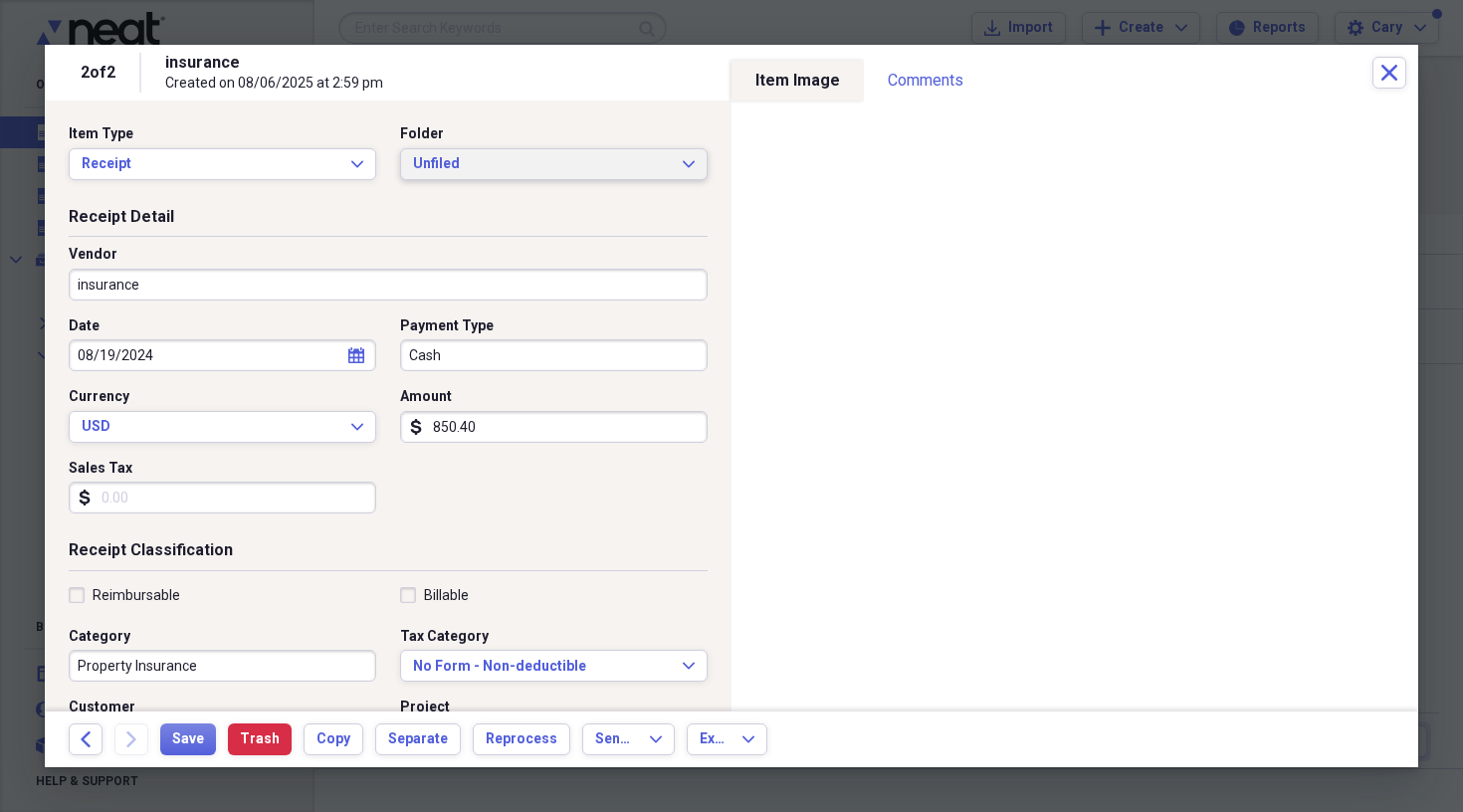 click on "Unfiled" at bounding box center [541, 164] 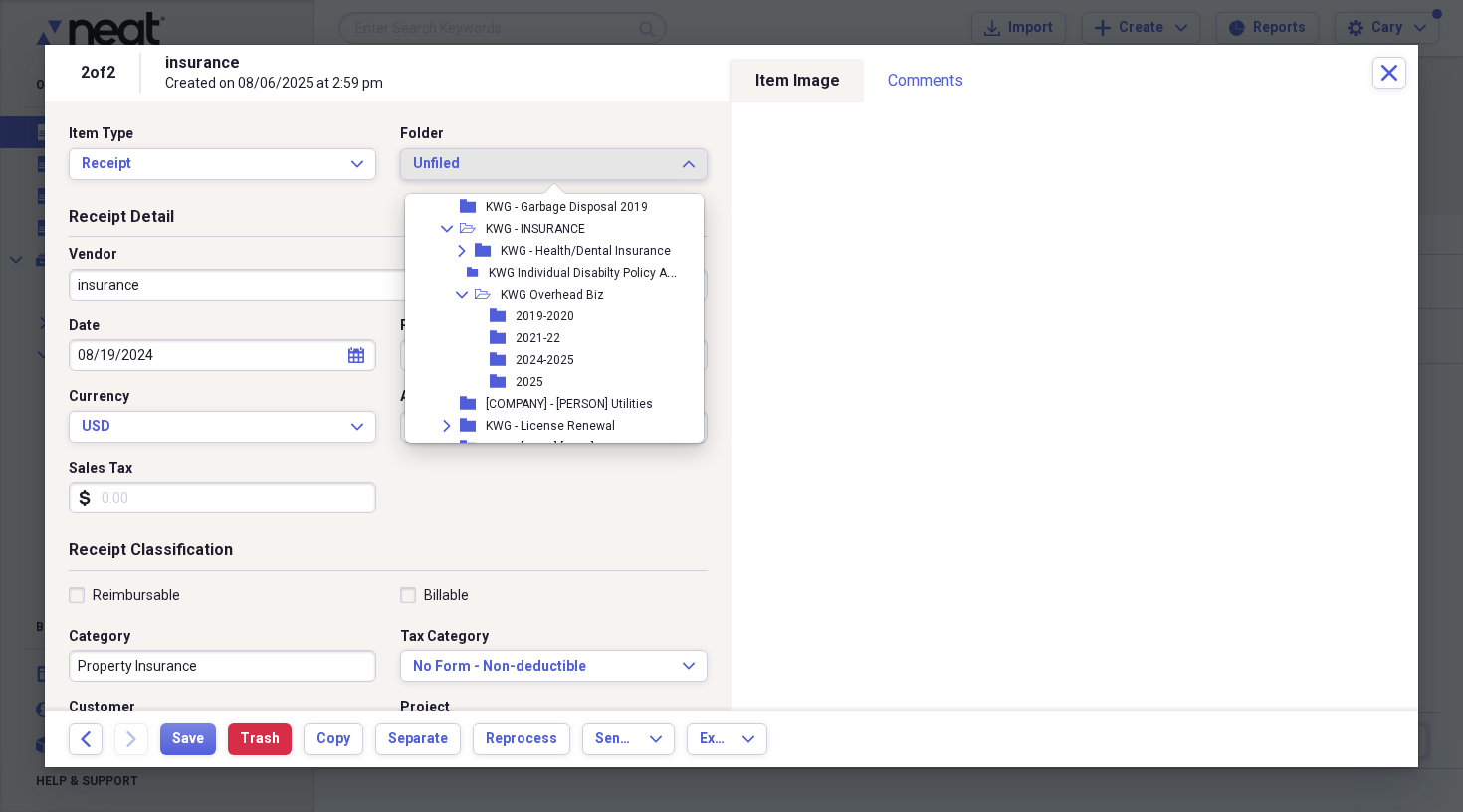 scroll, scrollTop: 4990, scrollLeft: 0, axis: vertical 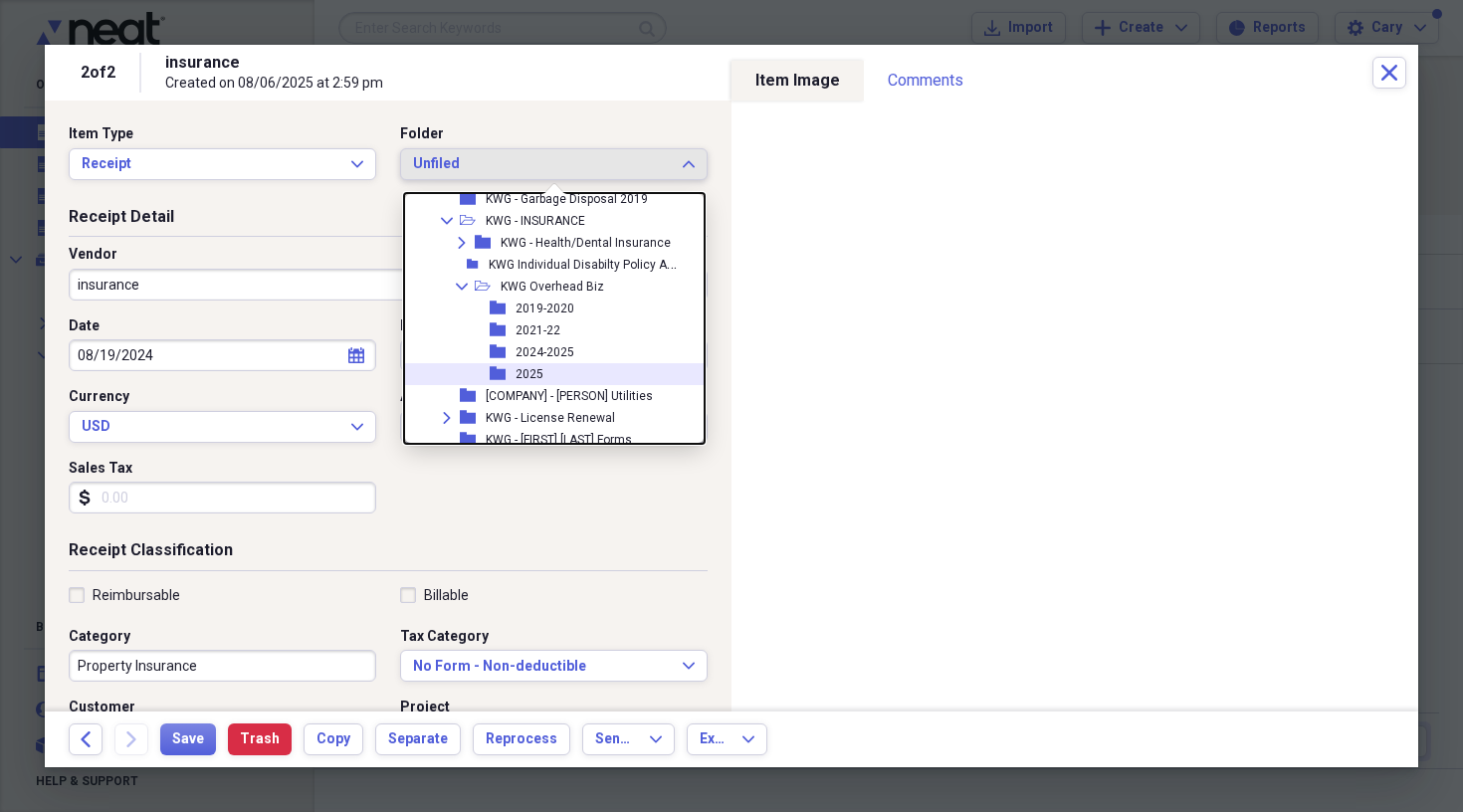 click on "2025" at bounding box center (529, 374) 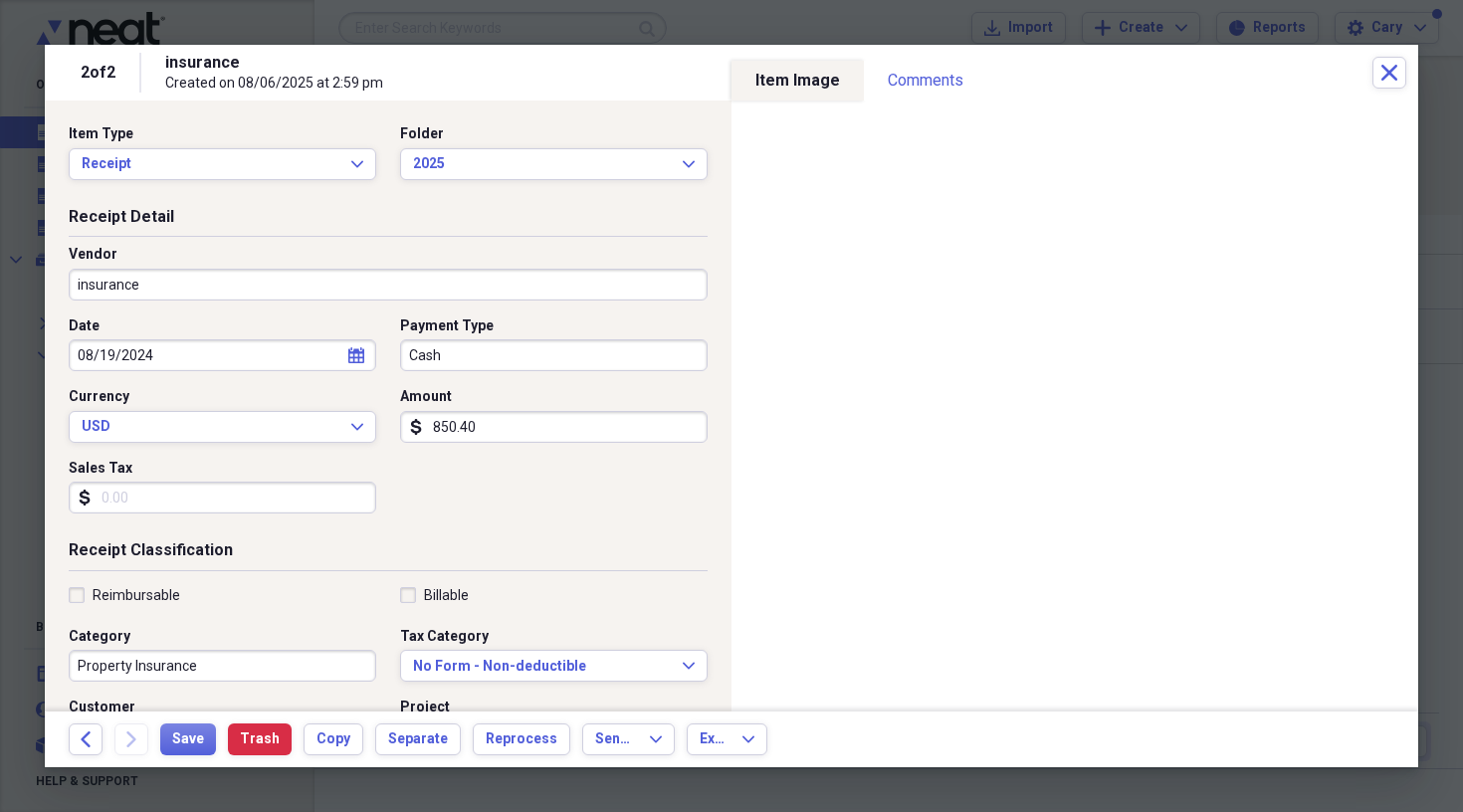 click on "insurance" at bounding box center (388, 285) 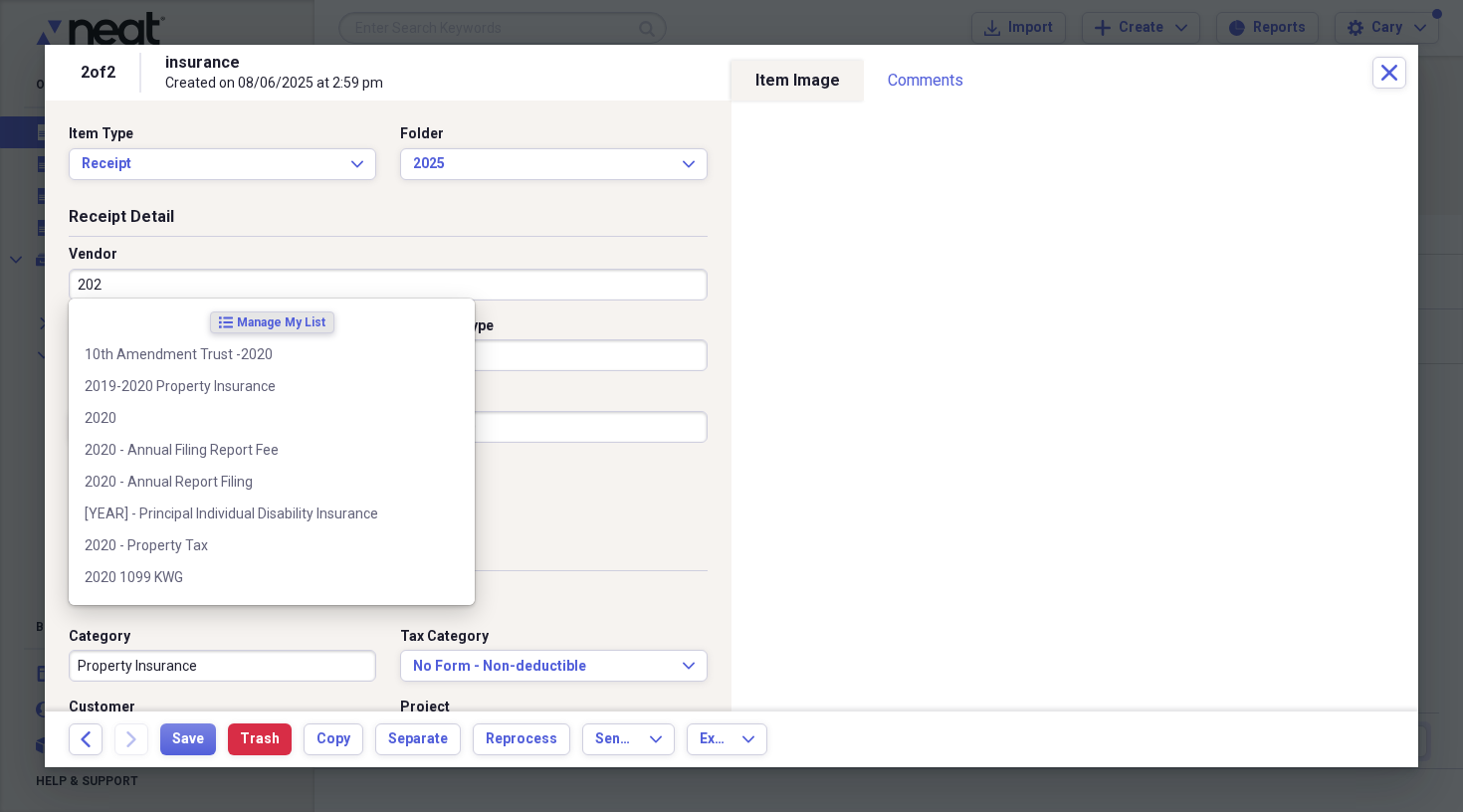 type on "2025" 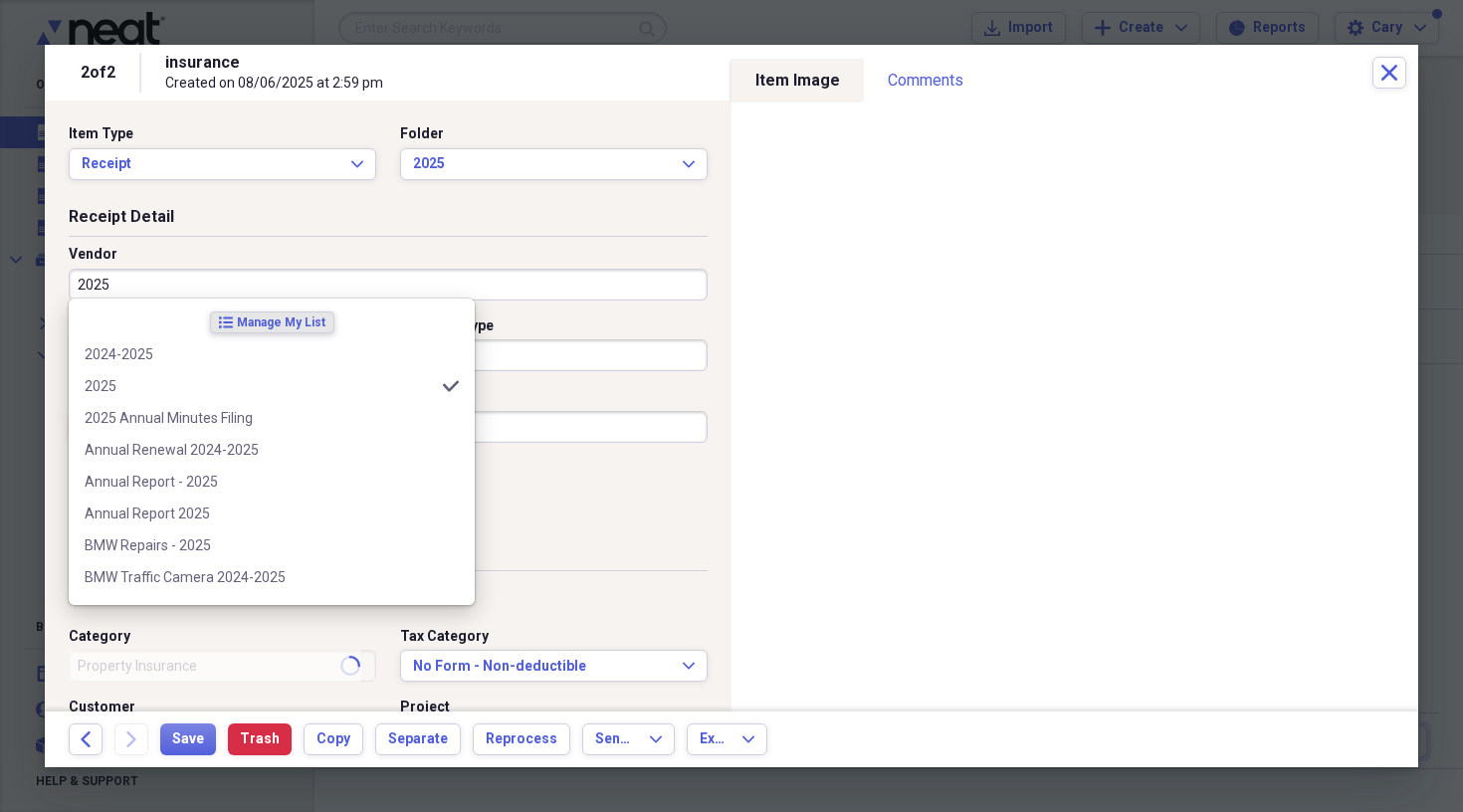 type on "2025" 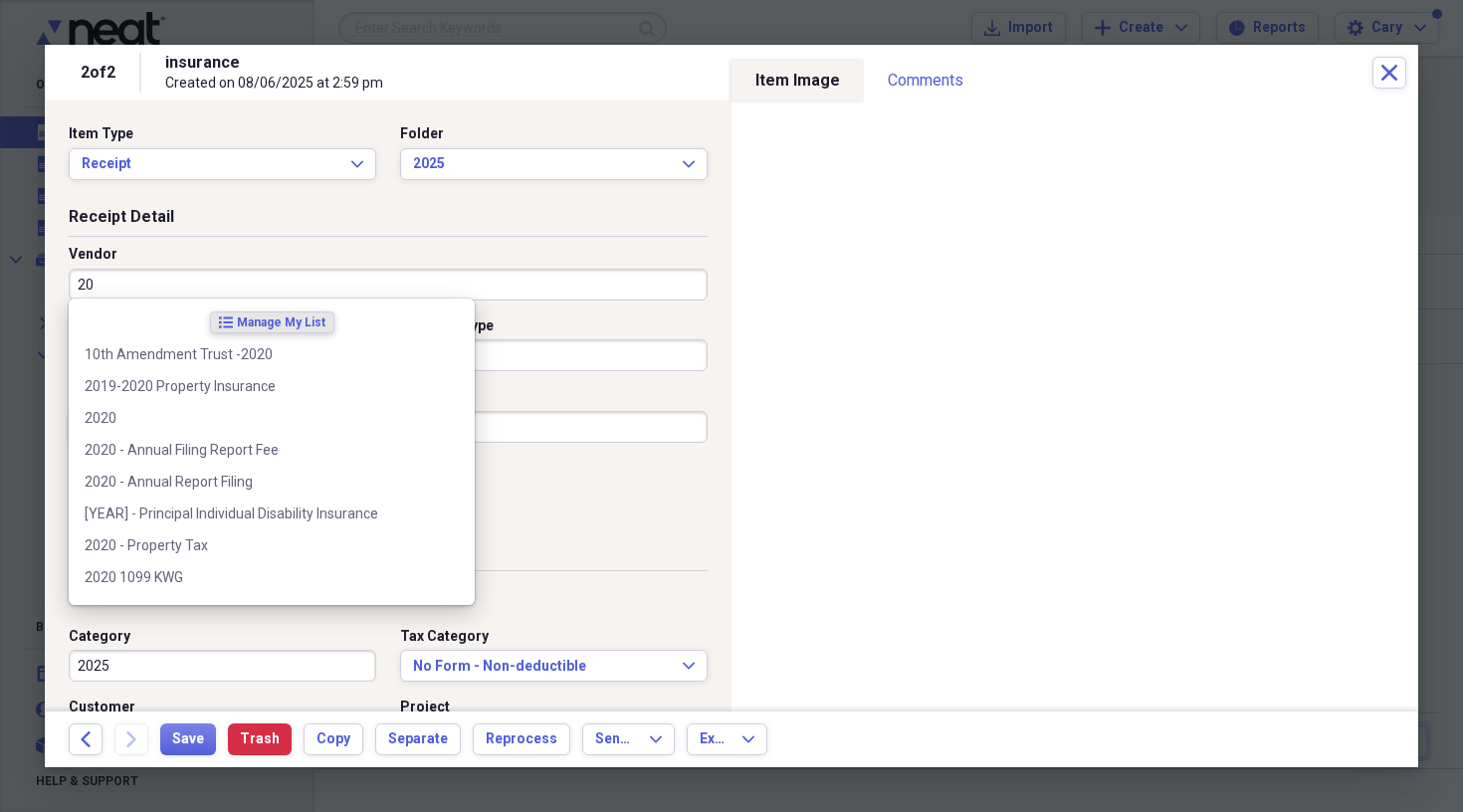 type on "2" 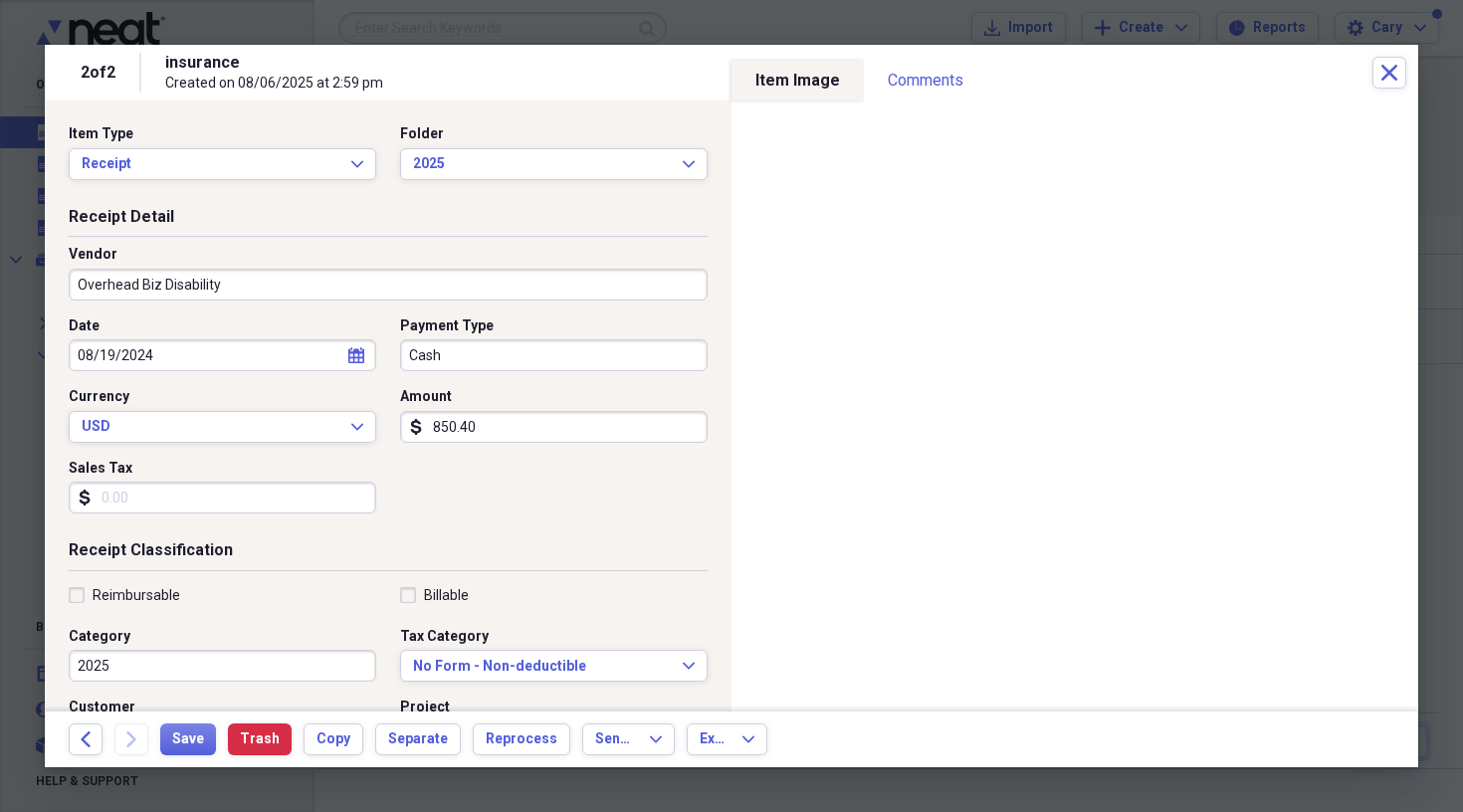 type on "Overhead Biz Disability" 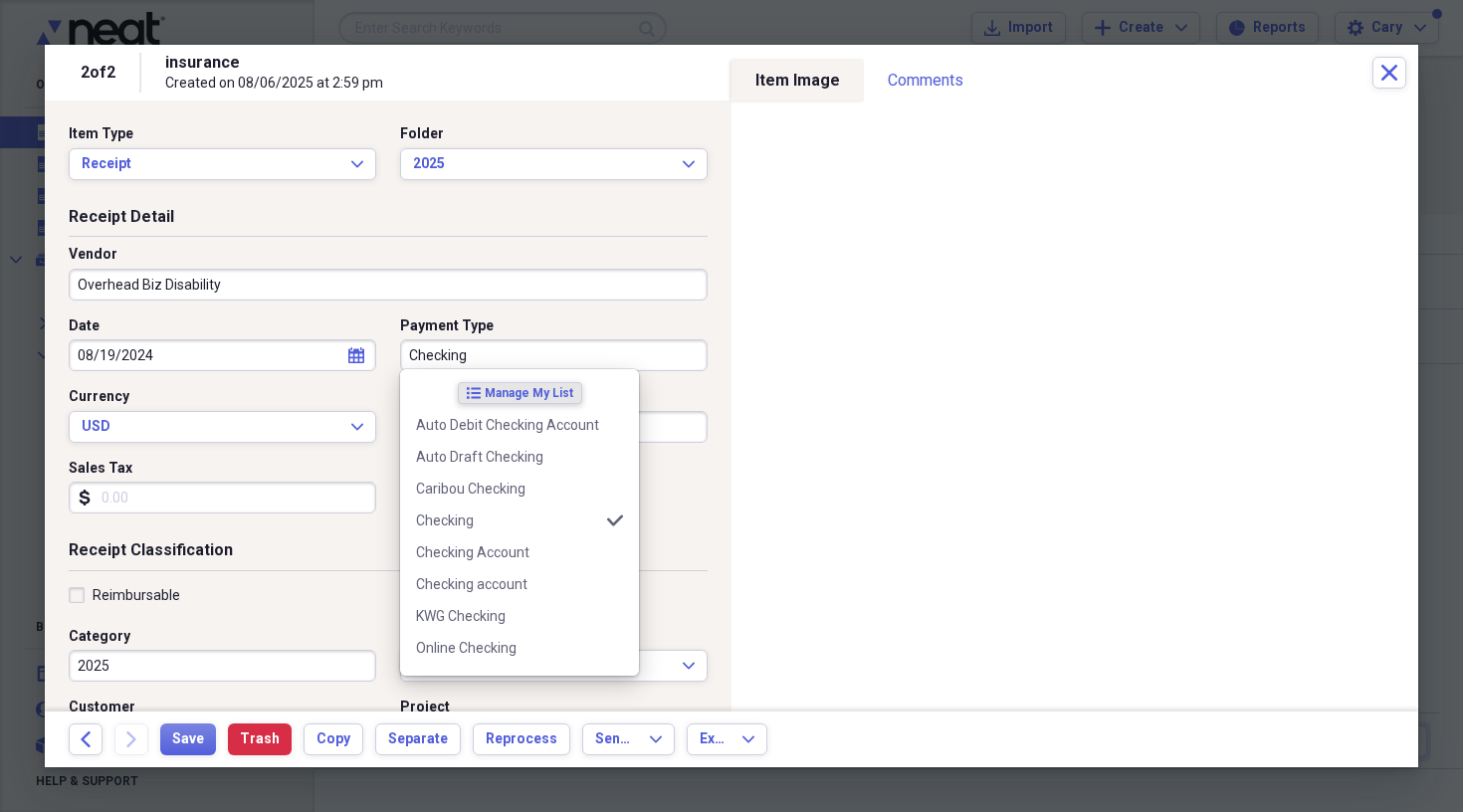 type on "Checking" 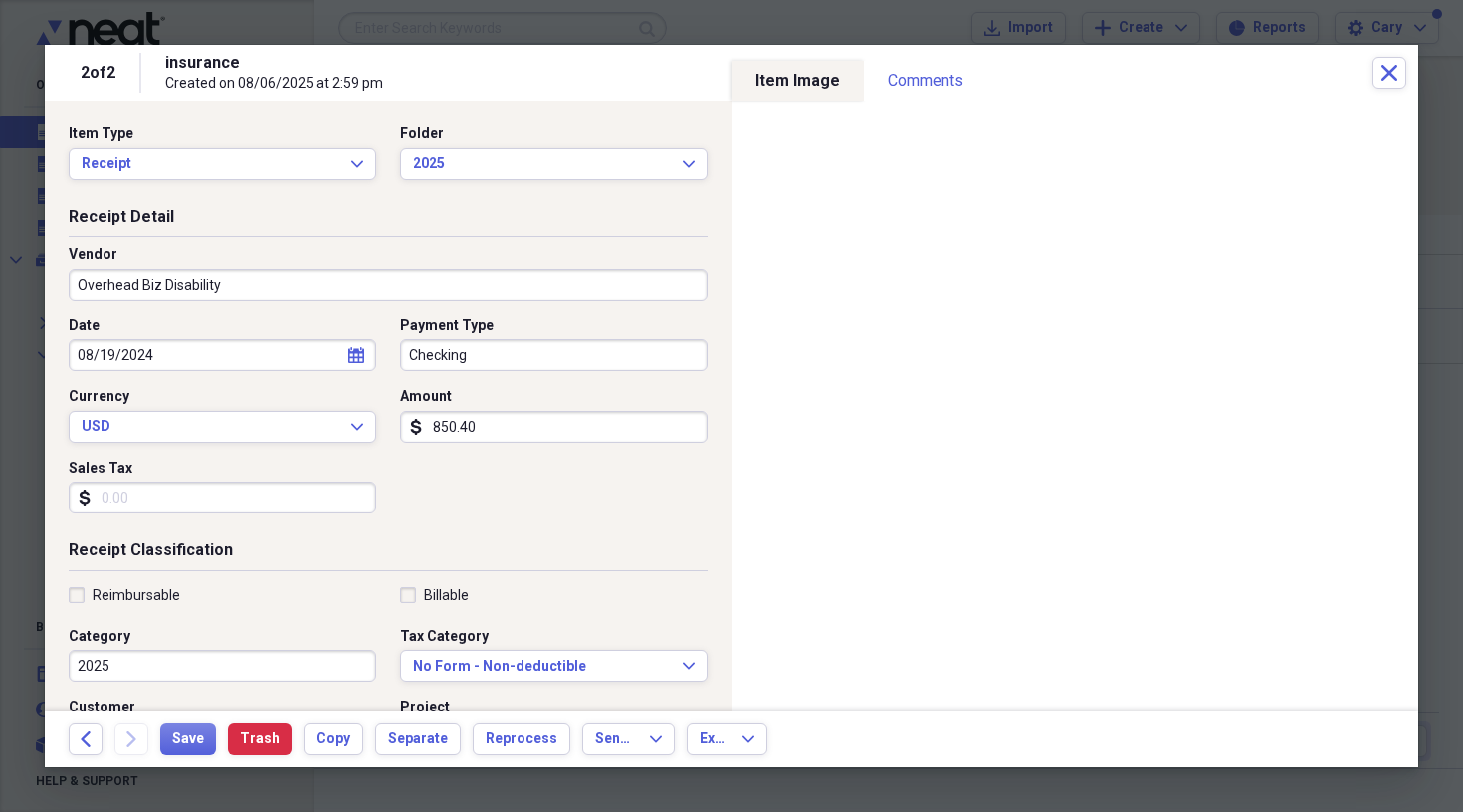 click on "2025" at bounding box center [222, 666] 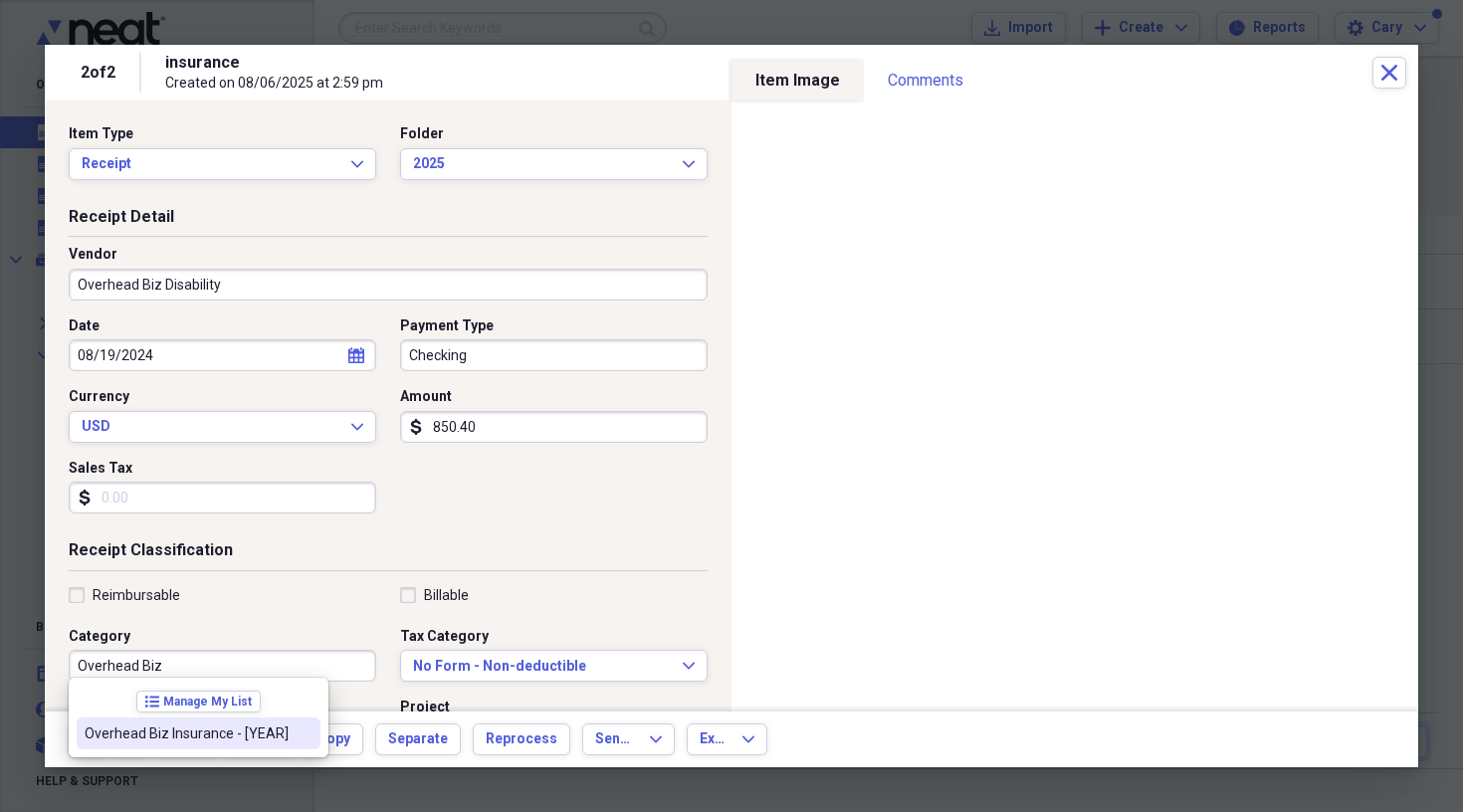 click on "Overhead Biz Insurance - [YEAR]" at bounding box center (186, 733) 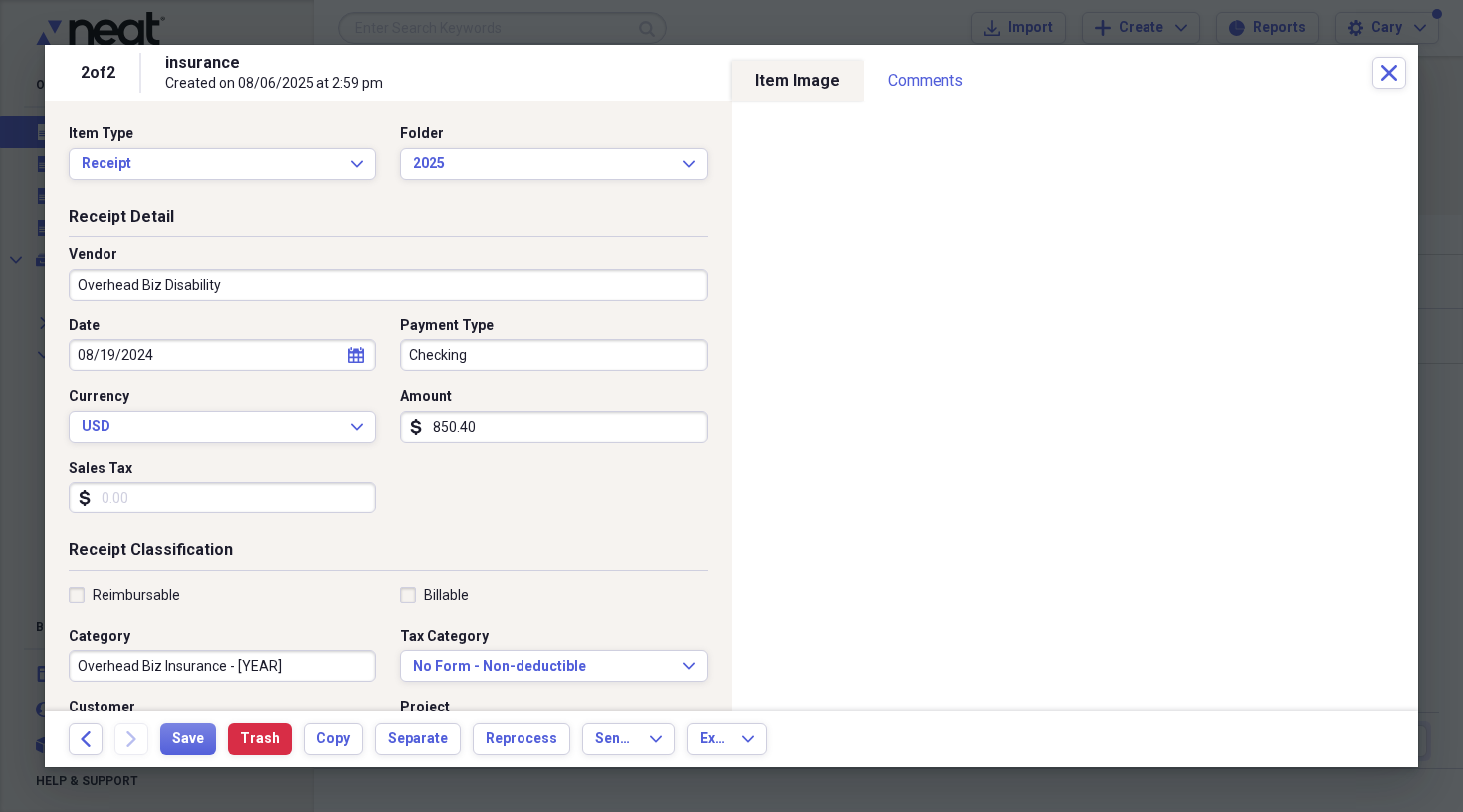 click on "Reimbursable" at bounding box center (124, 595) 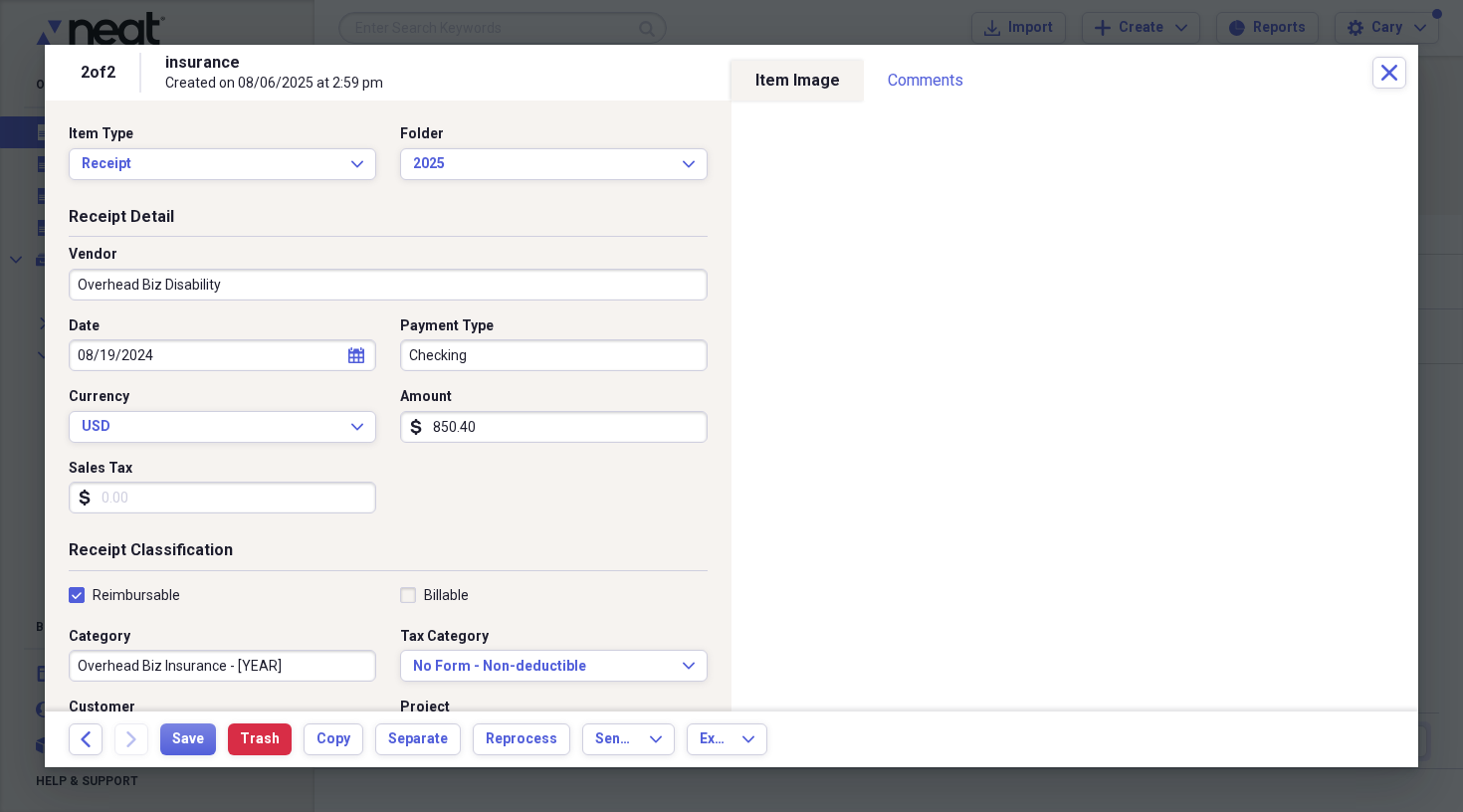 checkbox on "true" 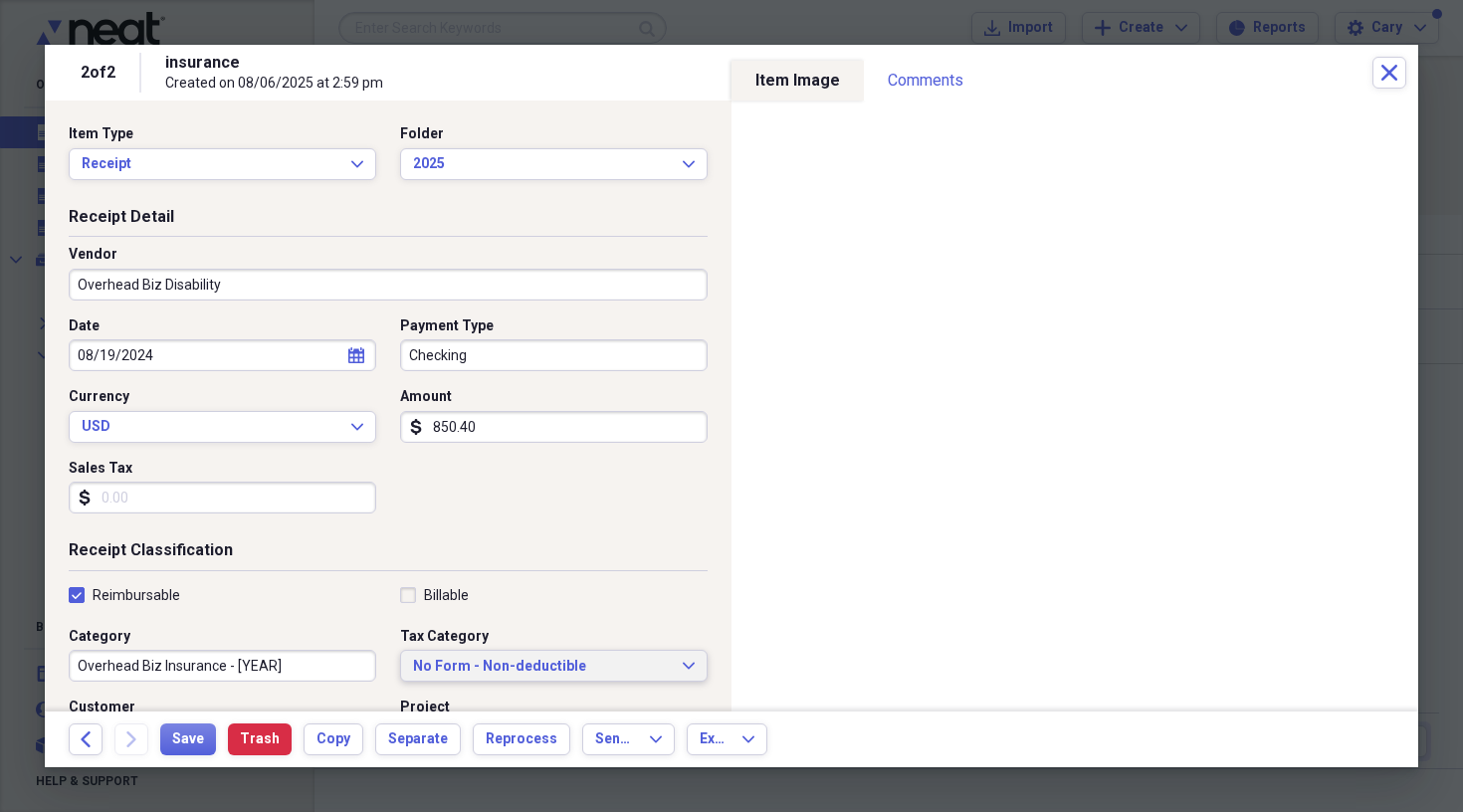 click on "No Form - Non-deductible" at bounding box center (541, 667) 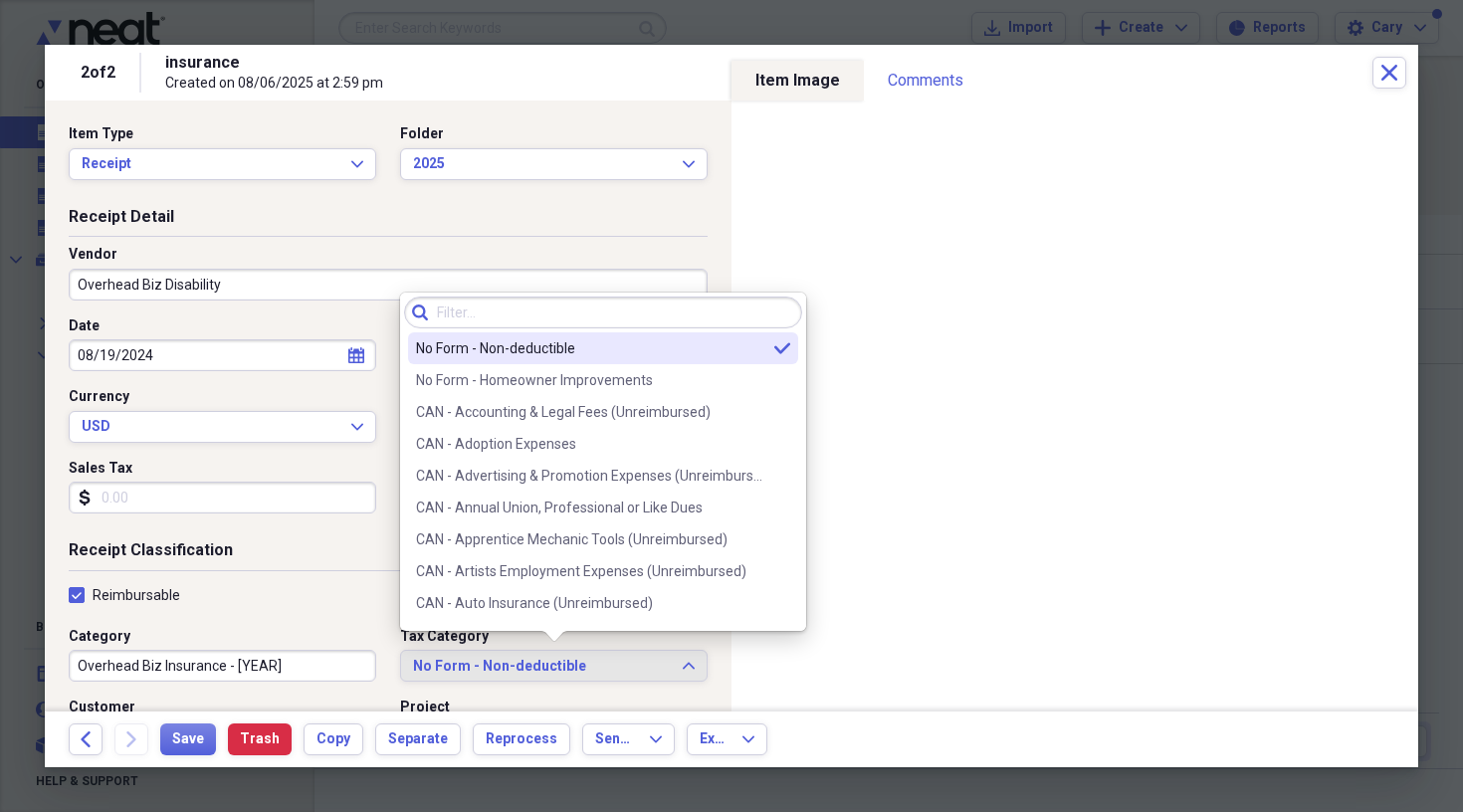 type on "O" 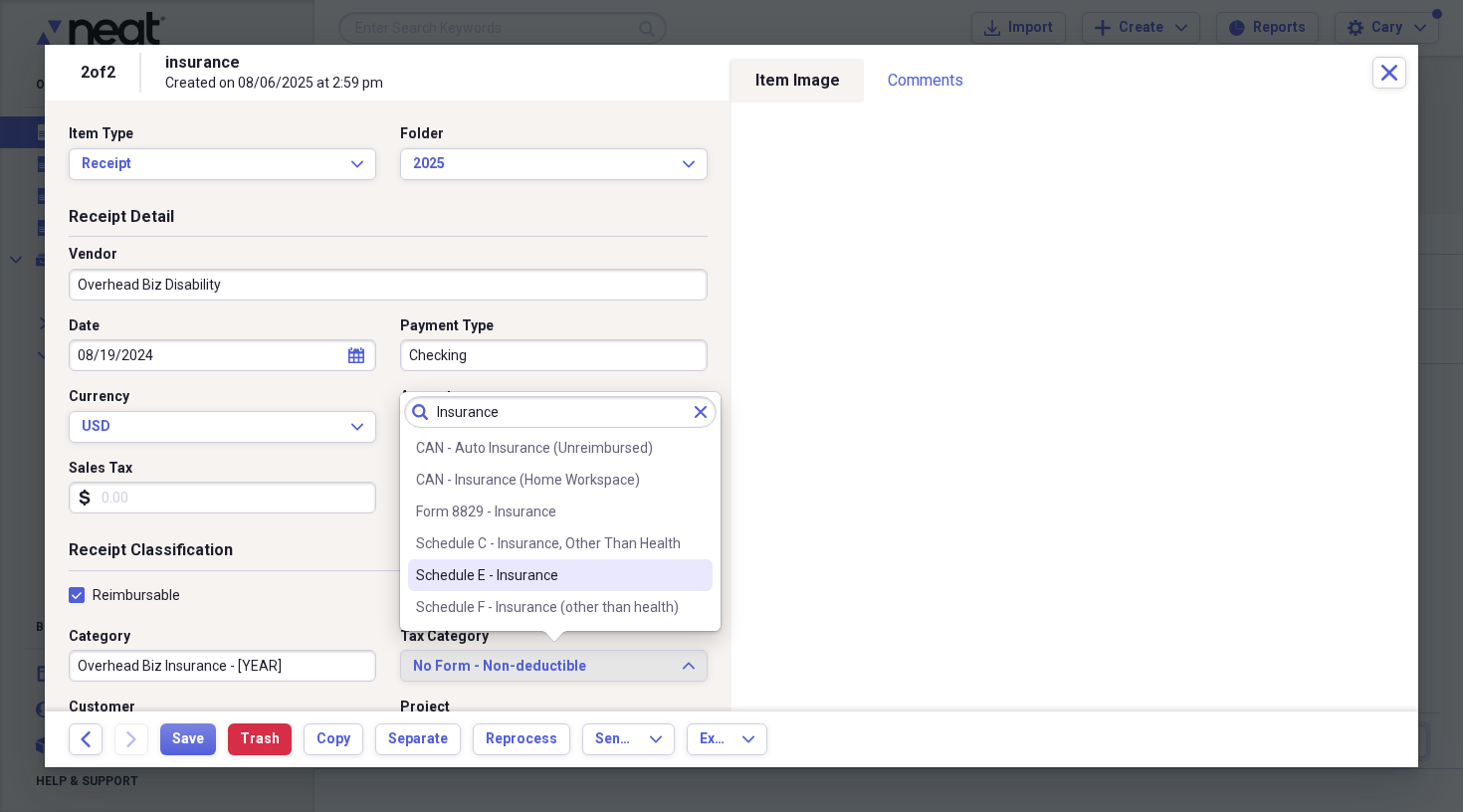 type on "Insurance" 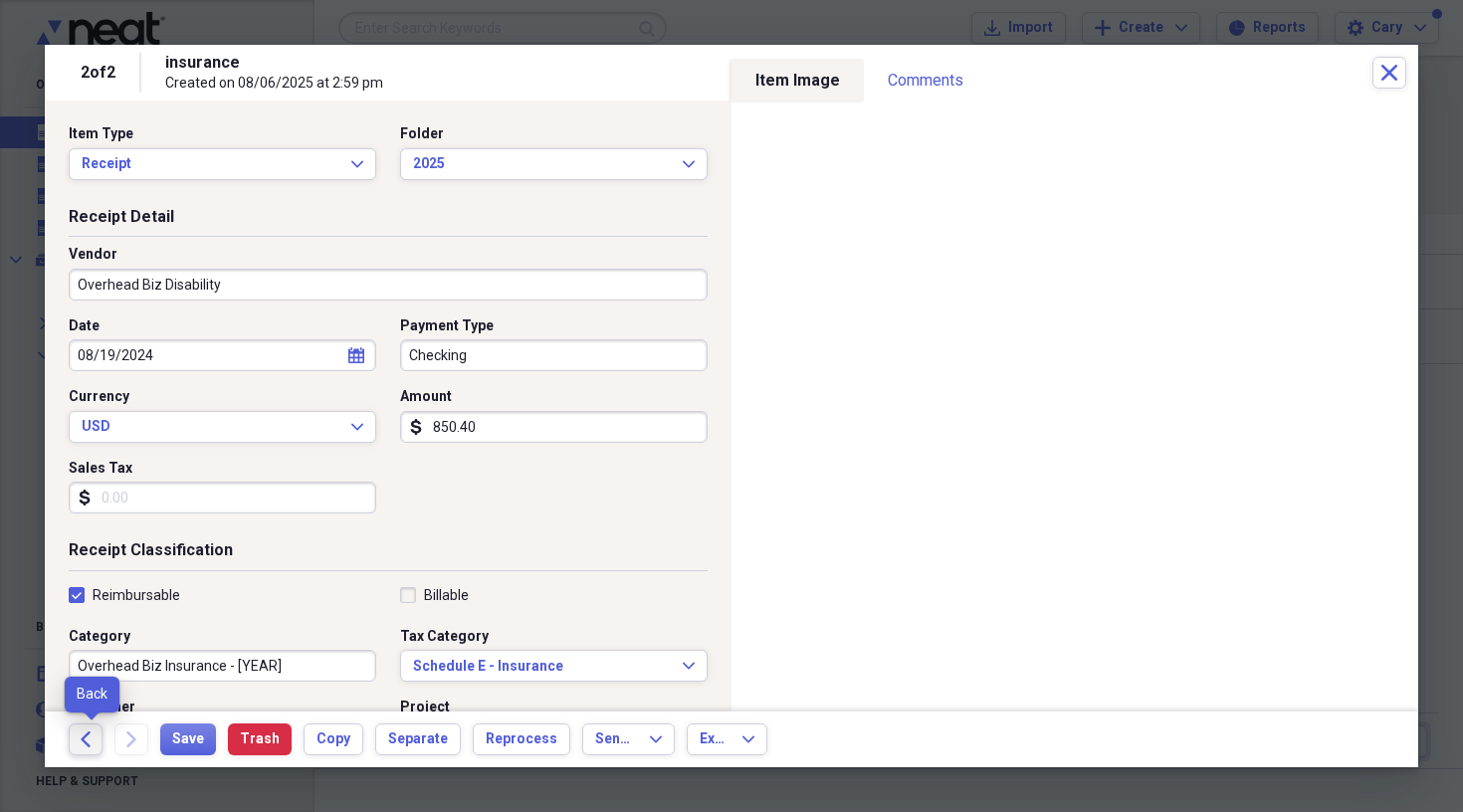 click 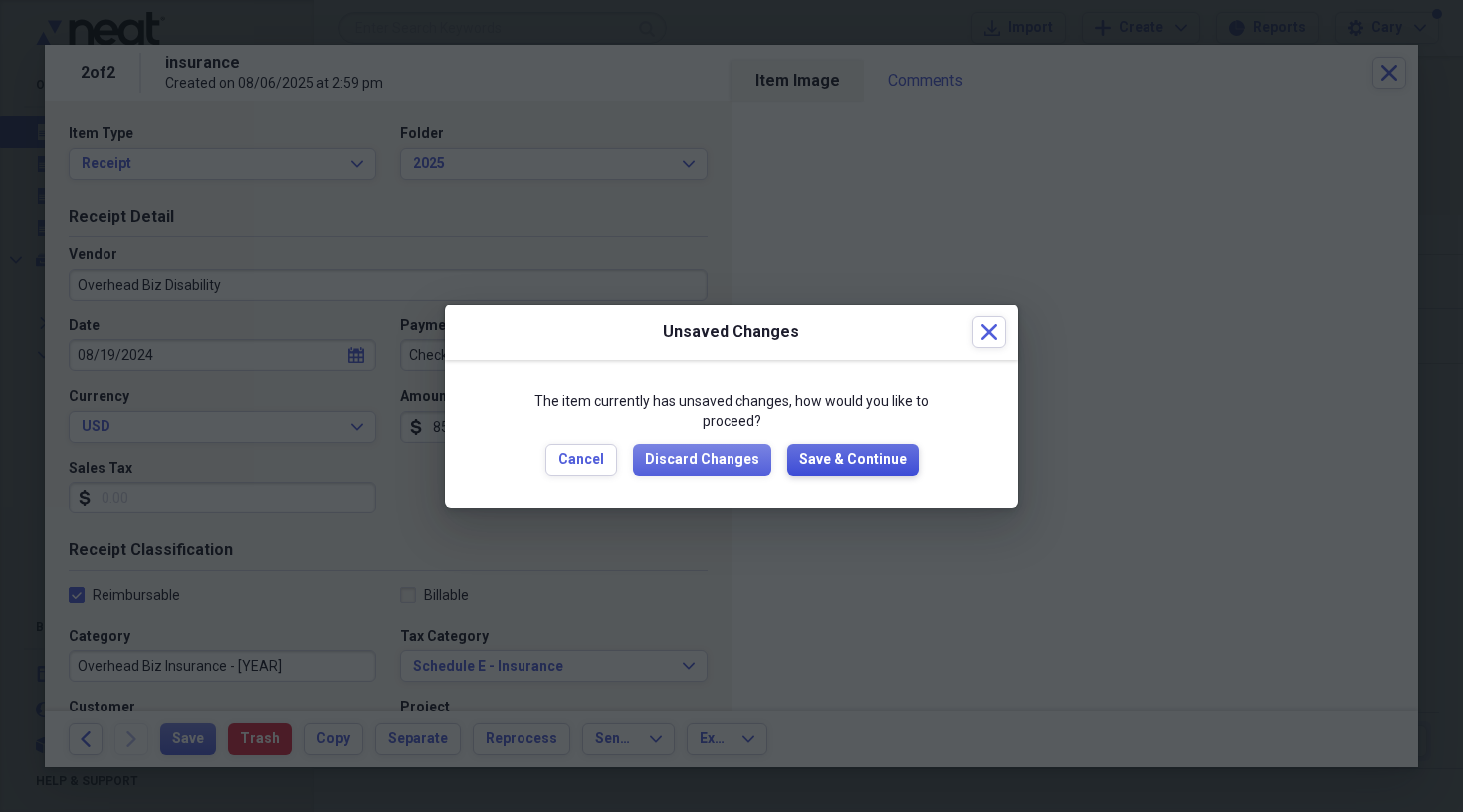 click on "Save & Continue" at bounding box center (853, 460) 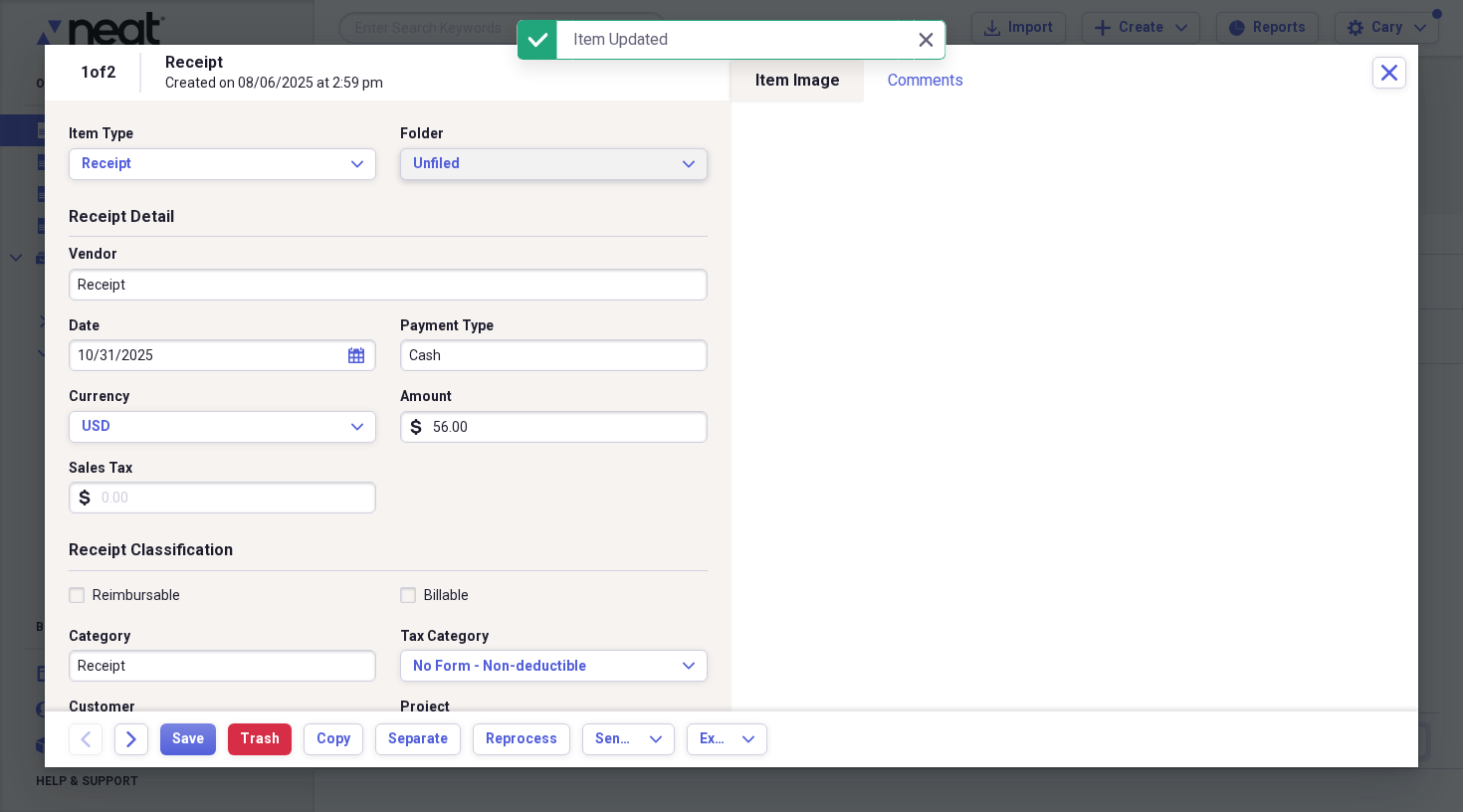 click on "Unfiled" at bounding box center [541, 164] 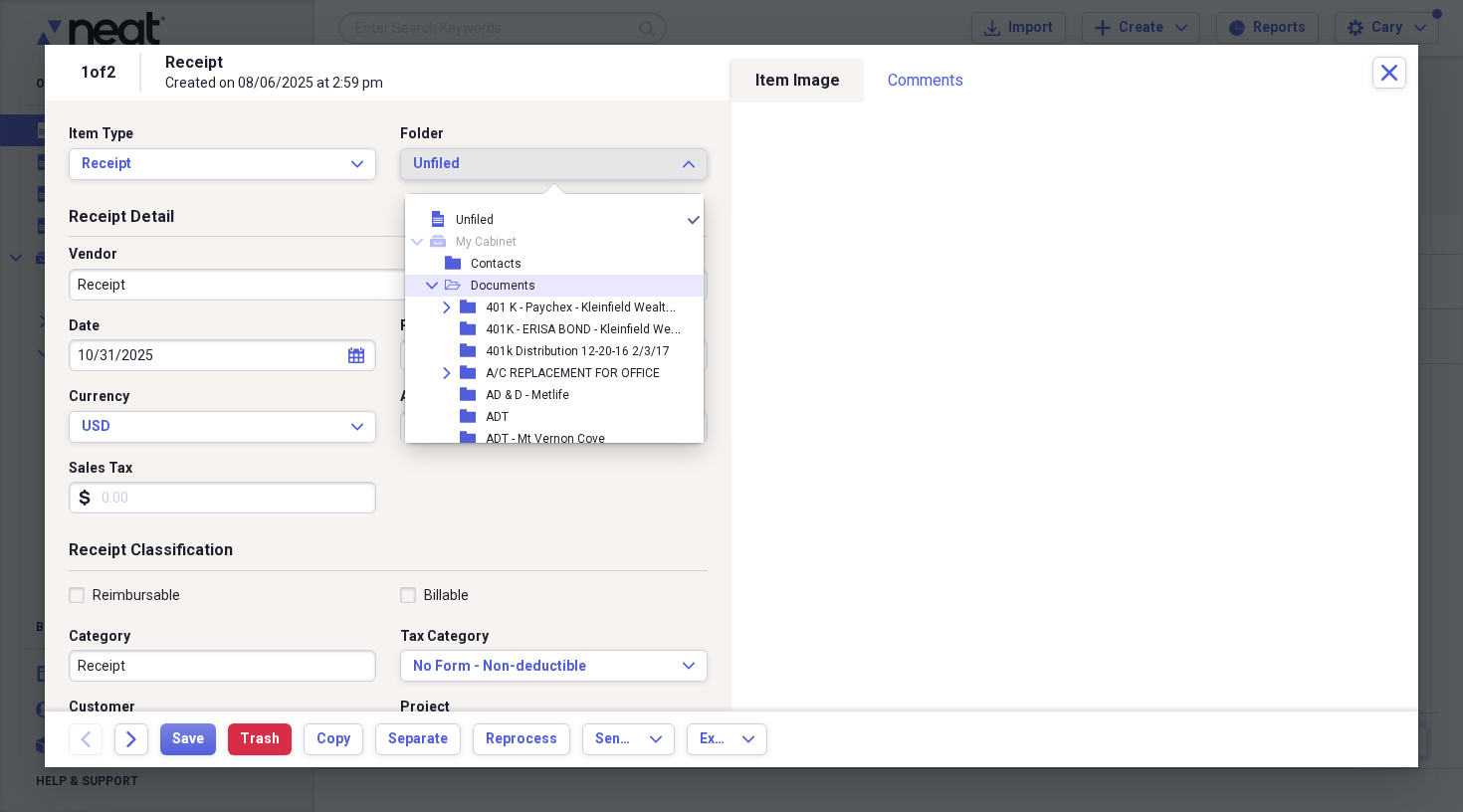 click on "Collapse" 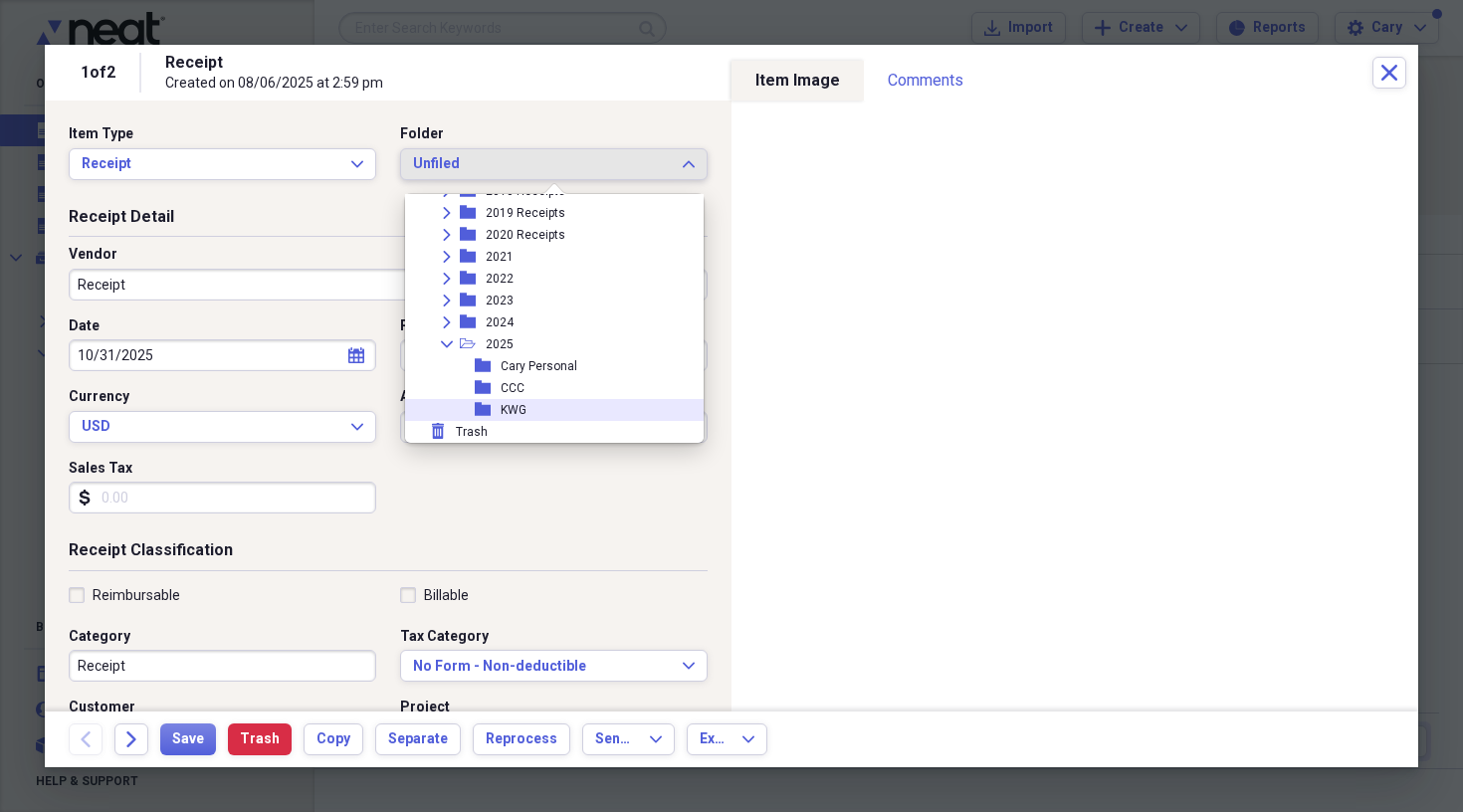 scroll, scrollTop: 160, scrollLeft: 0, axis: vertical 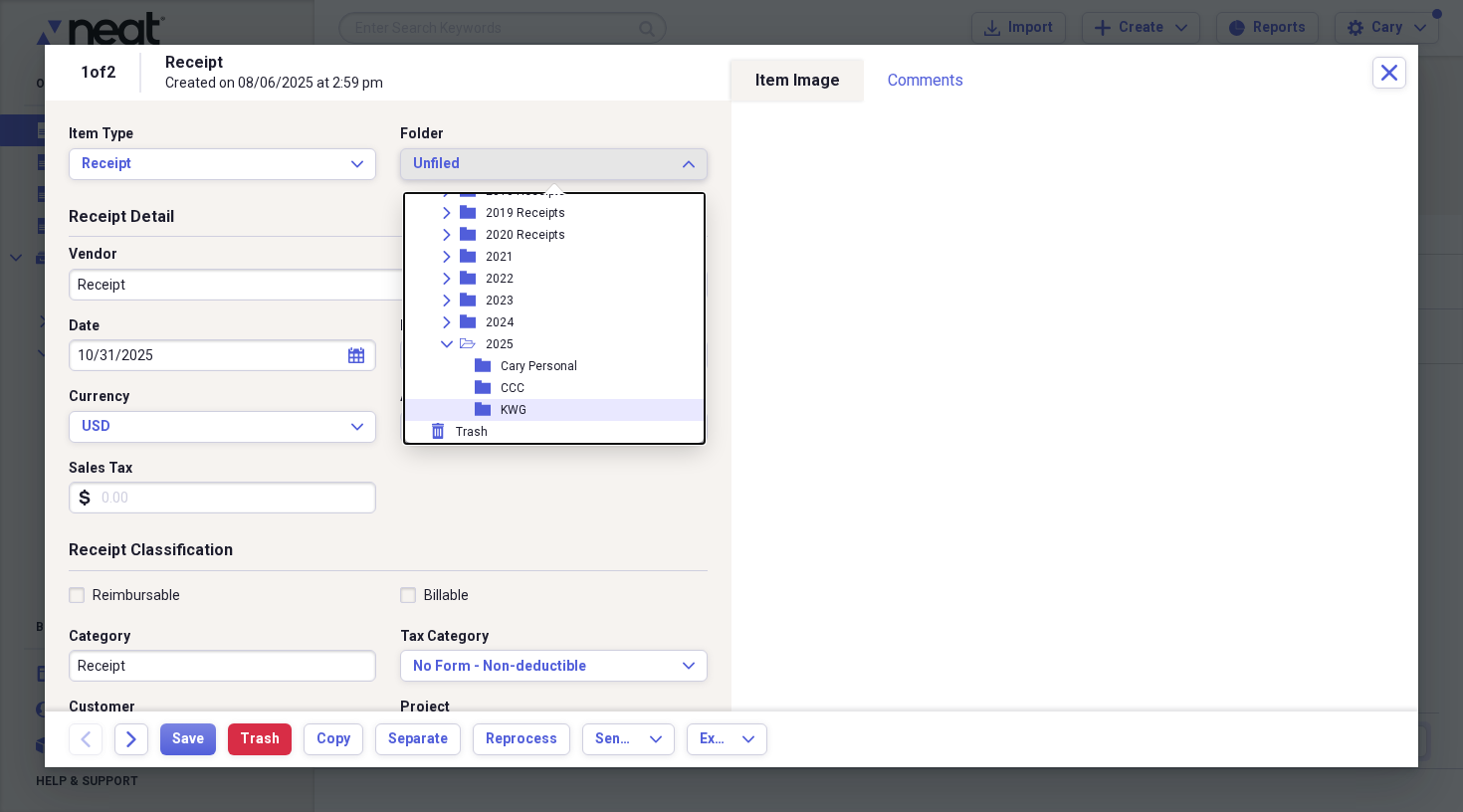 click on "KWG" at bounding box center [514, 410] 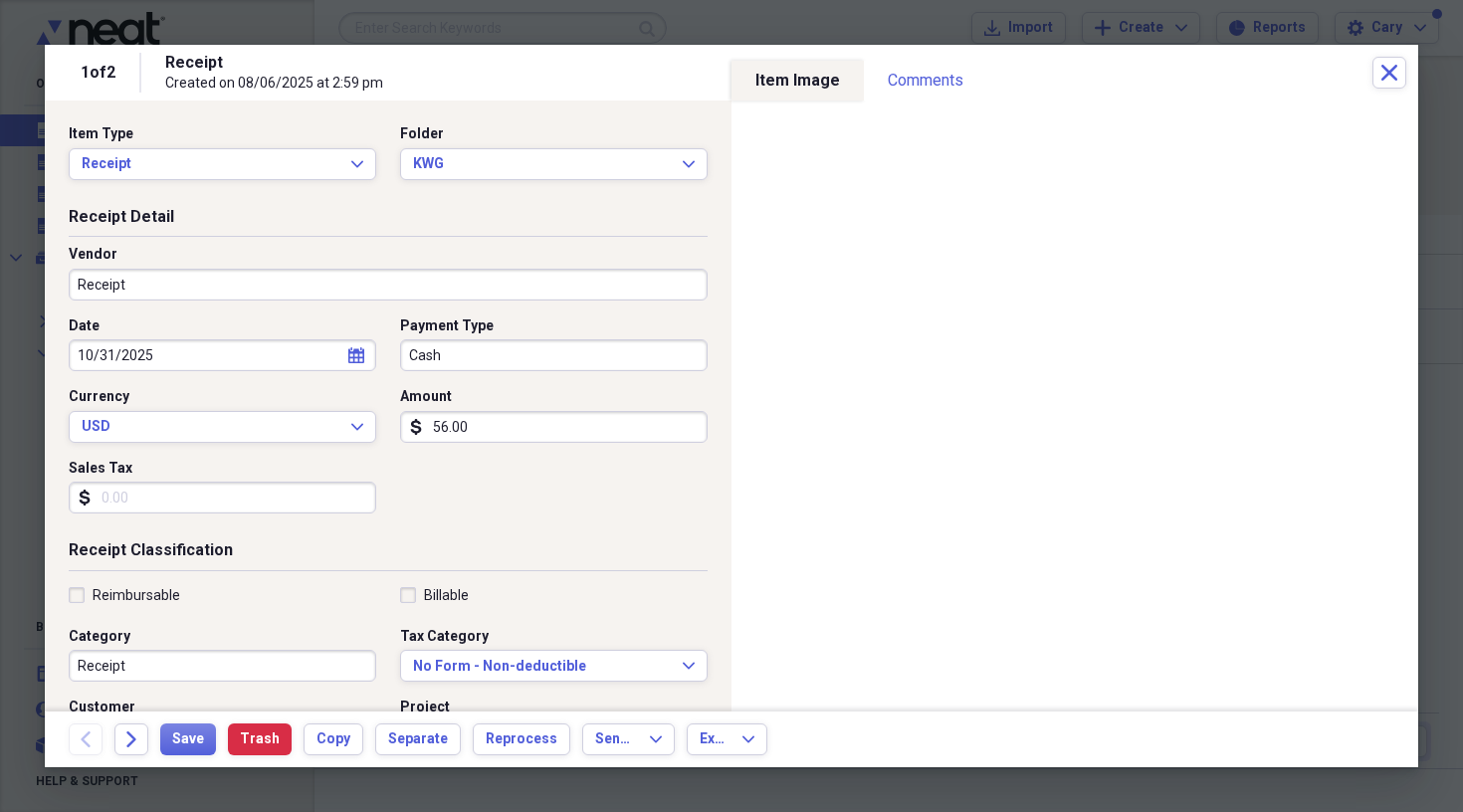 click on "Receipt" at bounding box center [388, 285] 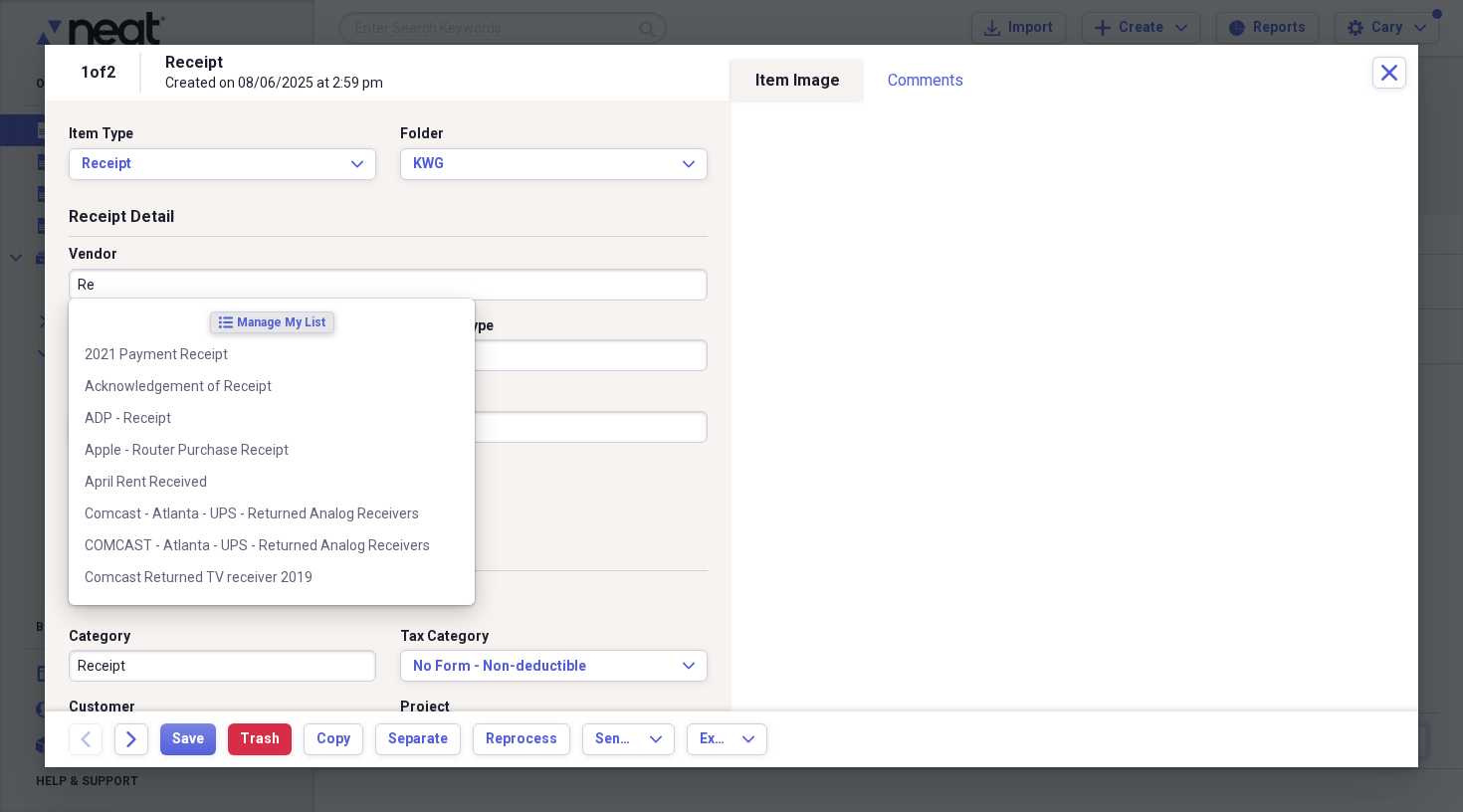 type on "R" 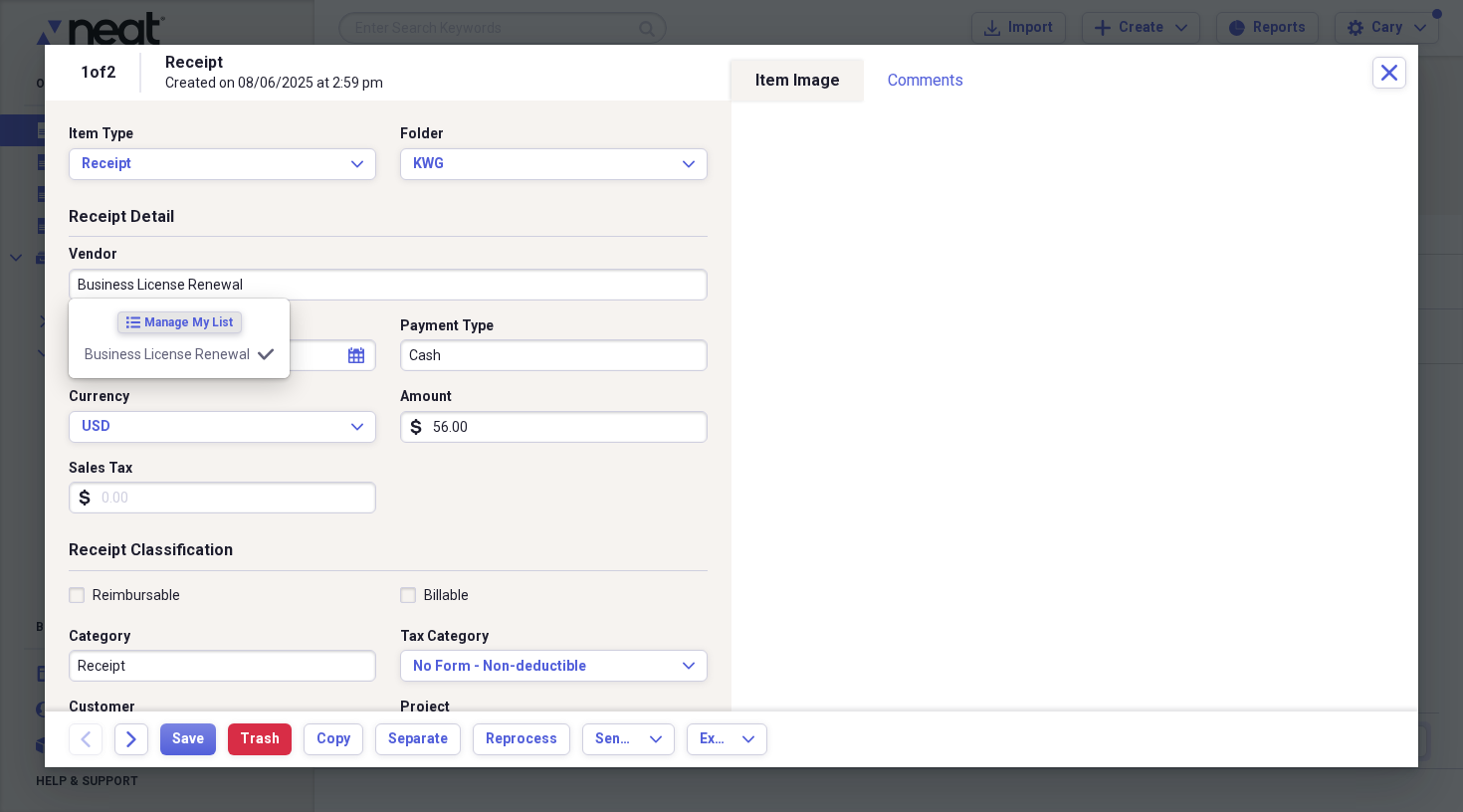 type on "Business License Renewal" 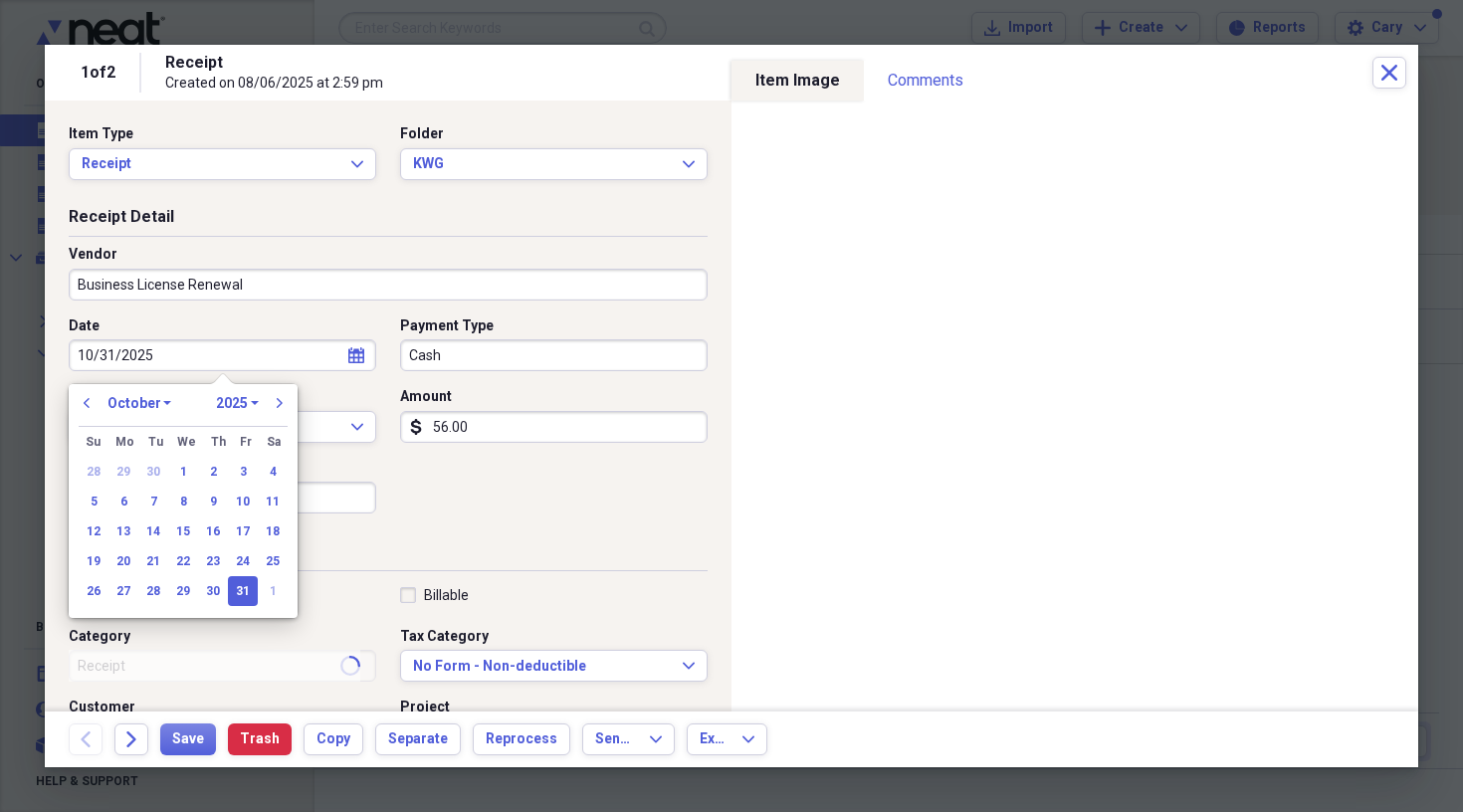 type on "Lee County Annual Business License Renewal" 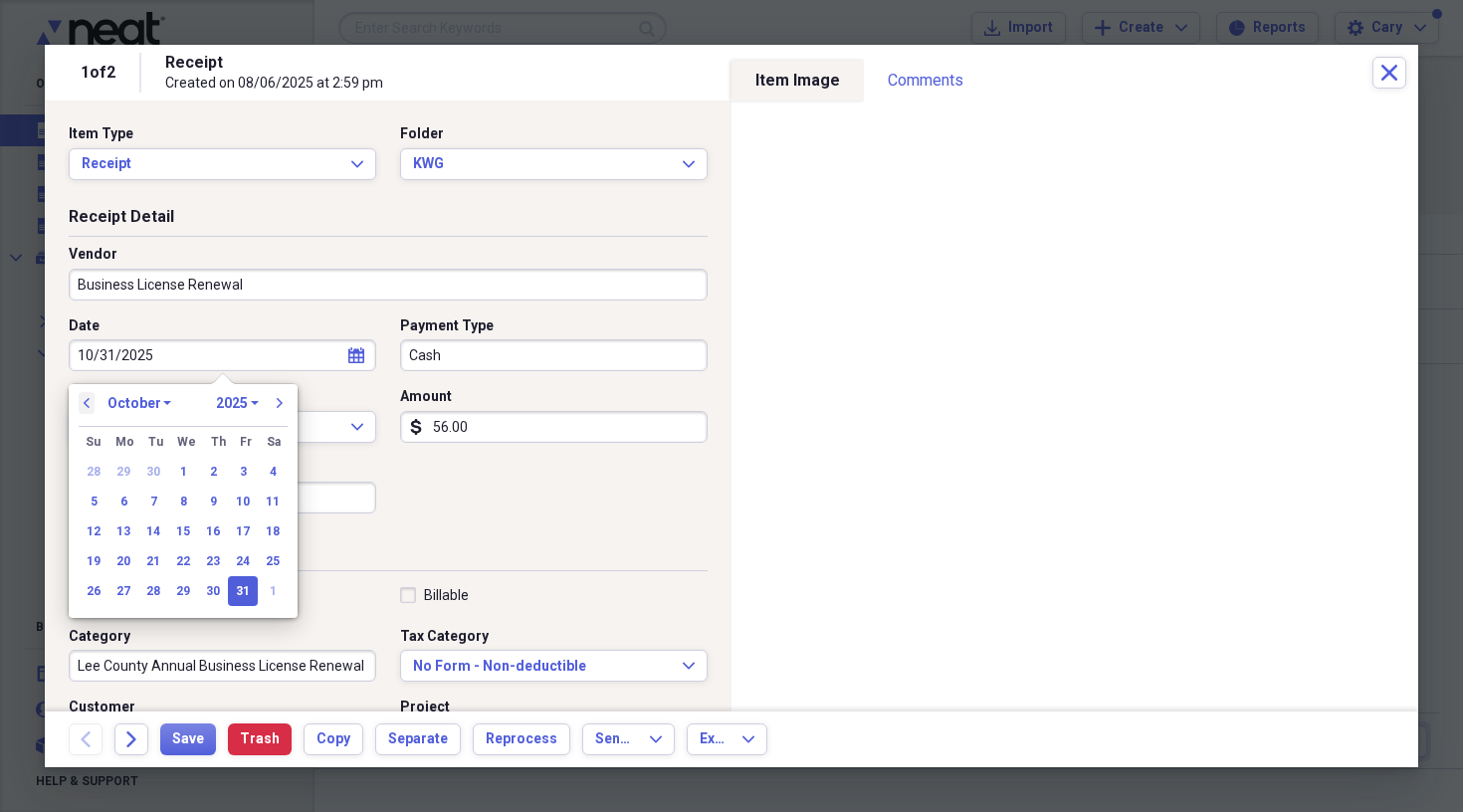 click on "previous" at bounding box center [87, 403] 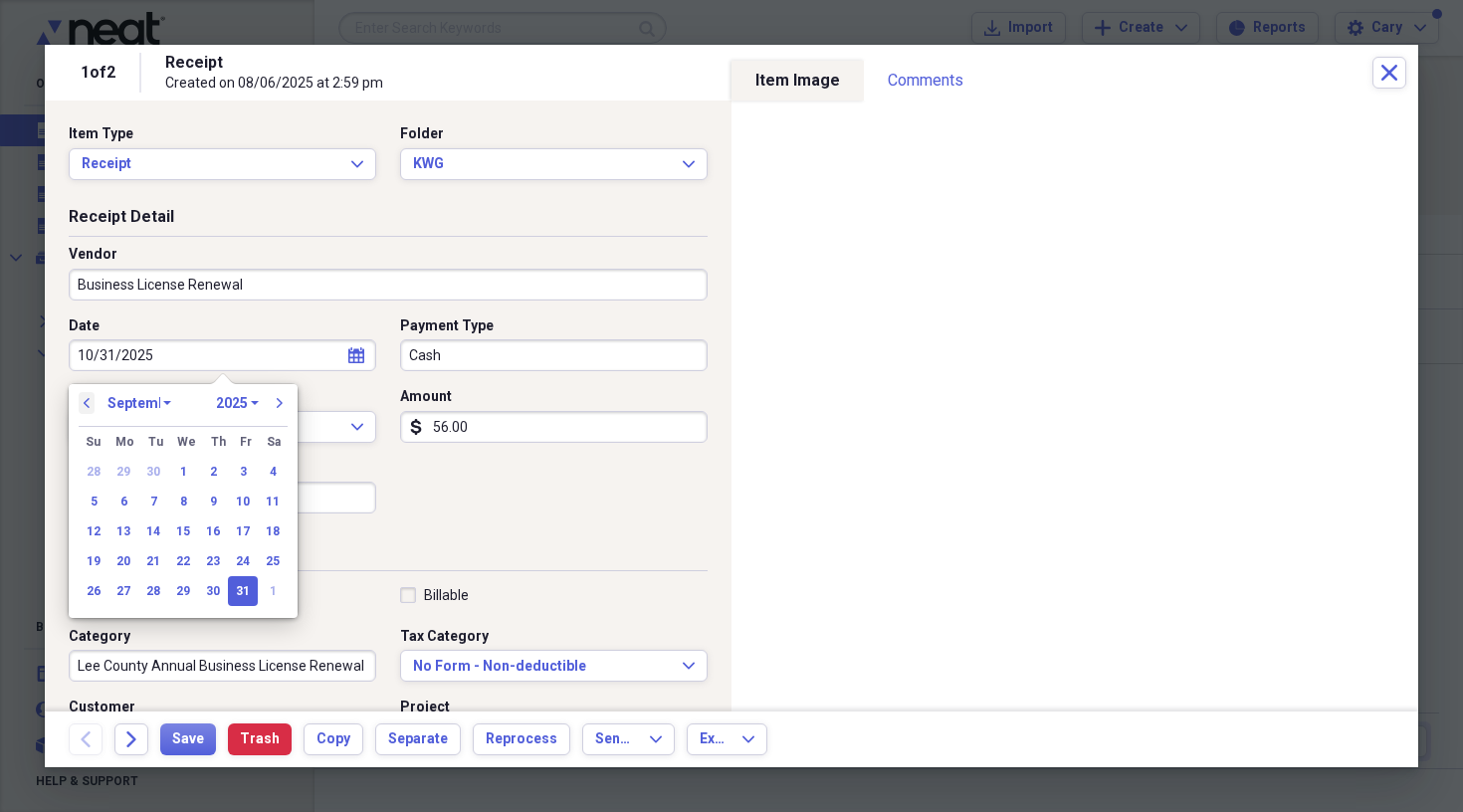 click on "previous" at bounding box center (87, 403) 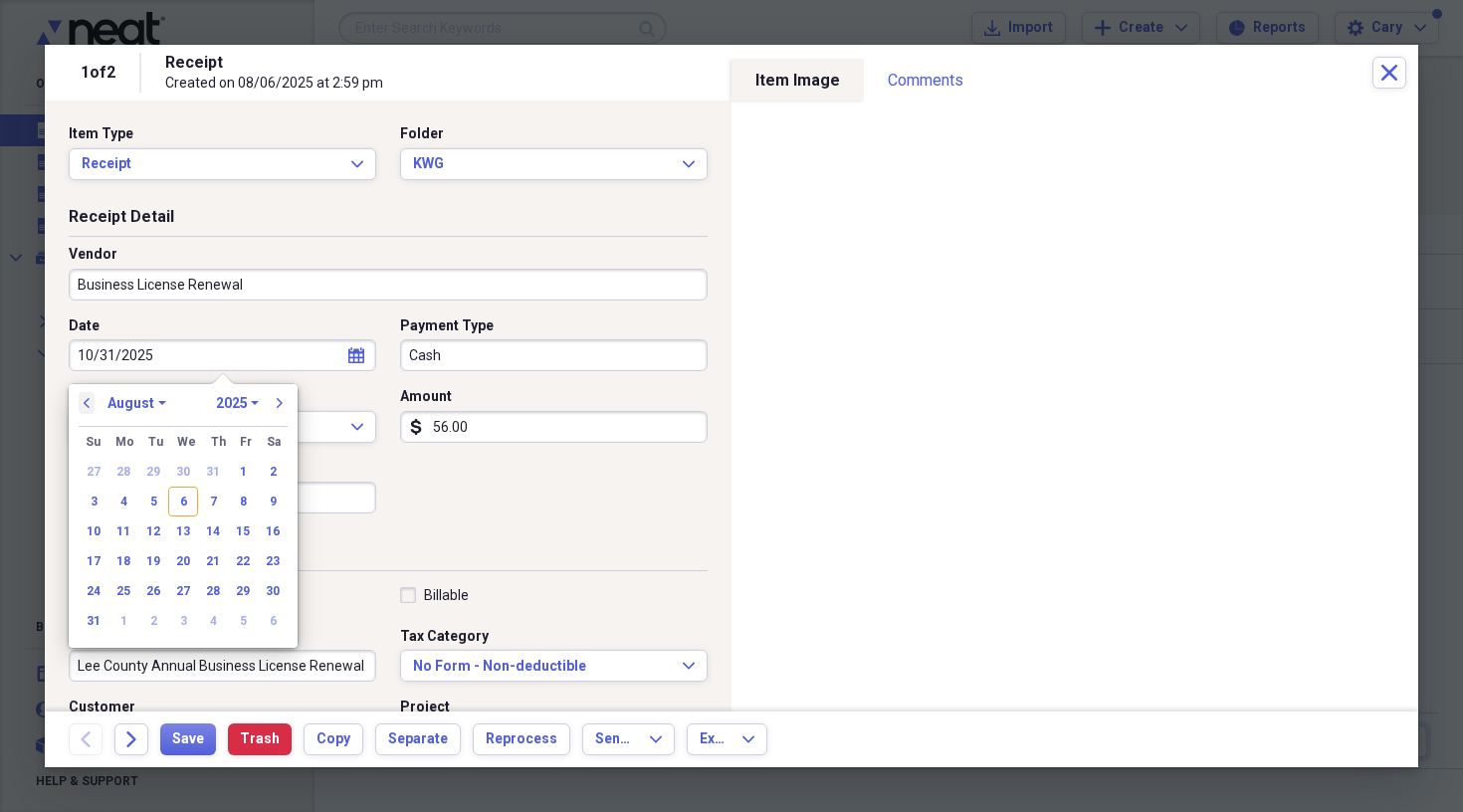 click on "previous" at bounding box center [87, 403] 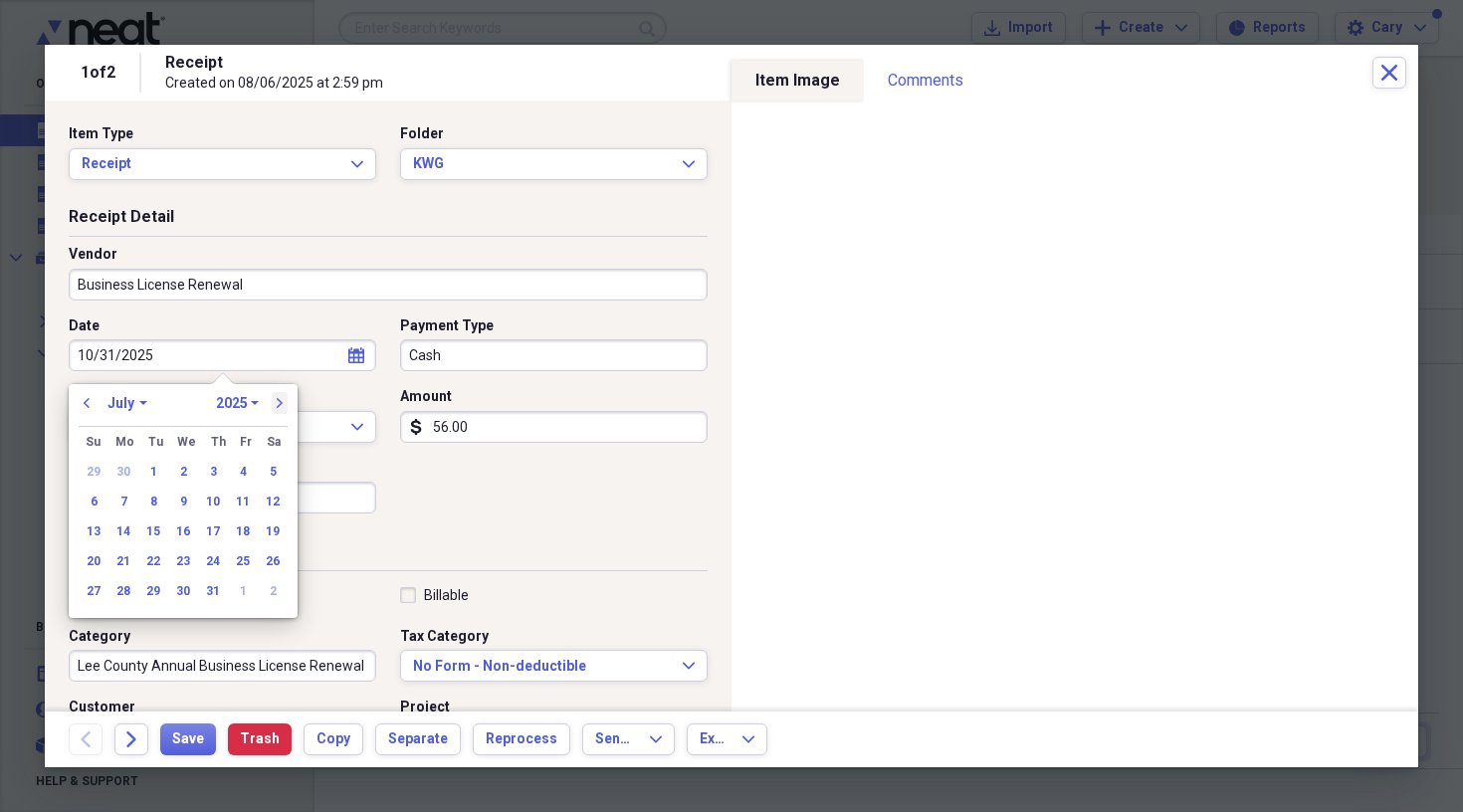 click on "next" at bounding box center (280, 403) 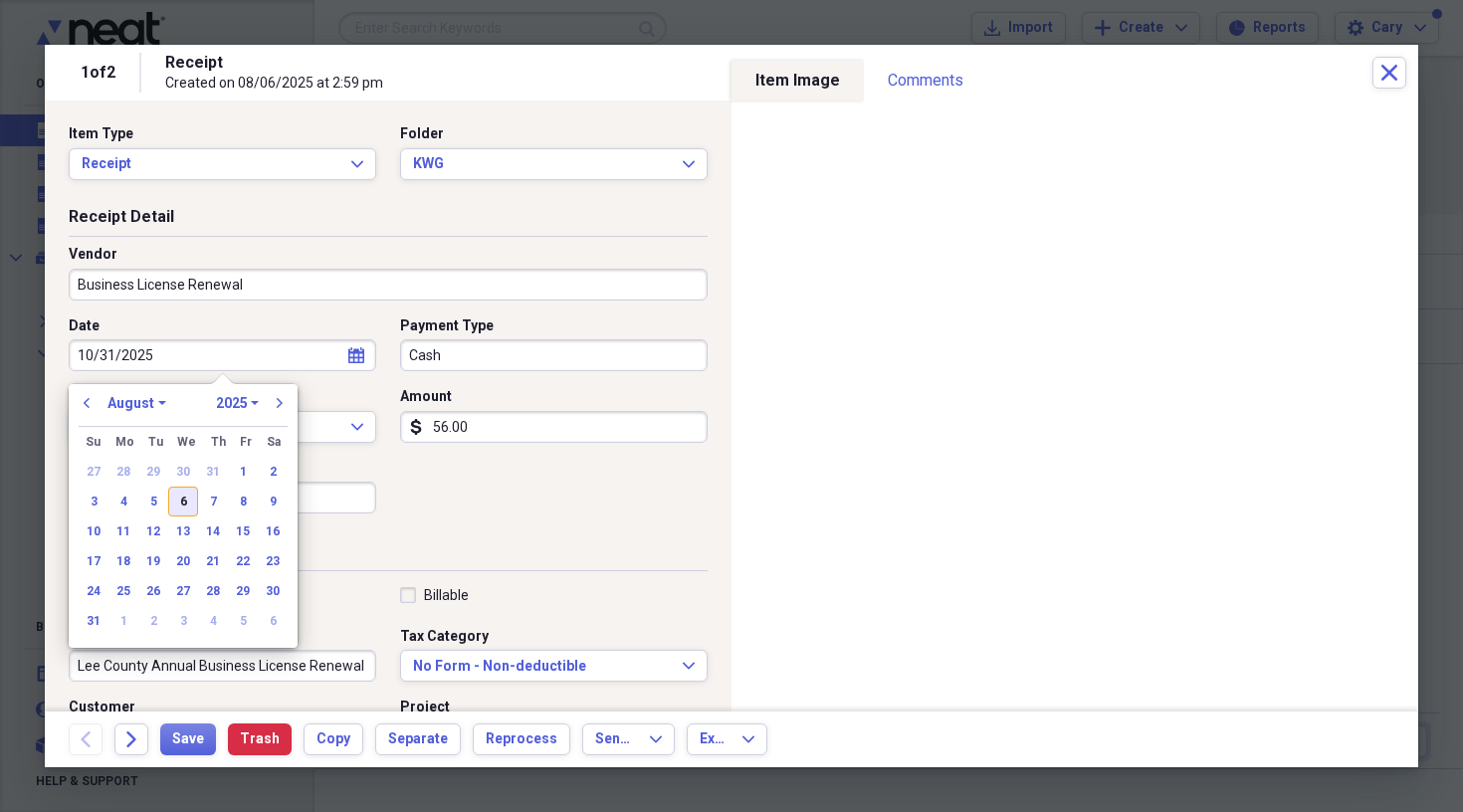 click on "6" at bounding box center (183, 502) 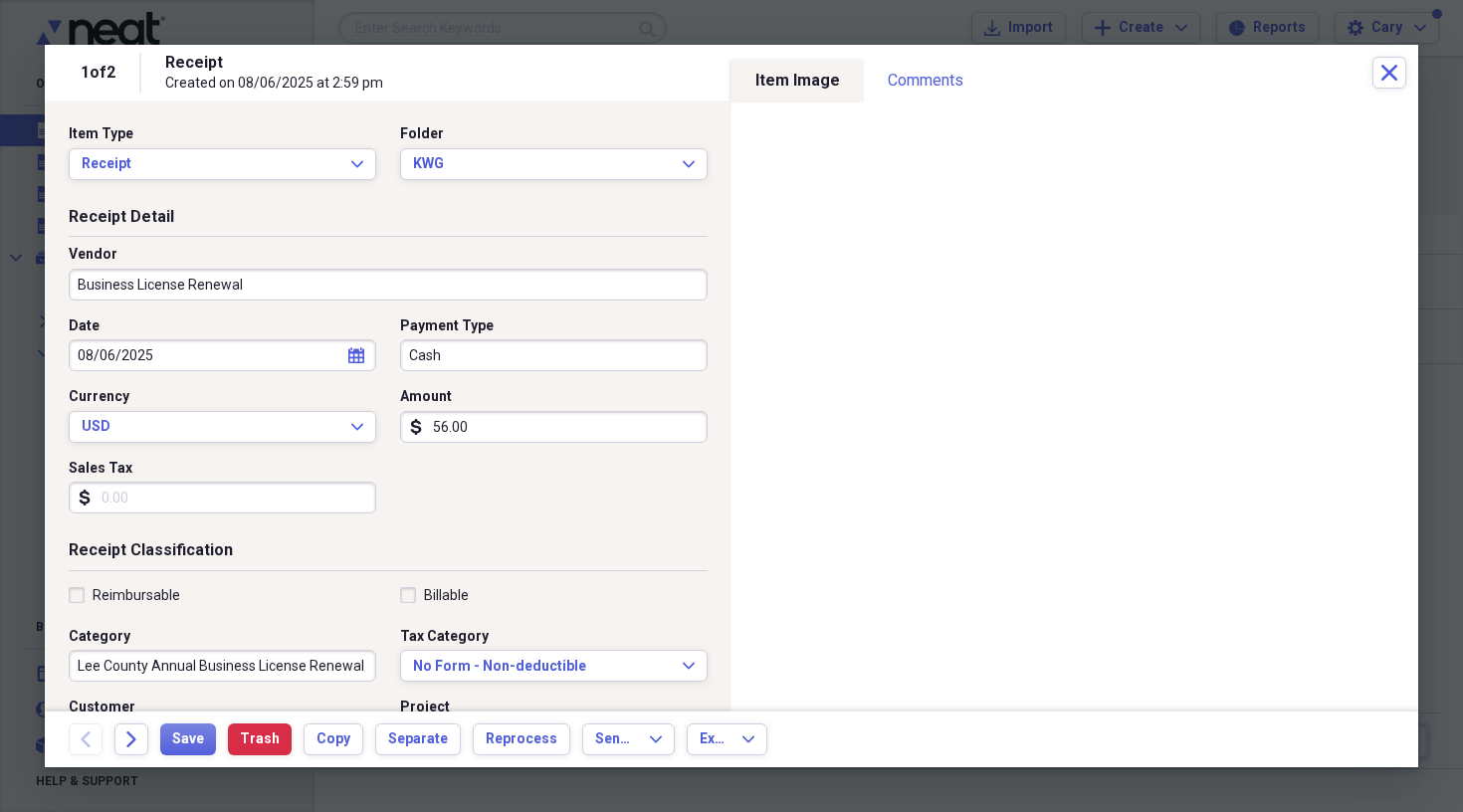 click on "Cash" at bounding box center [553, 355] 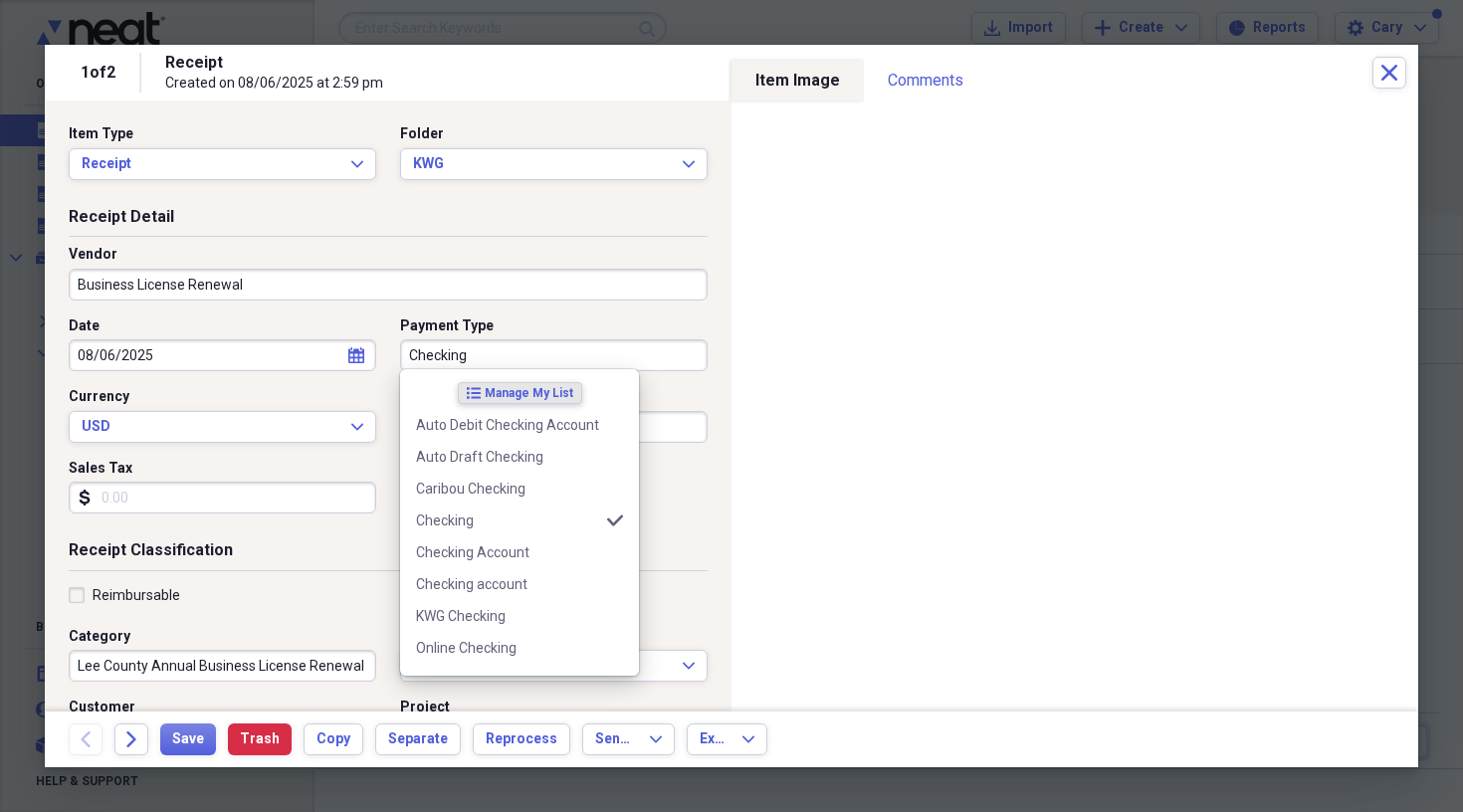 type on "Checking" 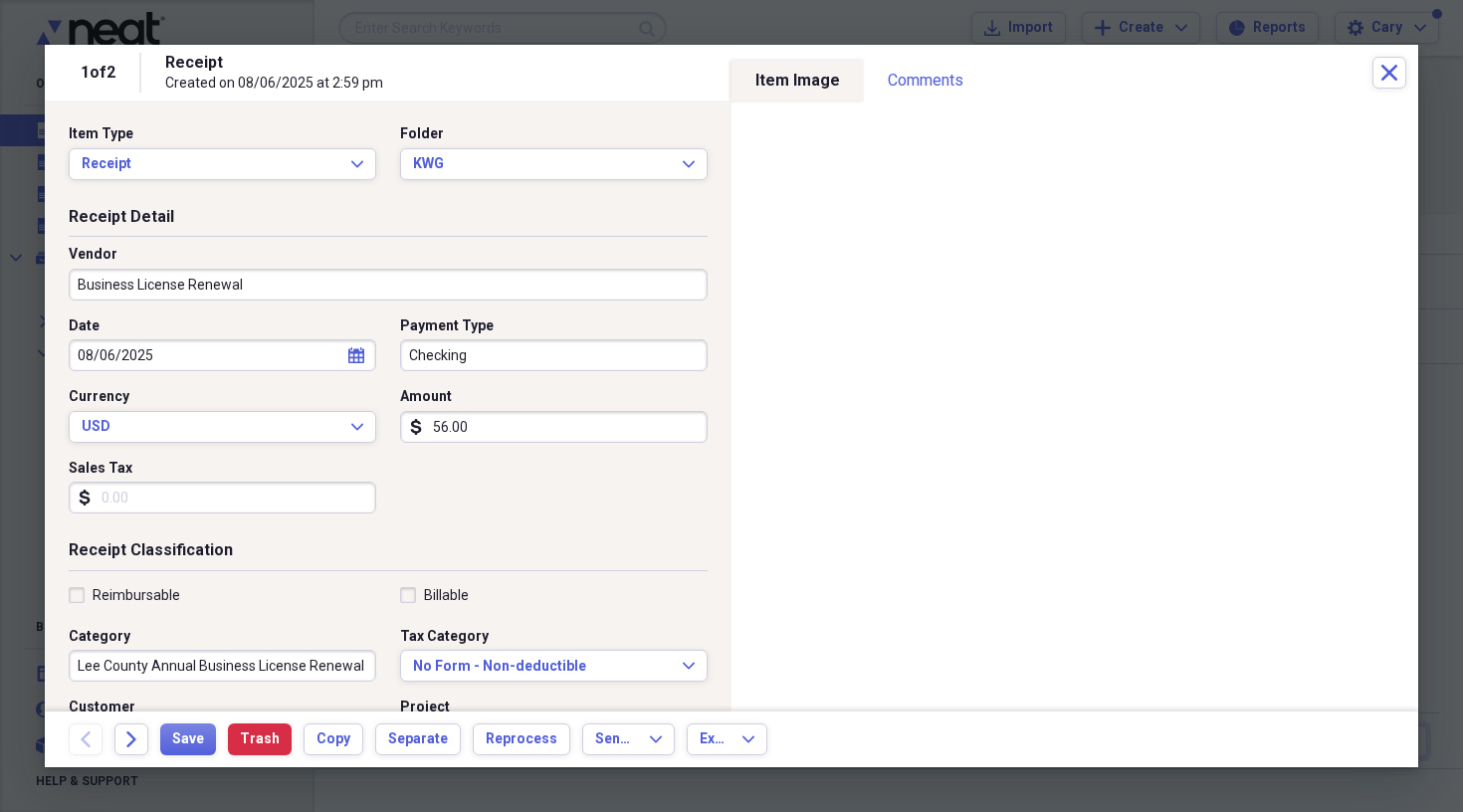 click on "Reimbursable" at bounding box center [222, 595] 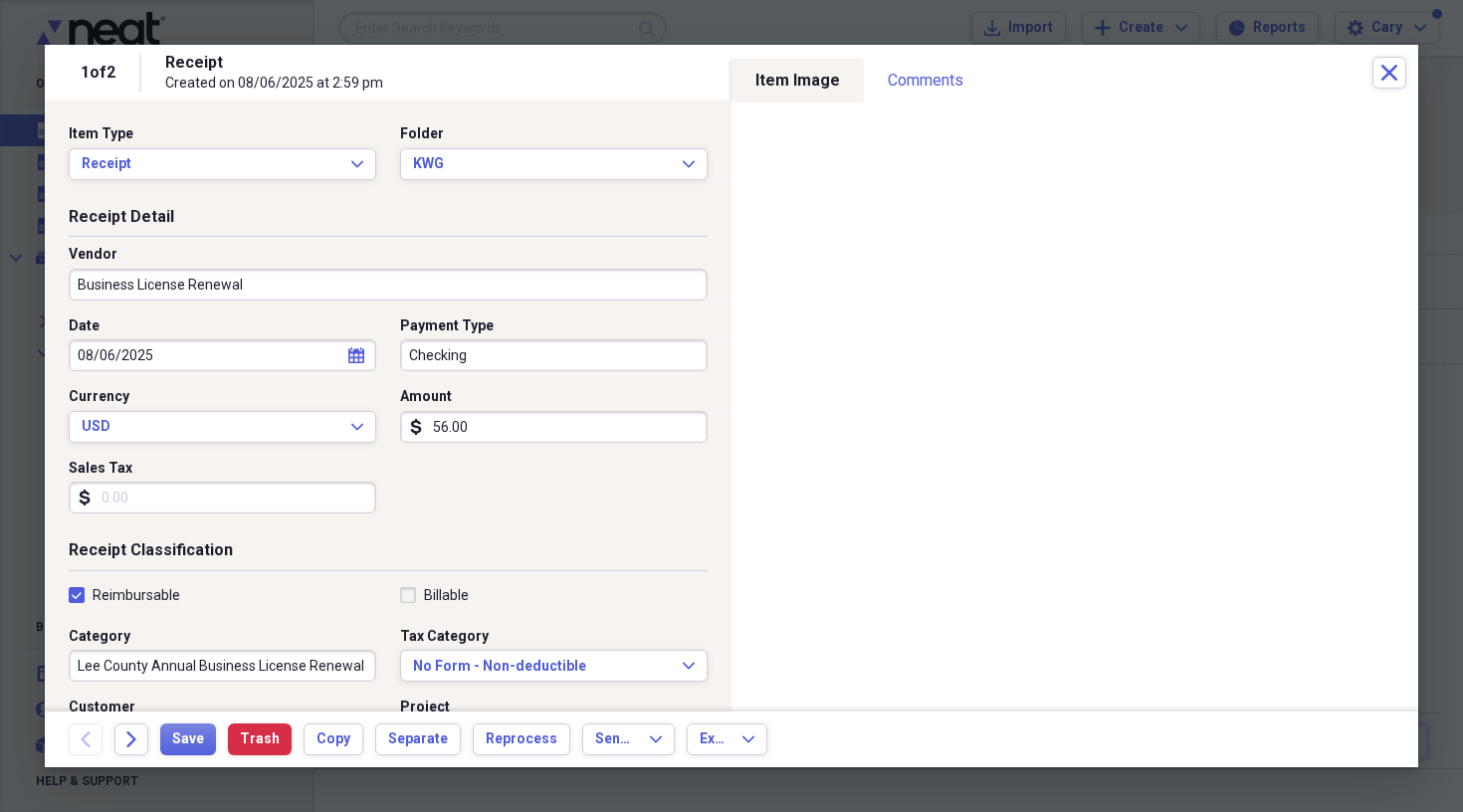 checkbox on "true" 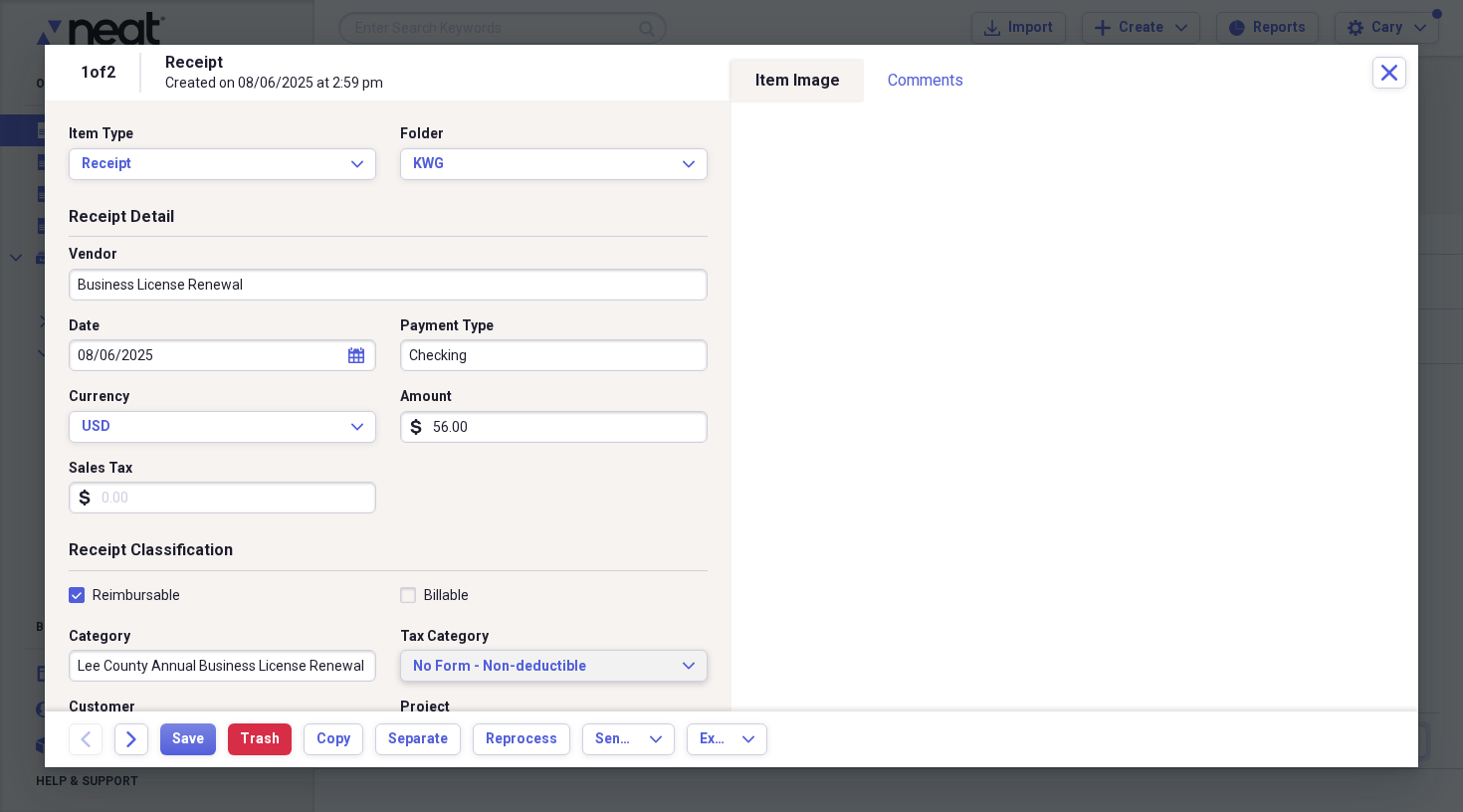 click on "No Form - Non-deductible Expand" at bounding box center [553, 666] 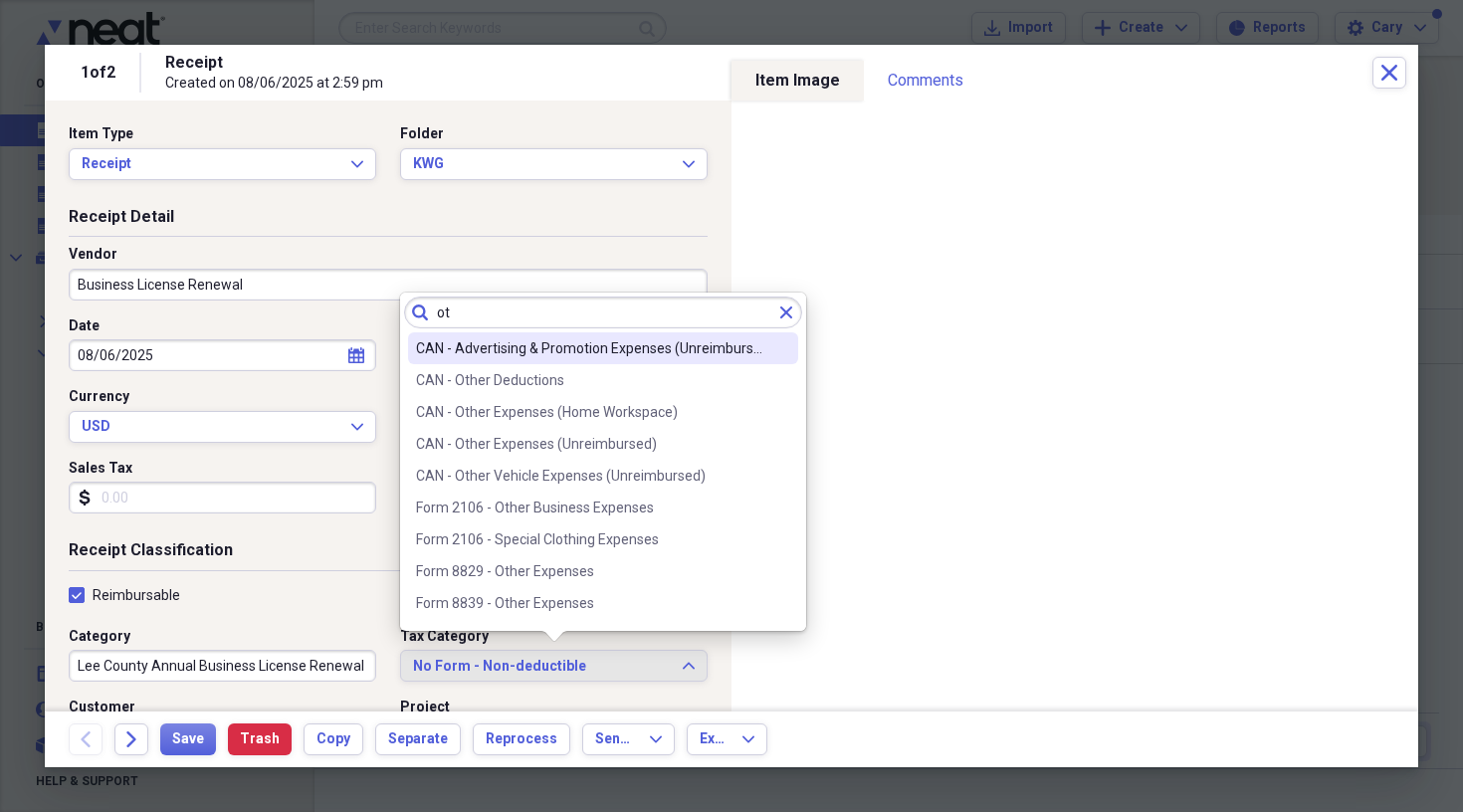 type on "o" 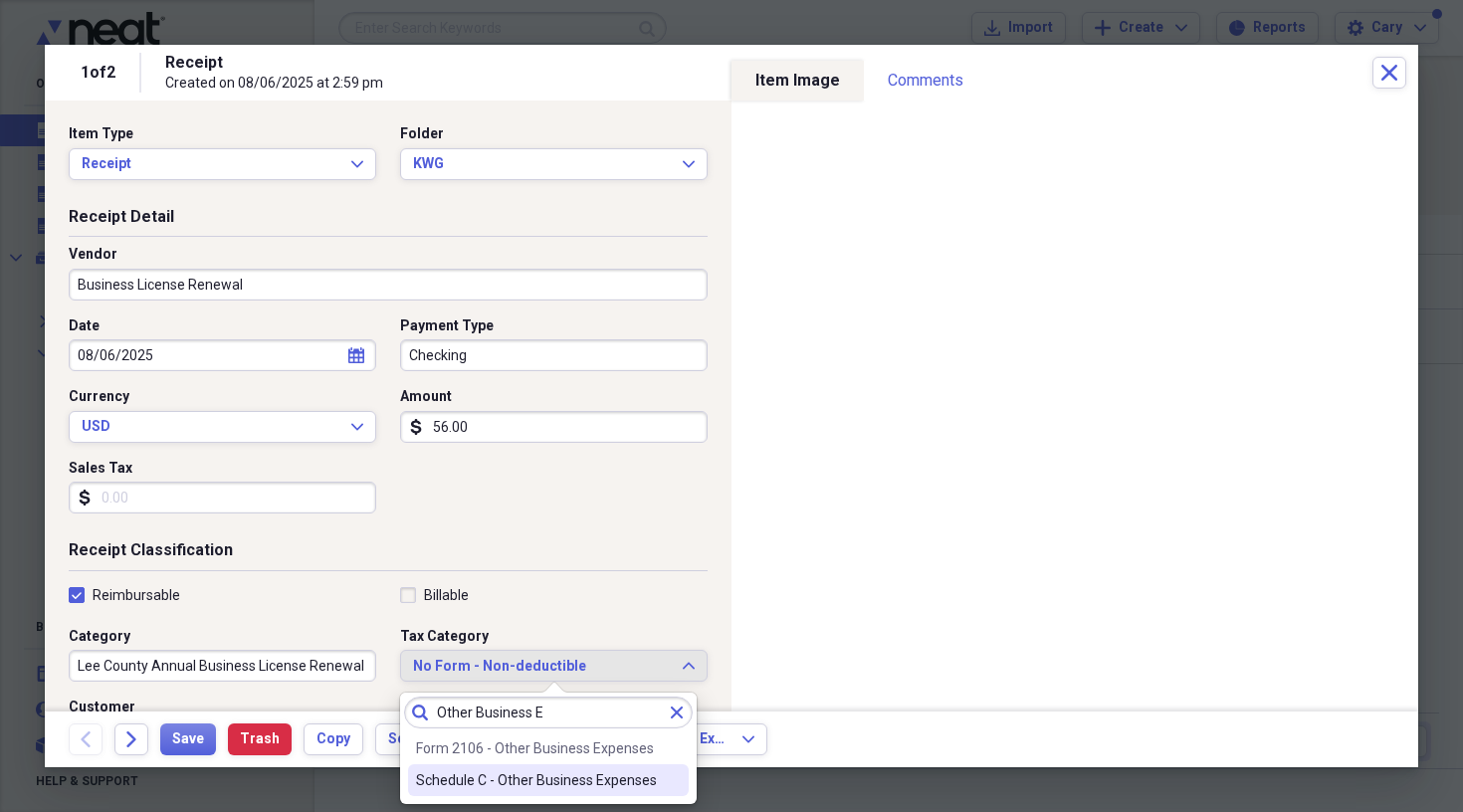 type on "Other Business E" 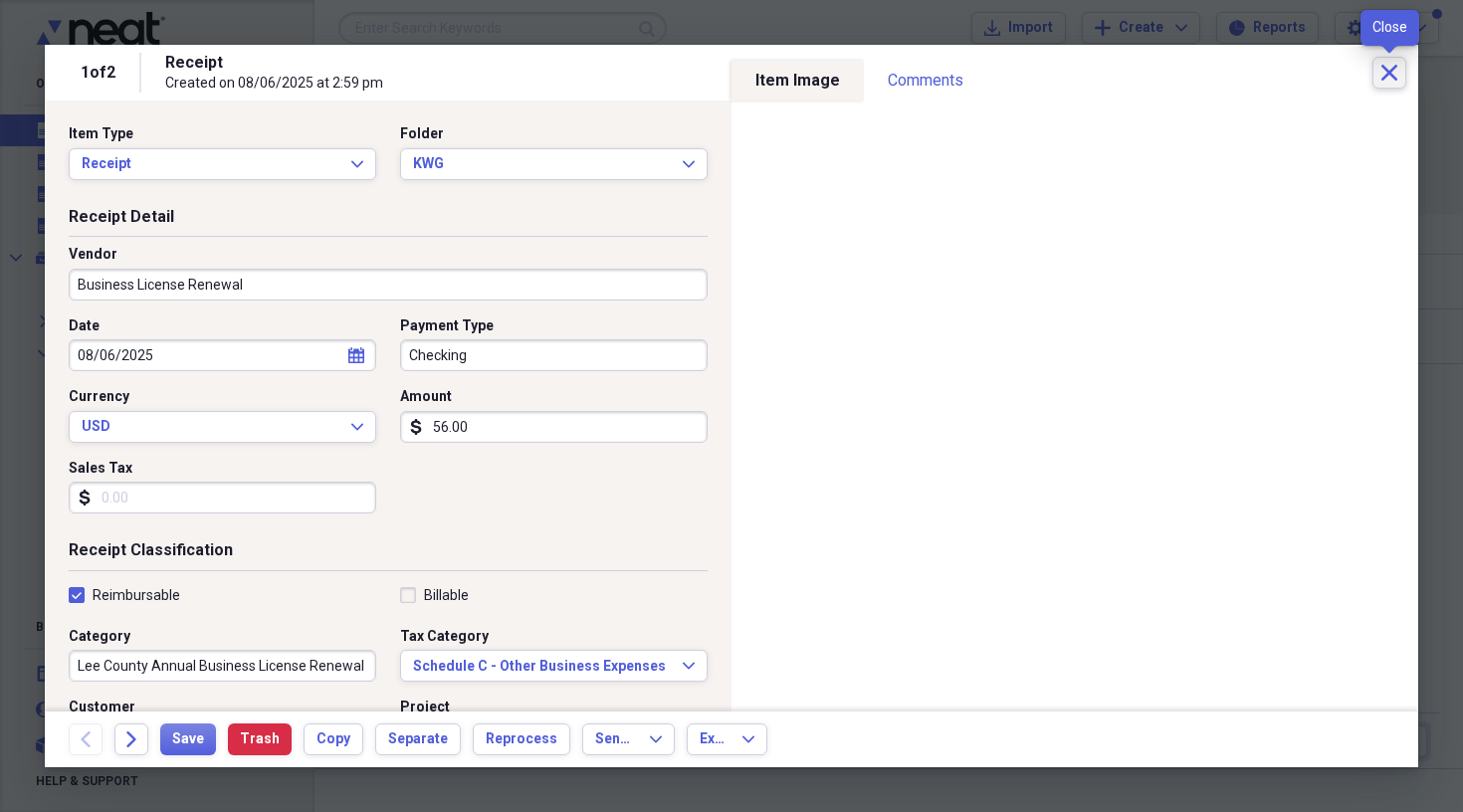 click on "Close" 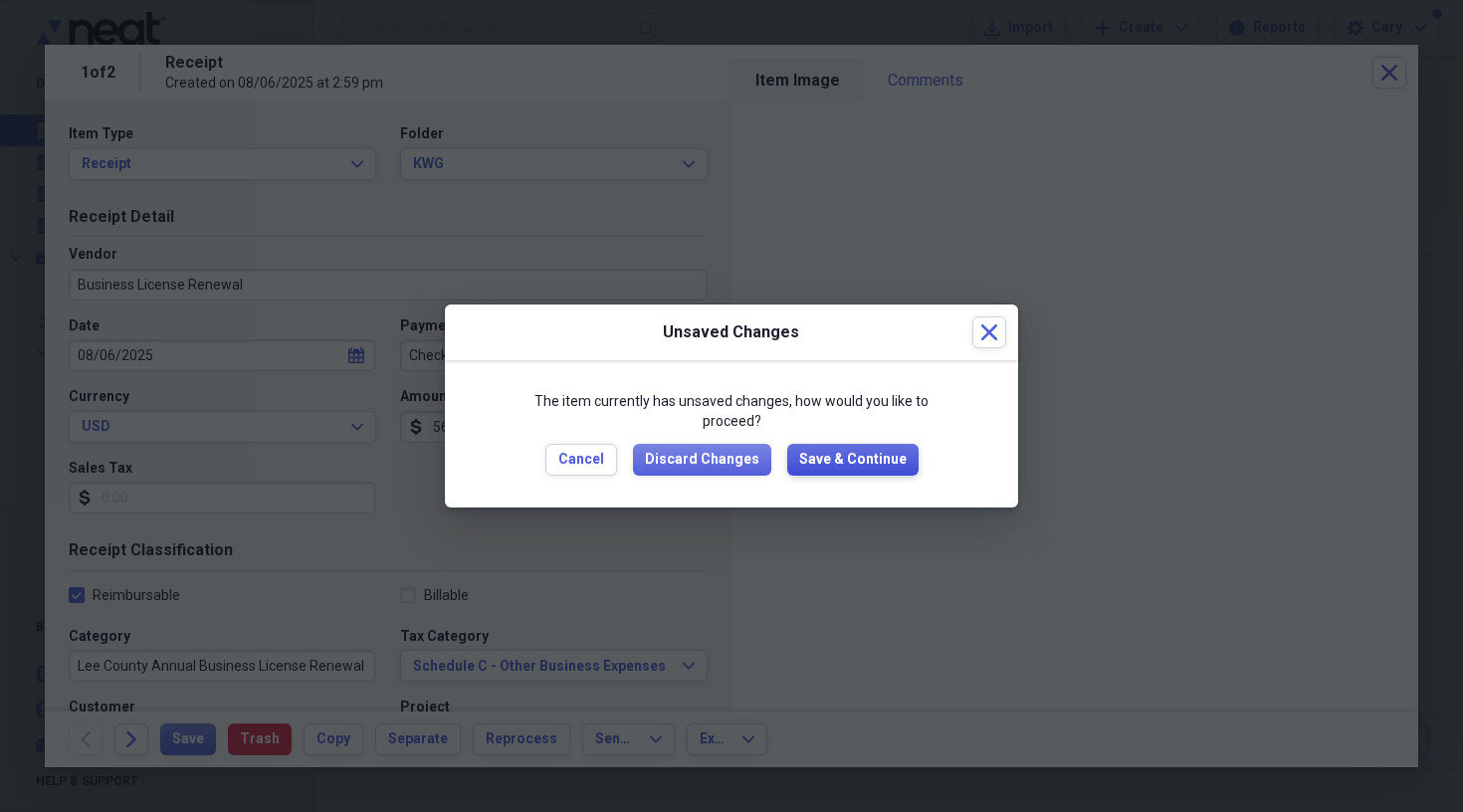 click on "Save & Continue" at bounding box center [853, 460] 